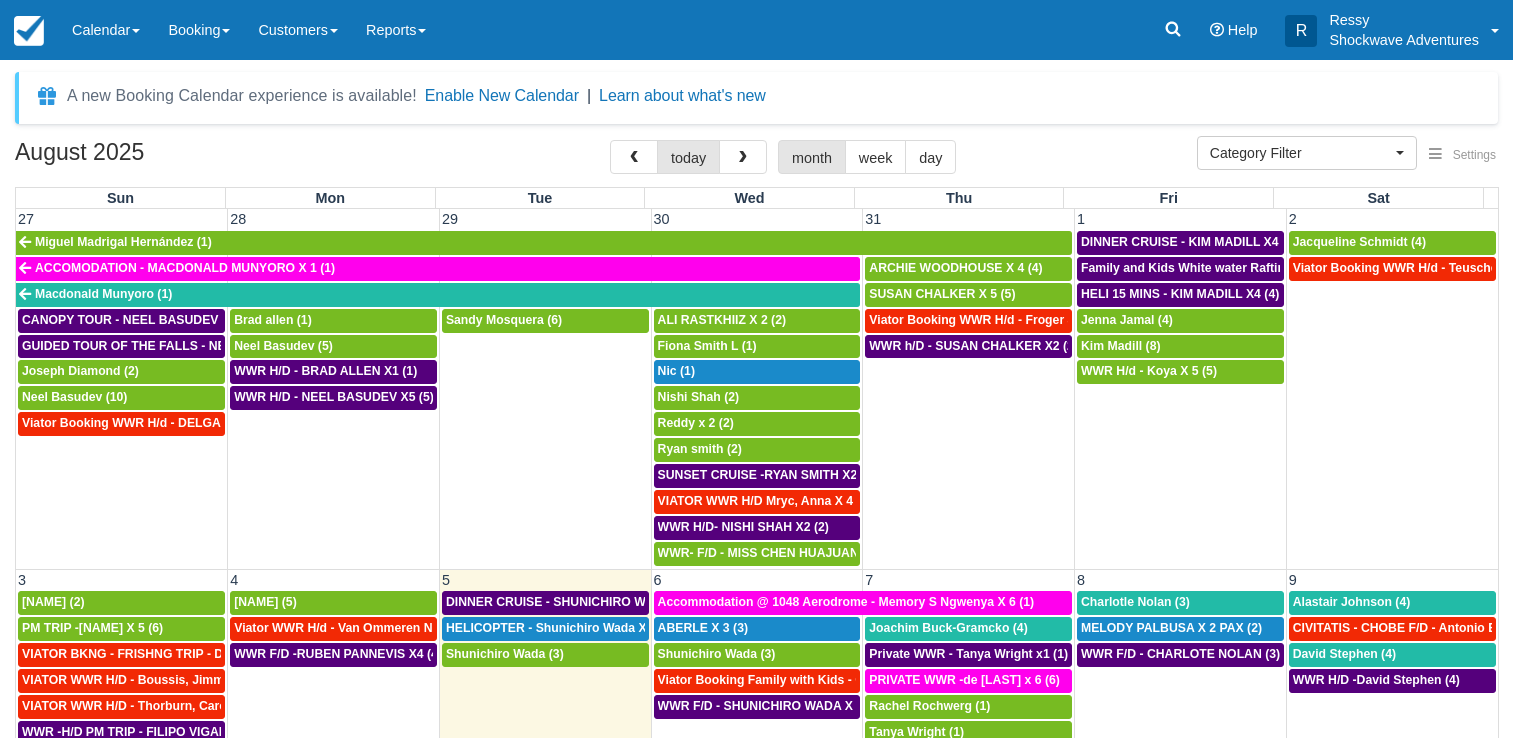 select 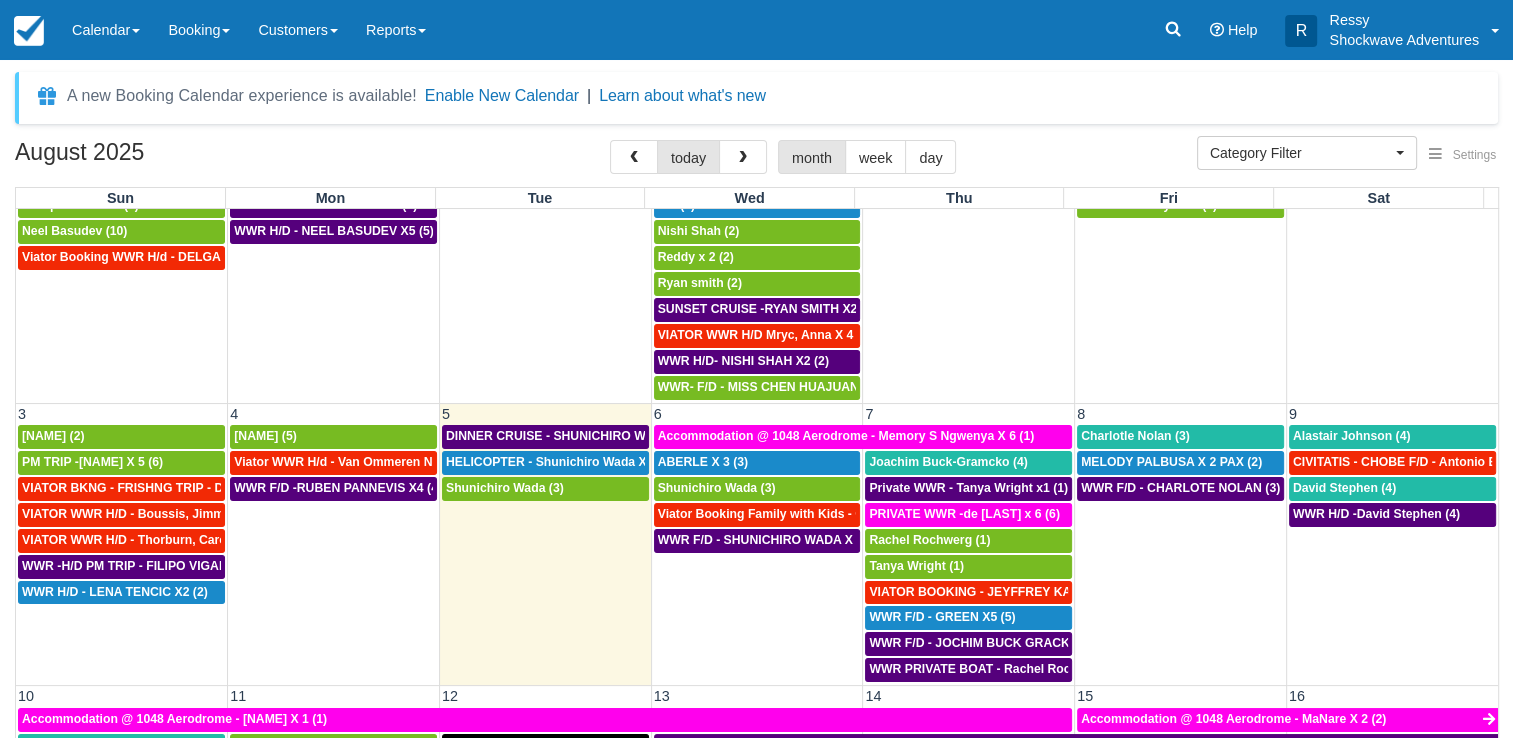 scroll, scrollTop: 200, scrollLeft: 0, axis: vertical 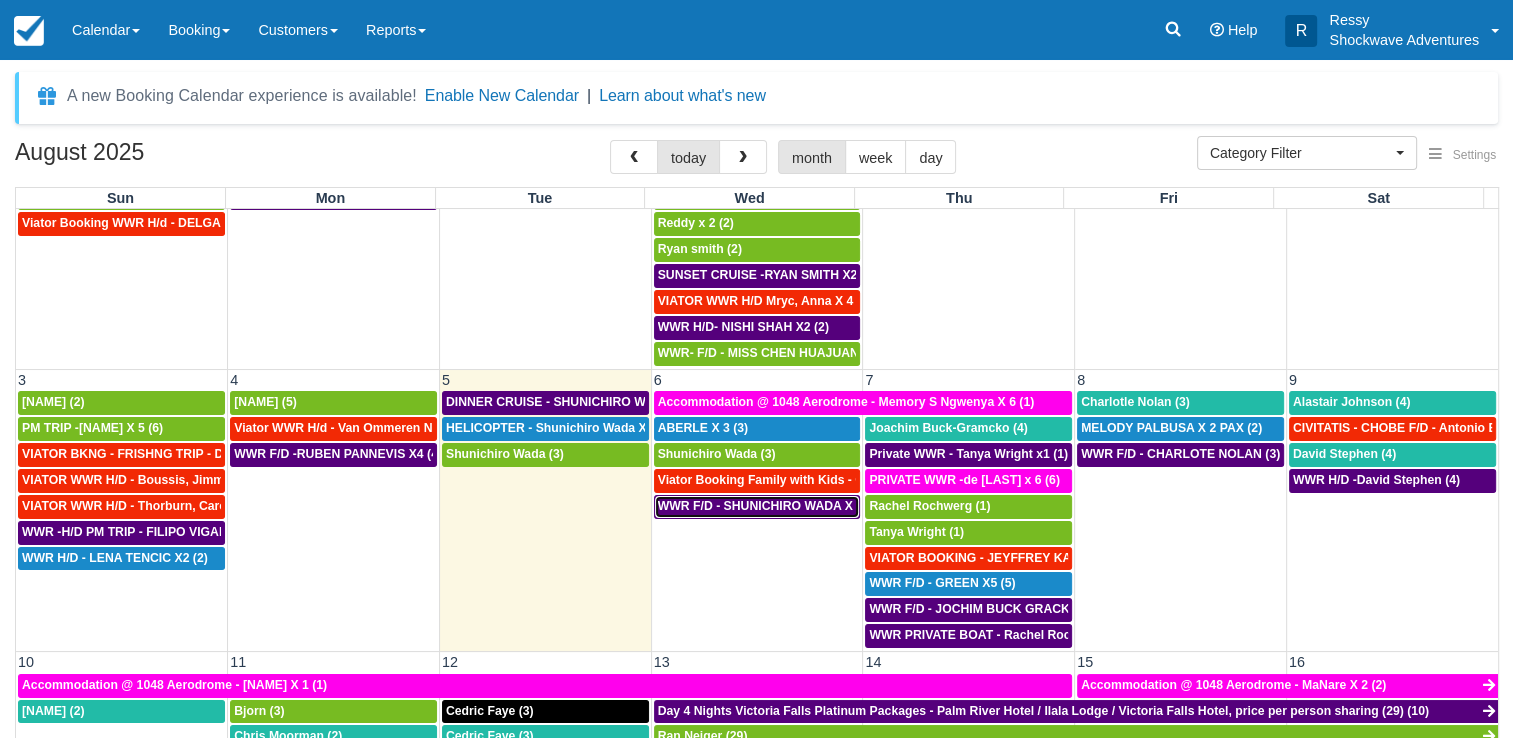 click on "WWR F/D - SHUNICHIRO WADA X 3 (3)" at bounding box center (770, 506) 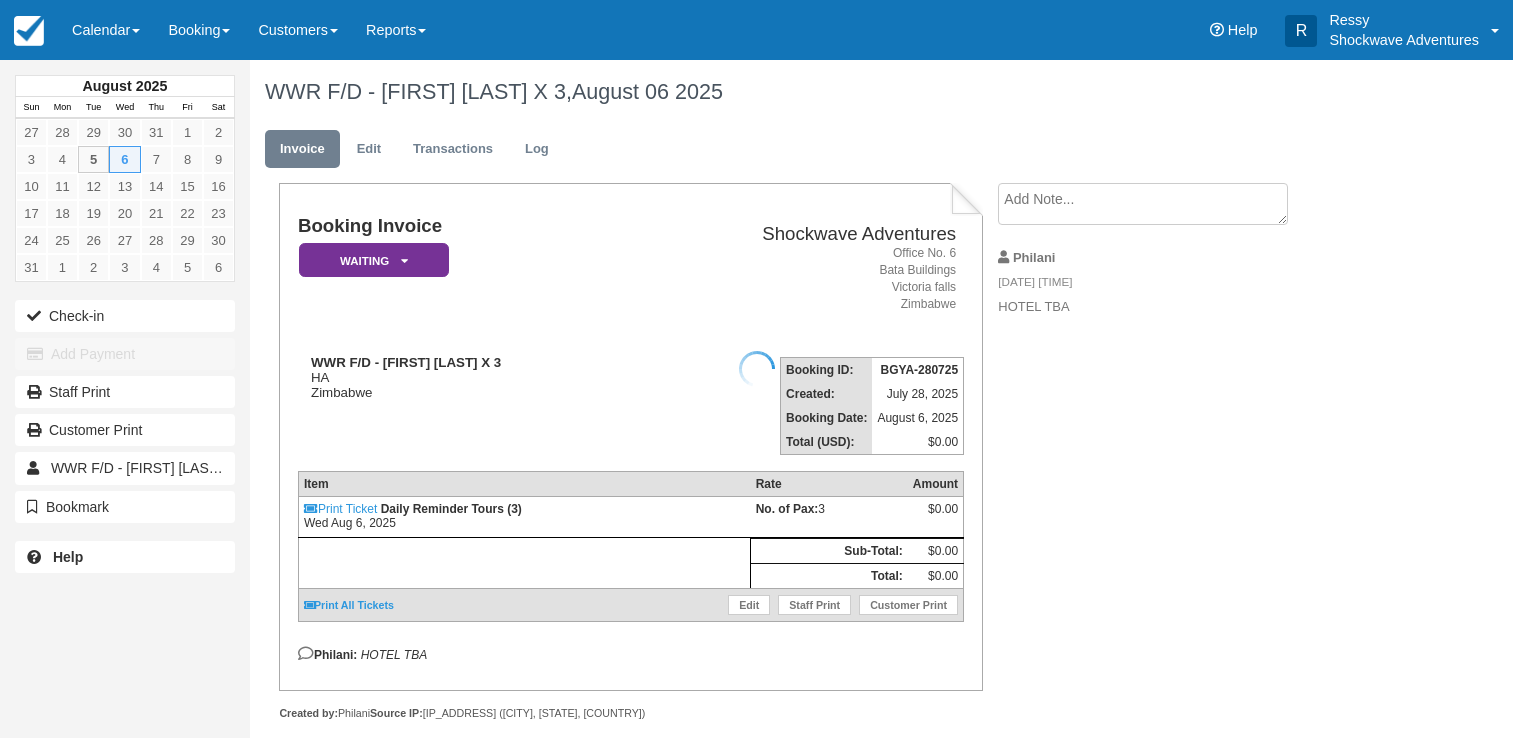 scroll, scrollTop: 0, scrollLeft: 0, axis: both 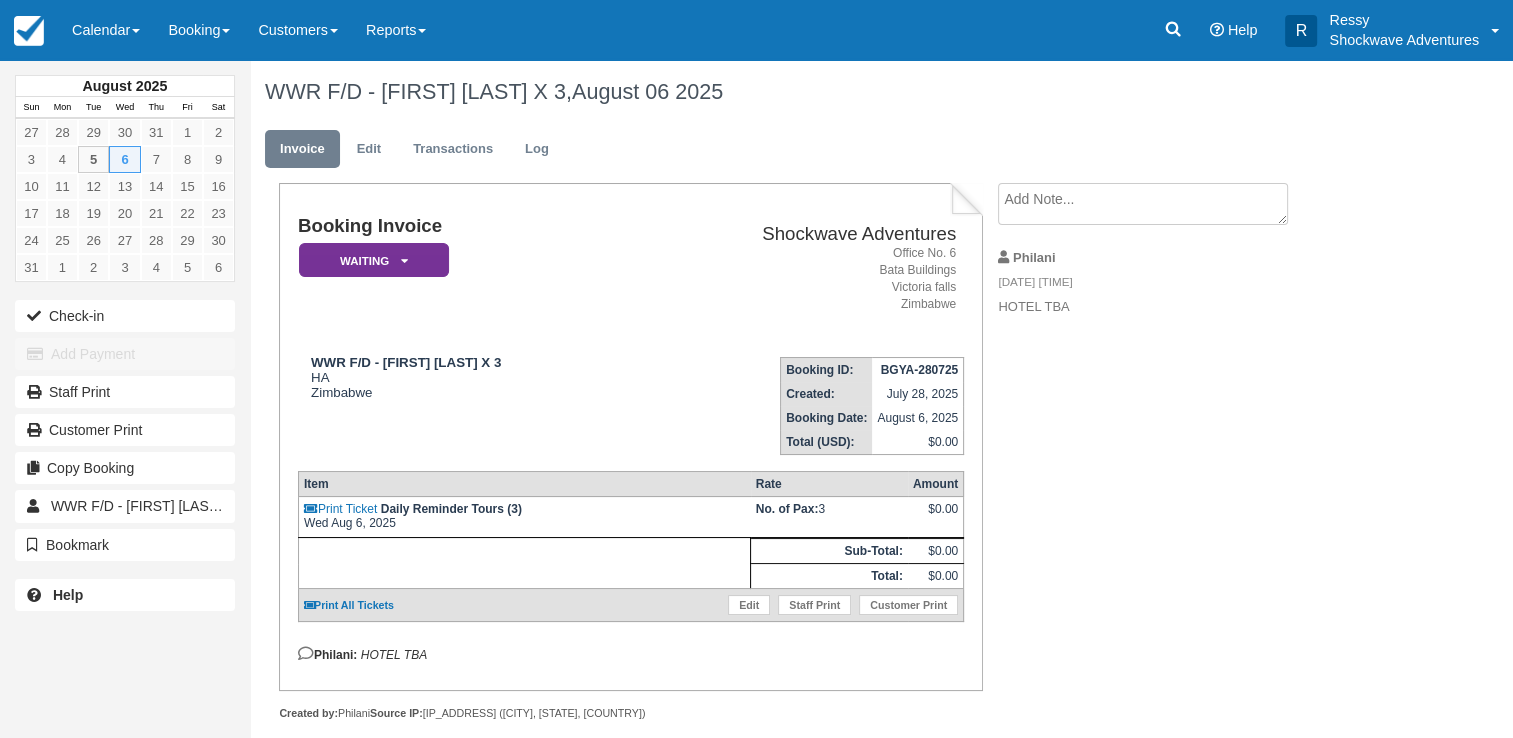 click at bounding box center [1143, 204] 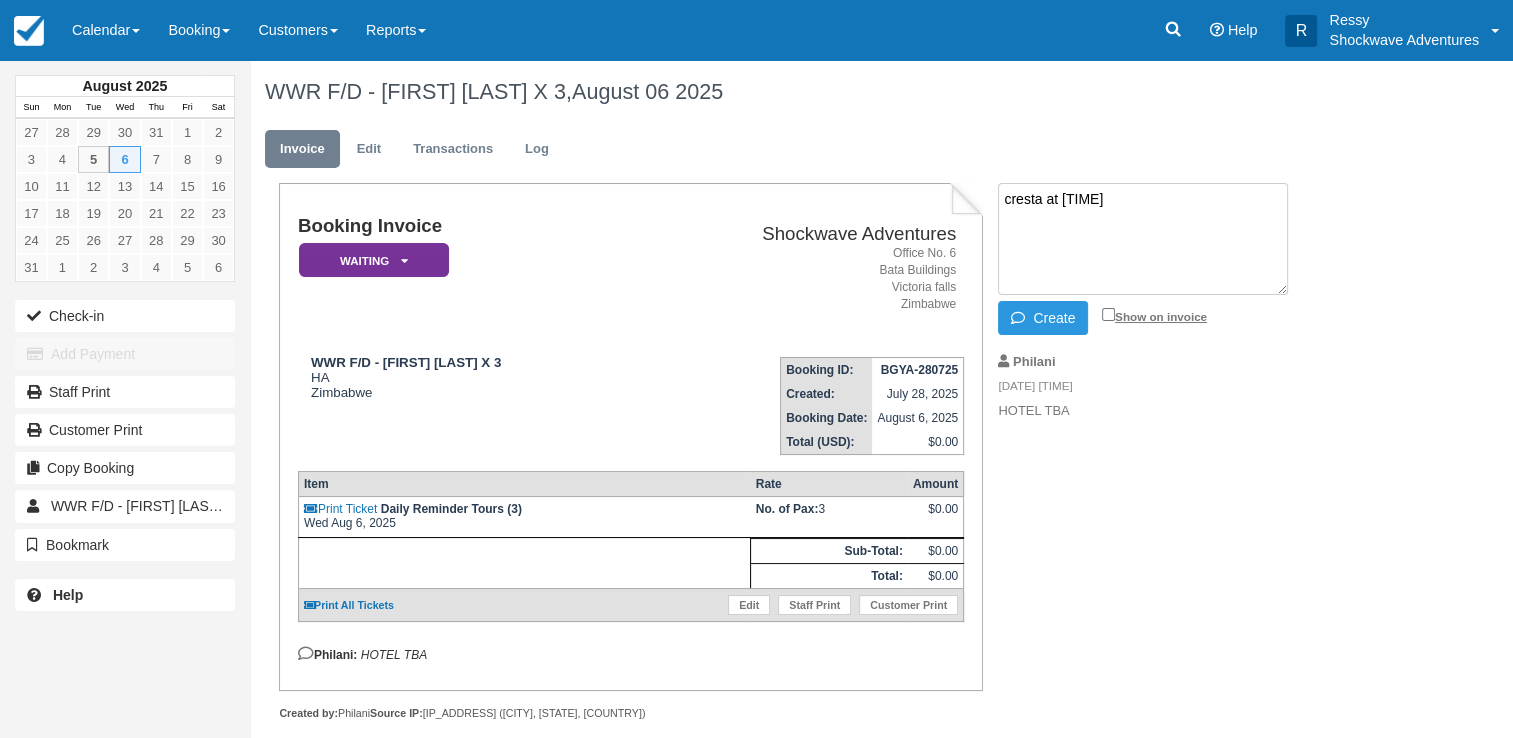 type on "cresta at 0800hrs" 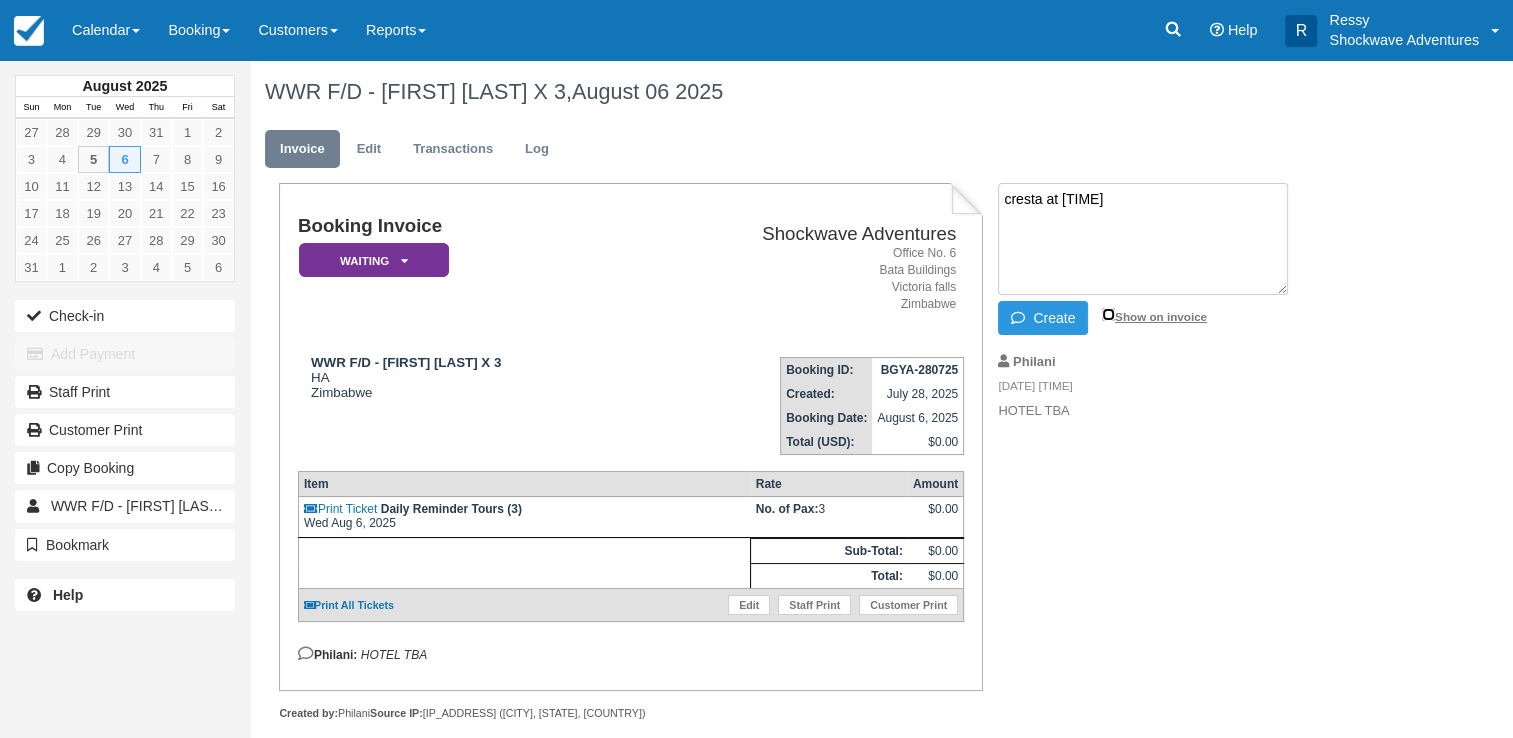 click on "Show on invoice" at bounding box center (1108, 314) 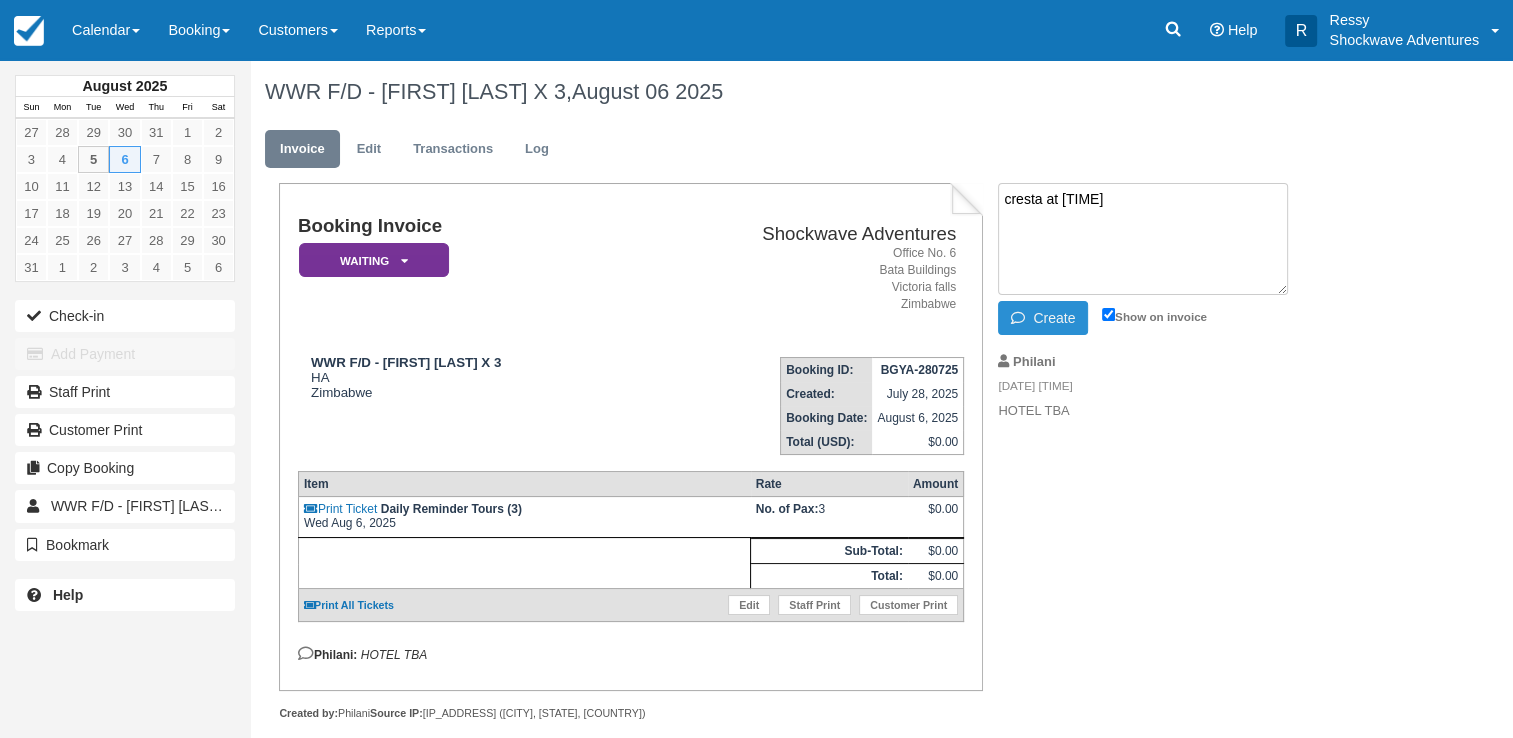 click on "Create" at bounding box center (1043, 318) 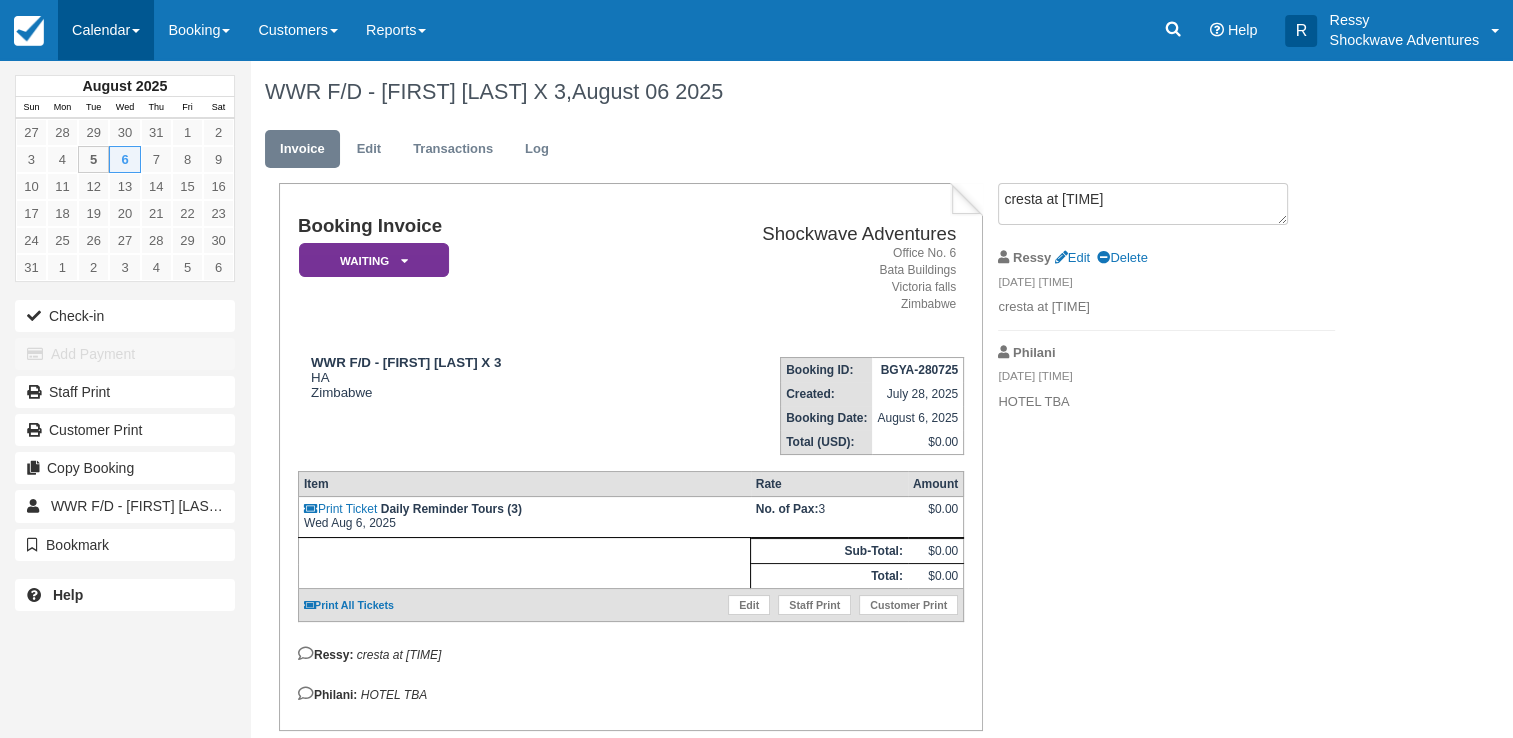 click on "Calendar" at bounding box center [106, 30] 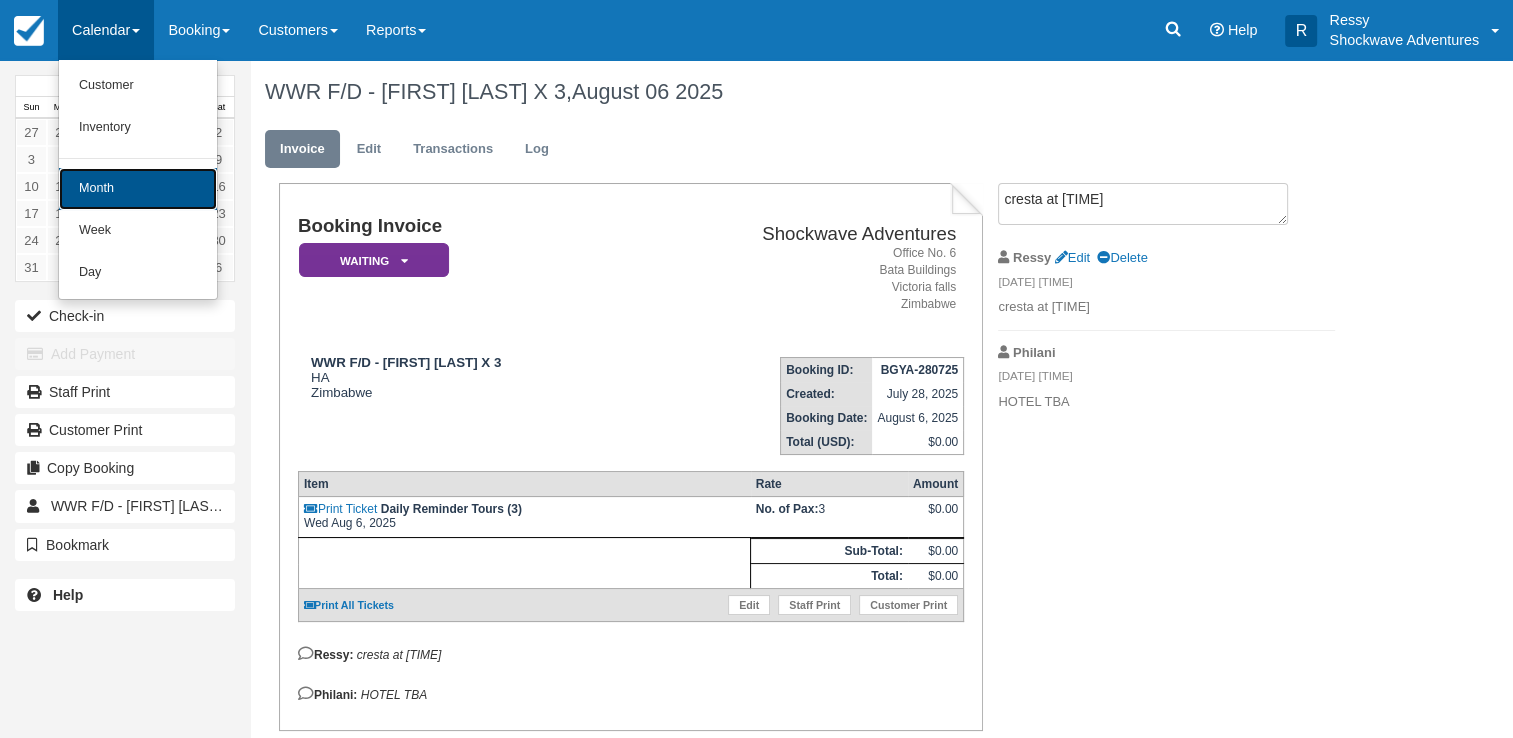 click on "Month" at bounding box center (138, 189) 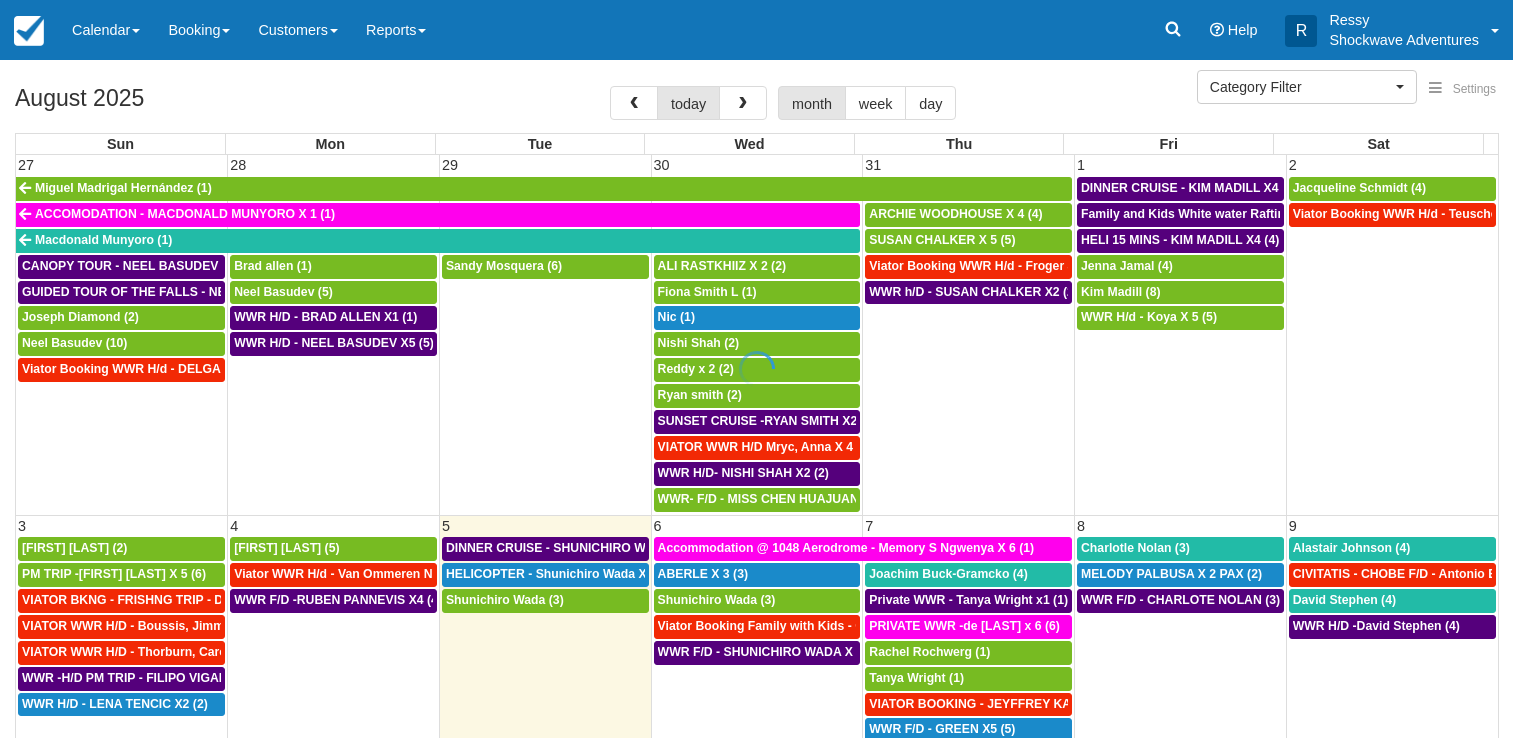 select 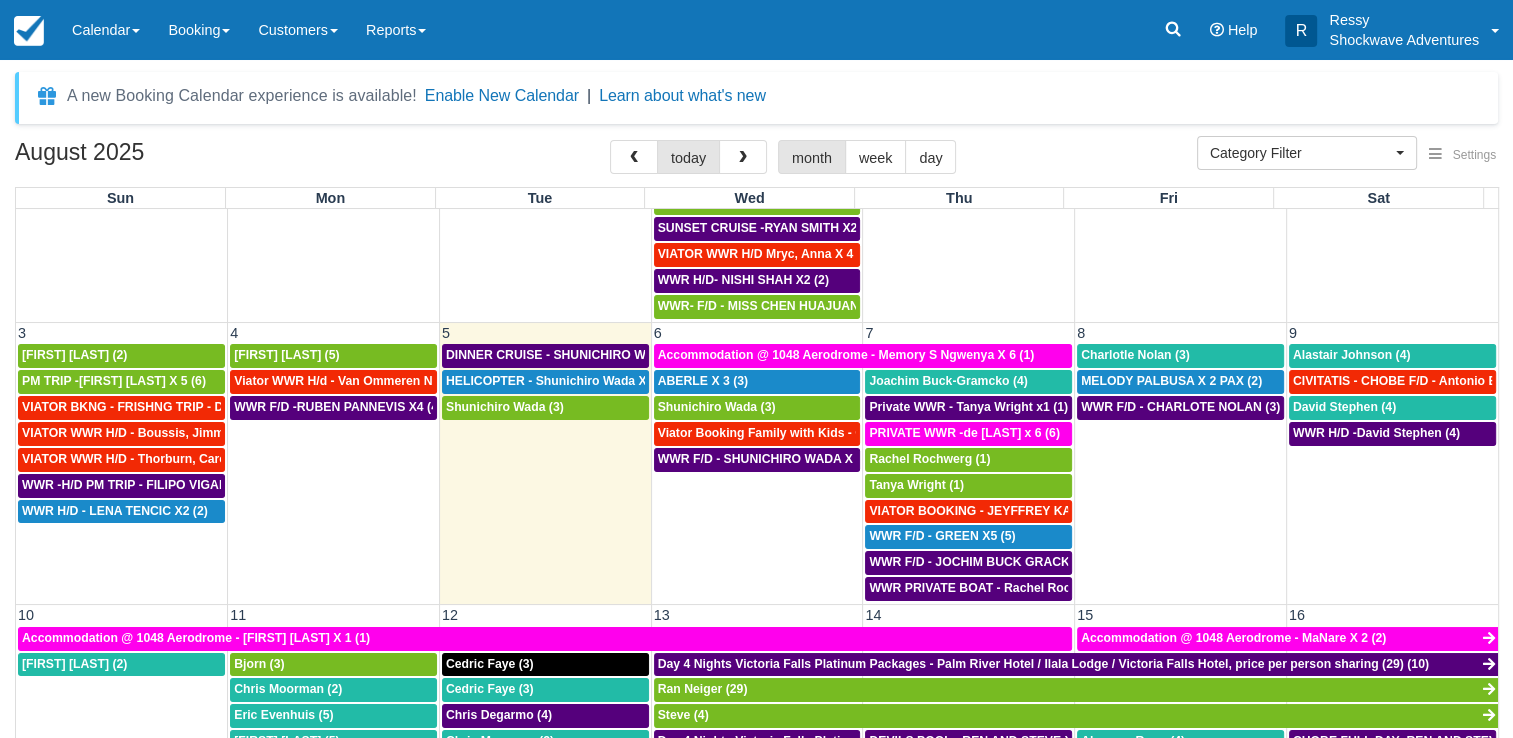 scroll, scrollTop: 300, scrollLeft: 0, axis: vertical 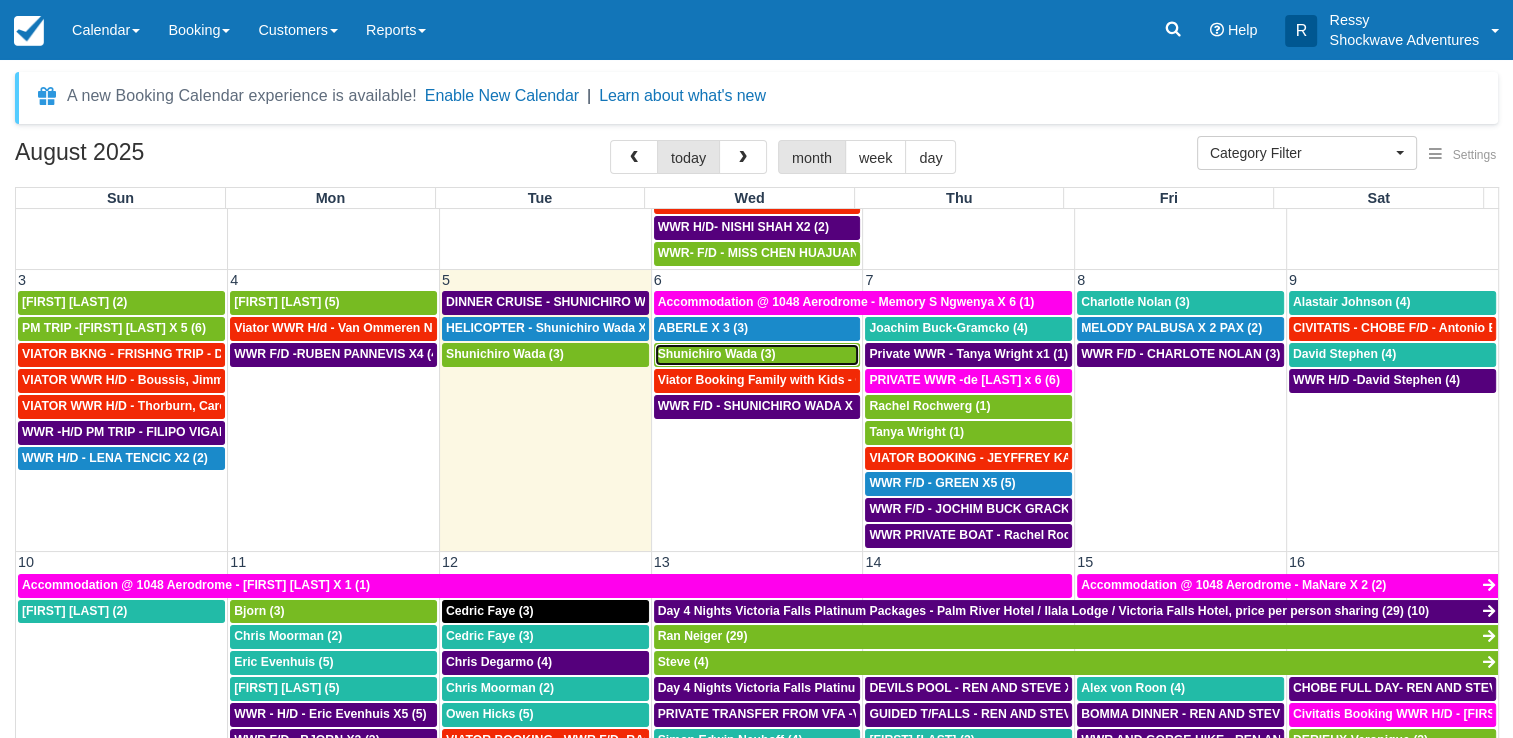 click on "Shunichiro Wada (3)" at bounding box center [717, 354] 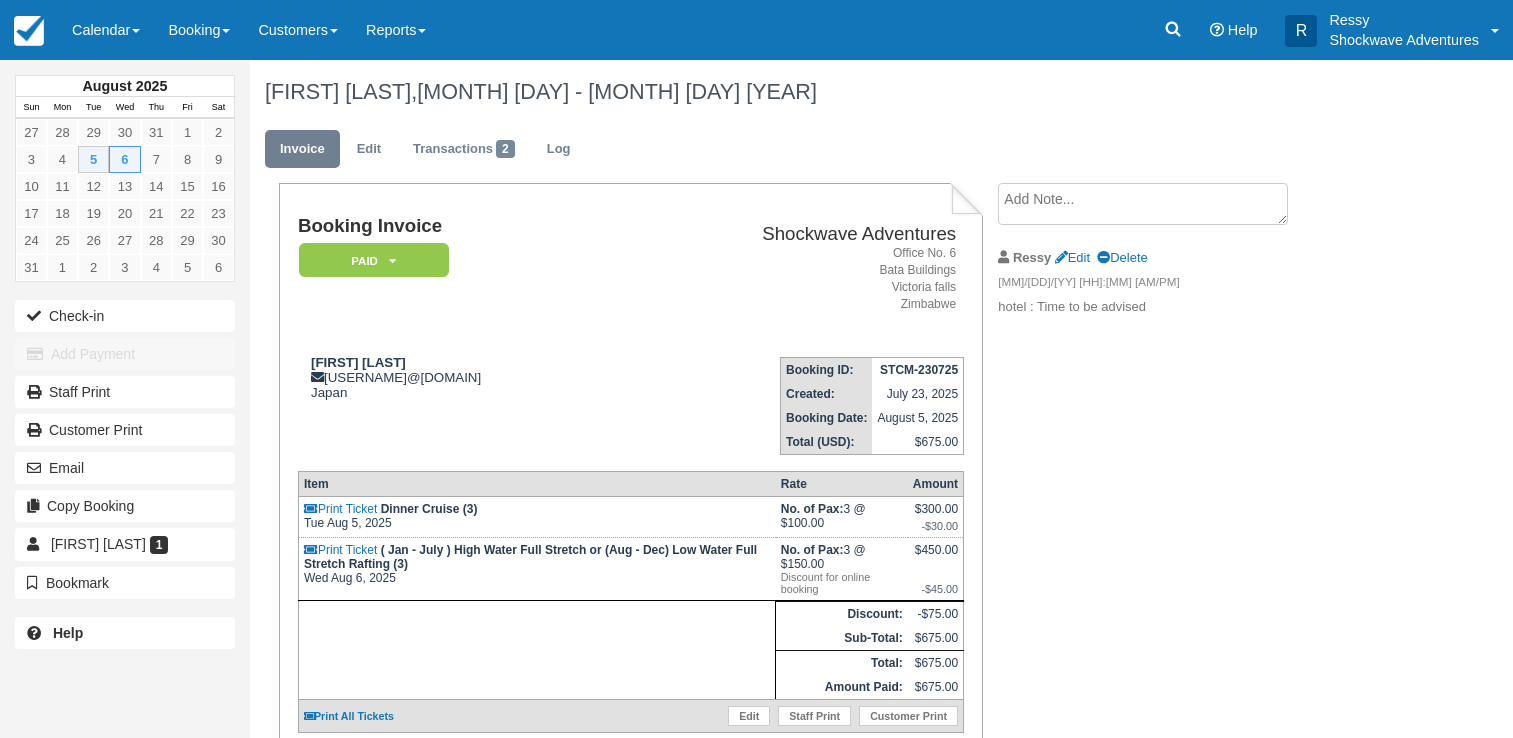 scroll, scrollTop: 0, scrollLeft: 0, axis: both 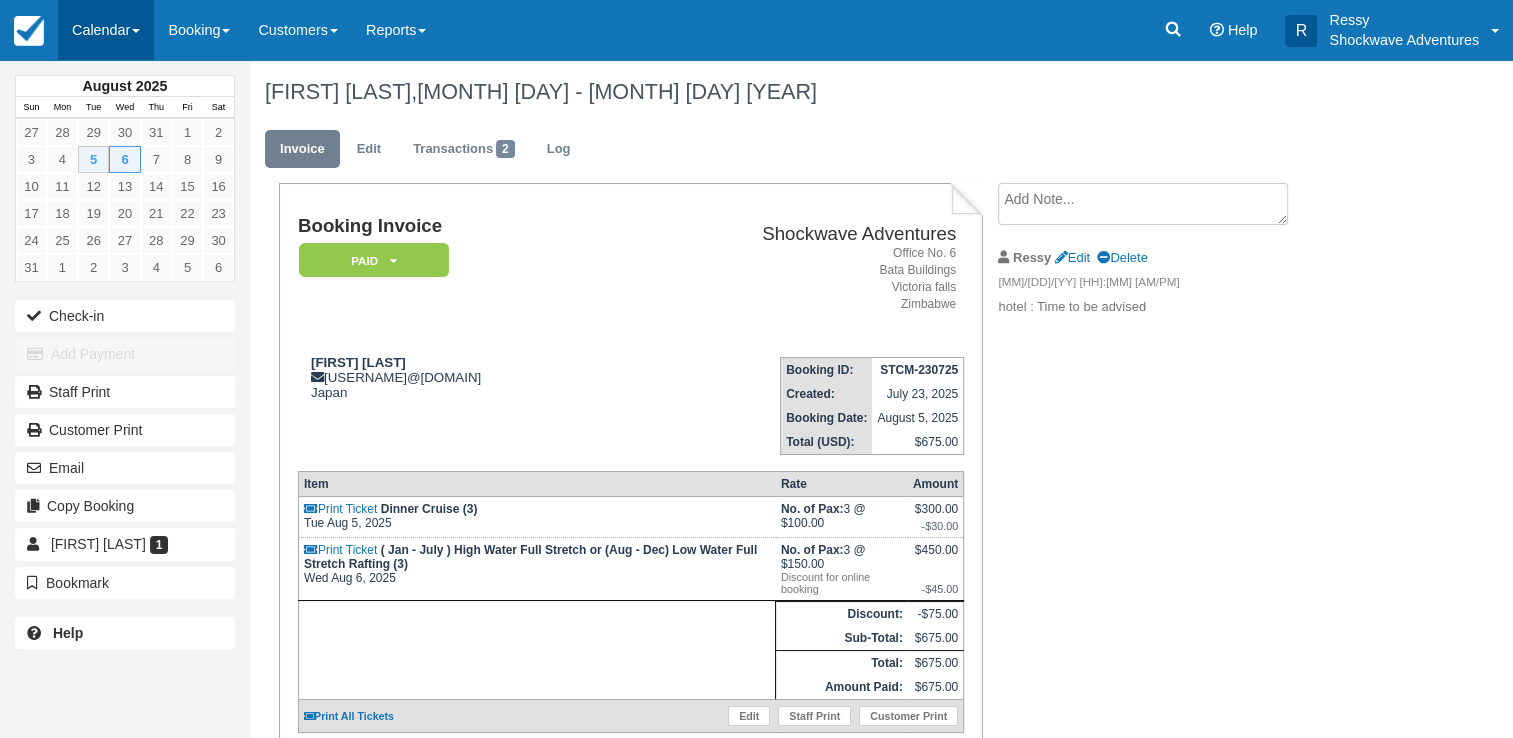 click on "Calendar" at bounding box center [106, 30] 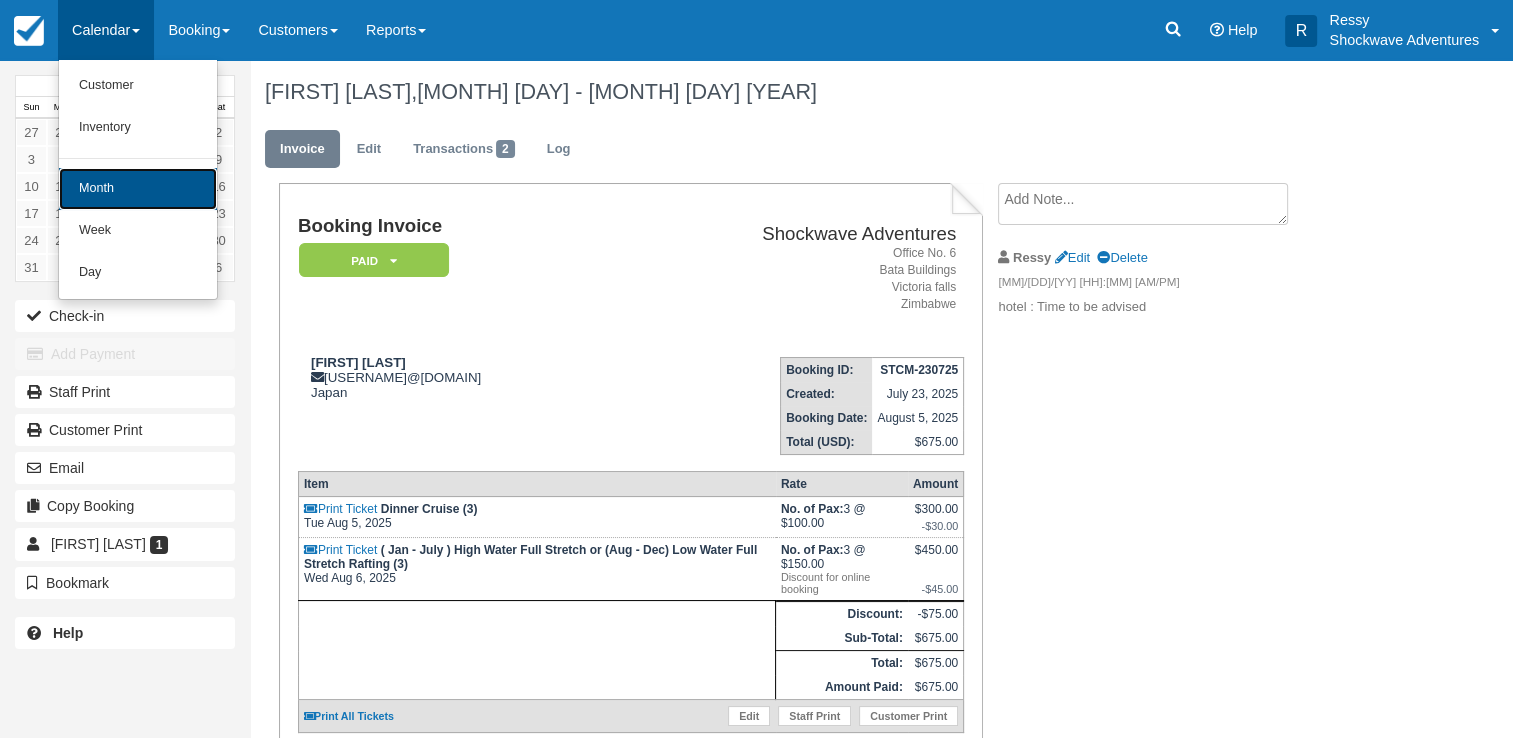 click on "Month" at bounding box center (138, 189) 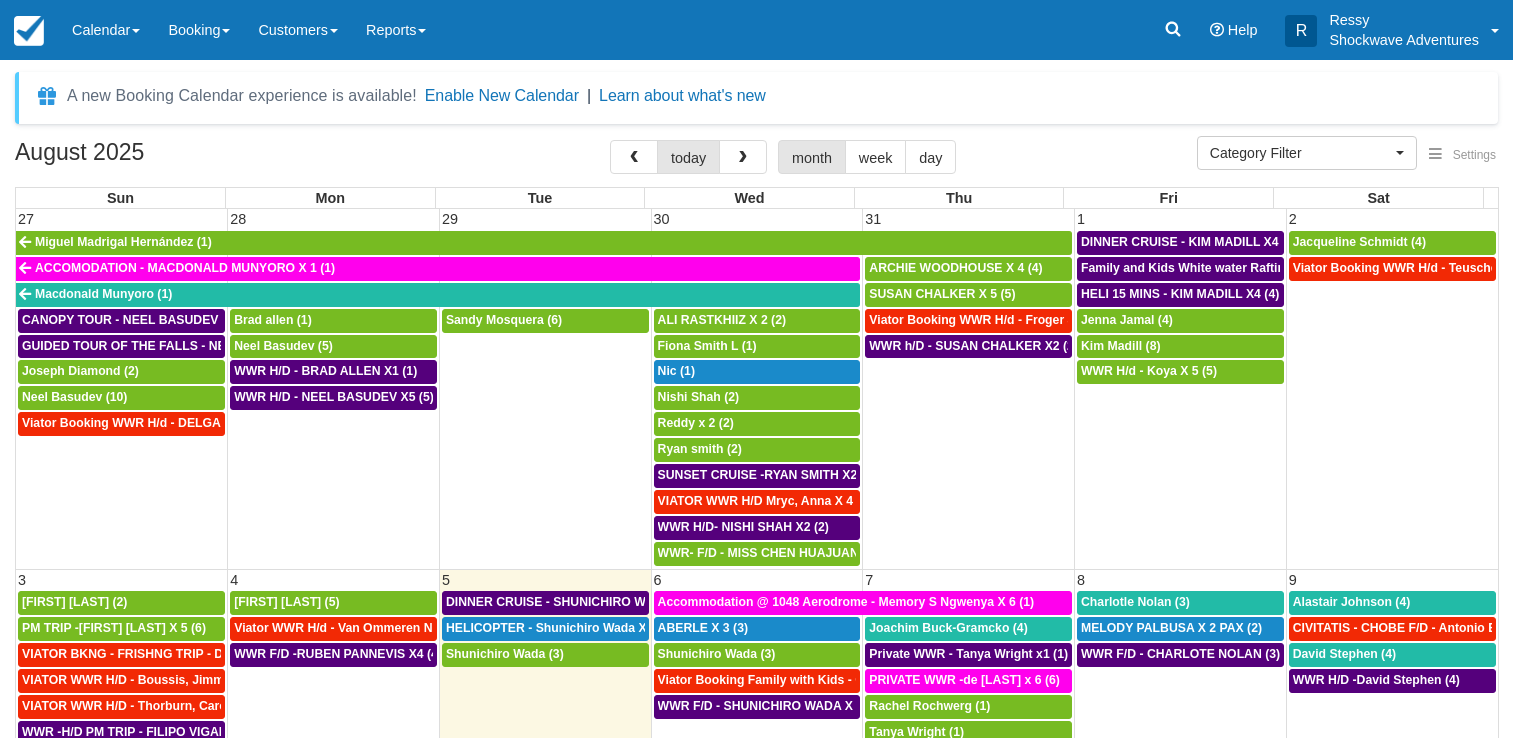 select 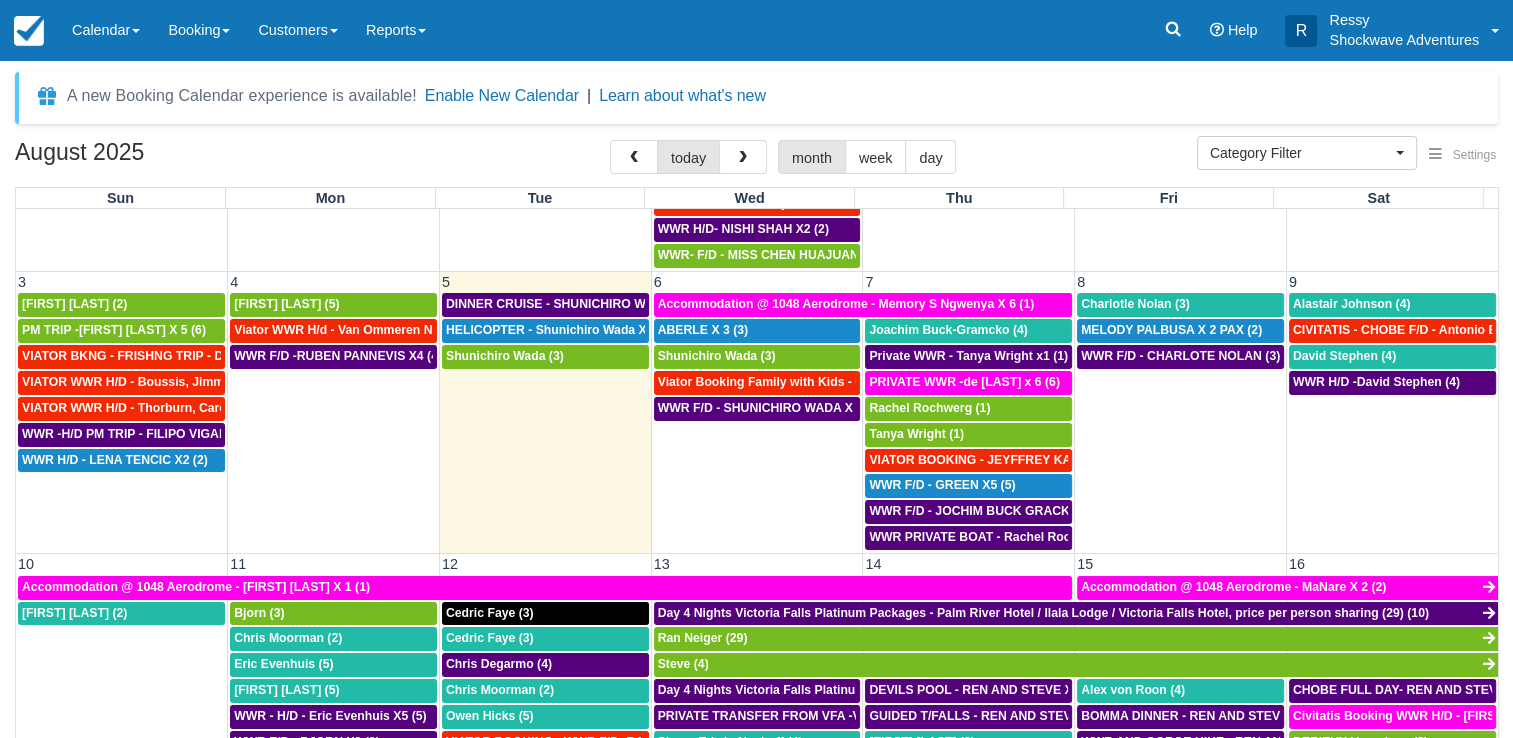 scroll, scrollTop: 300, scrollLeft: 0, axis: vertical 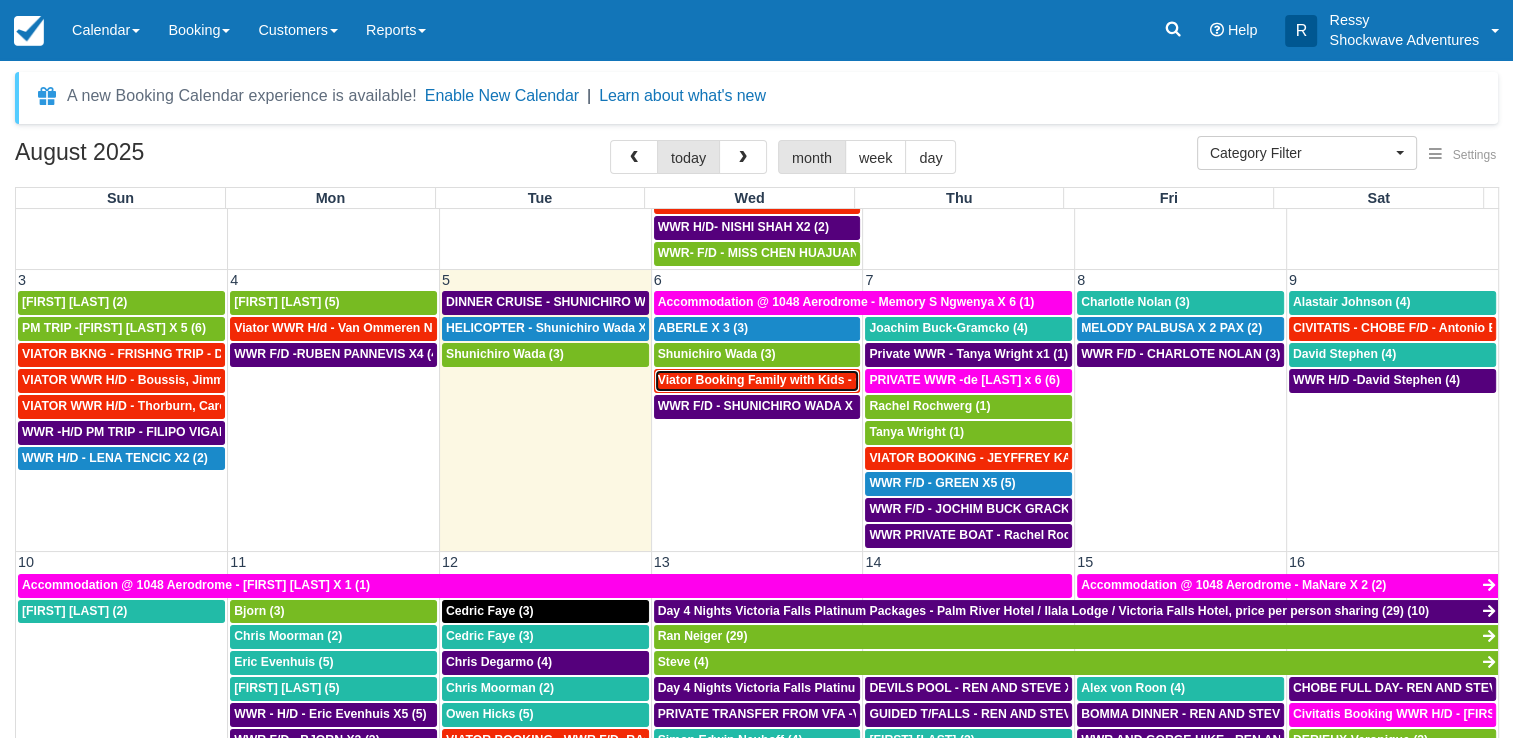 click on "Viator Booking Family with Kids - Gladman Ian X 4 (4)" at bounding box center (813, 380) 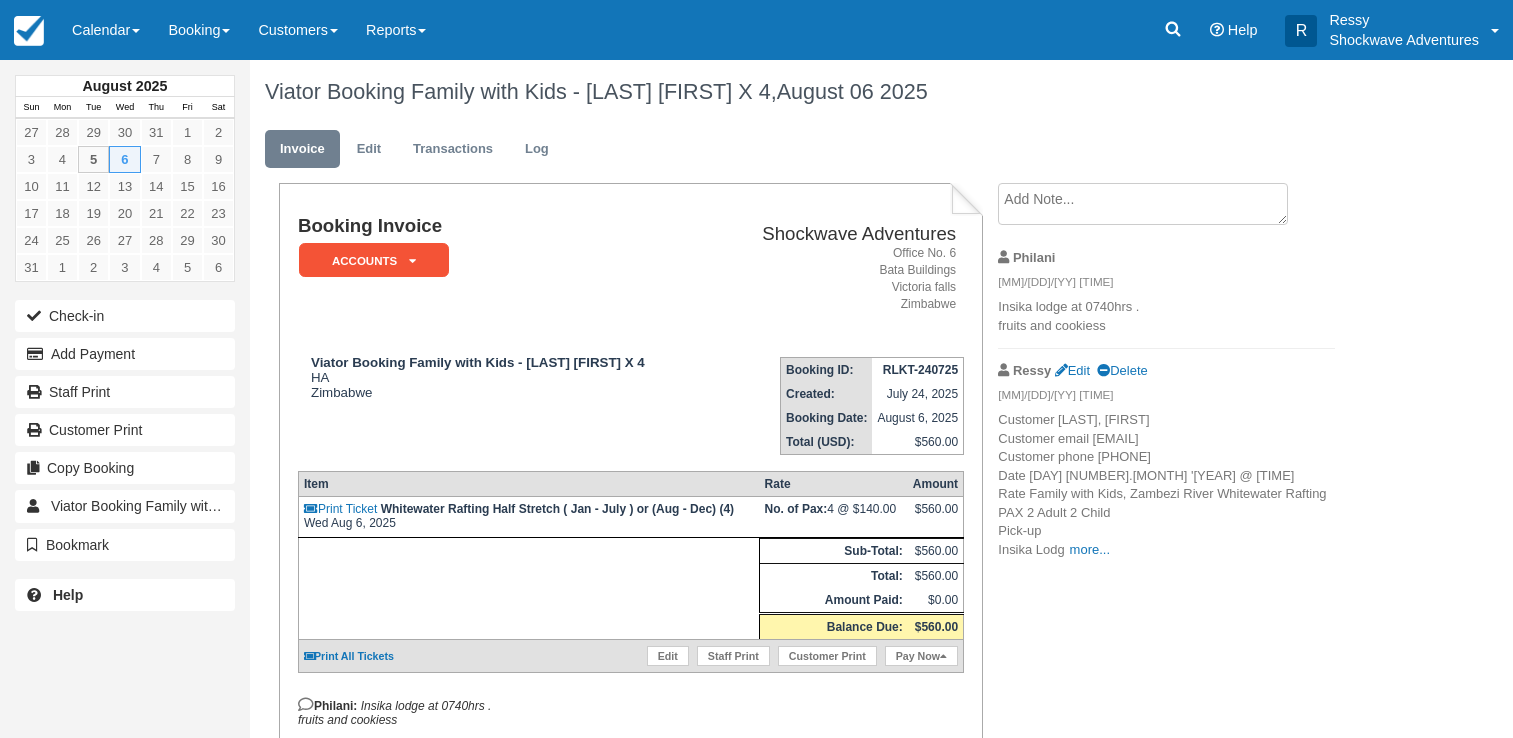 scroll, scrollTop: 0, scrollLeft: 0, axis: both 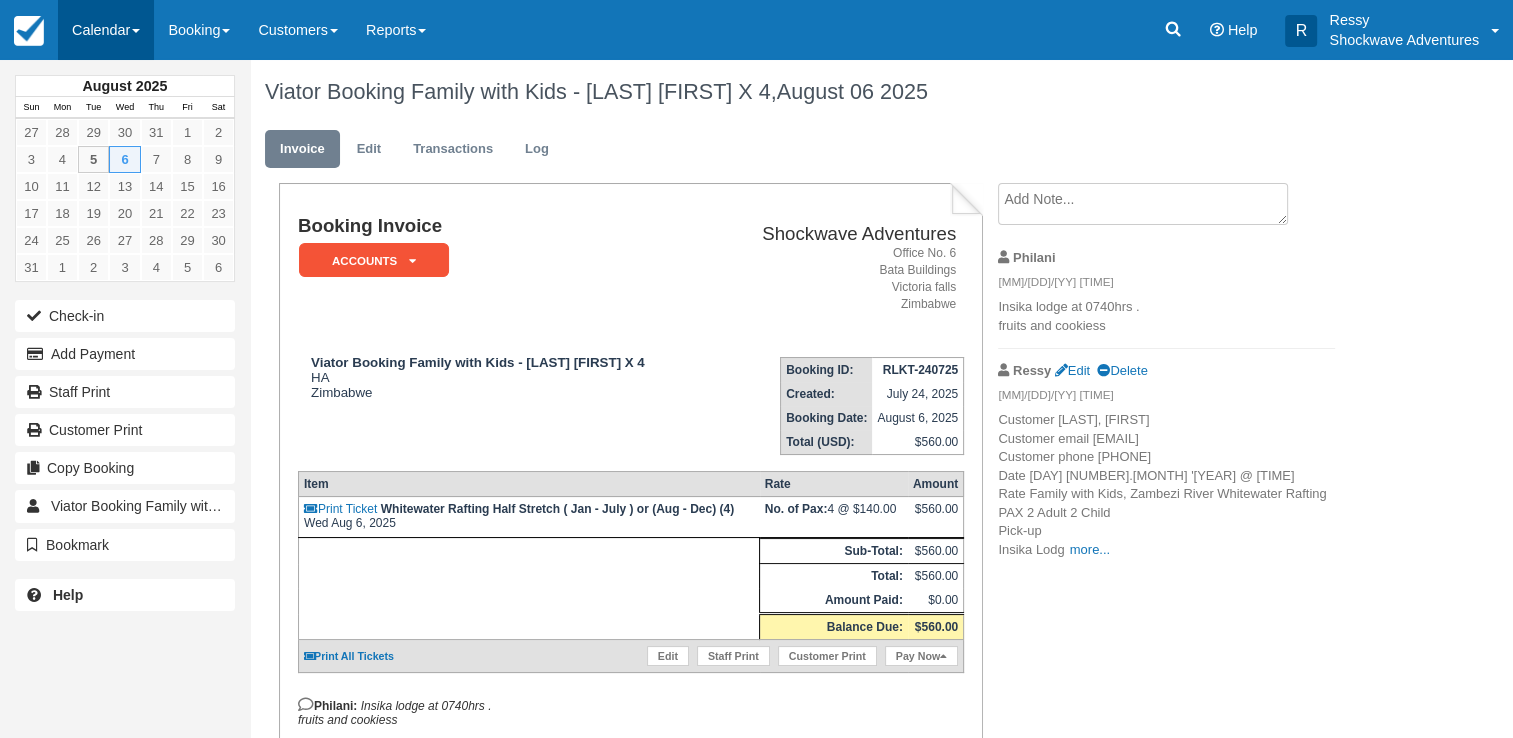 click on "Calendar" at bounding box center (106, 30) 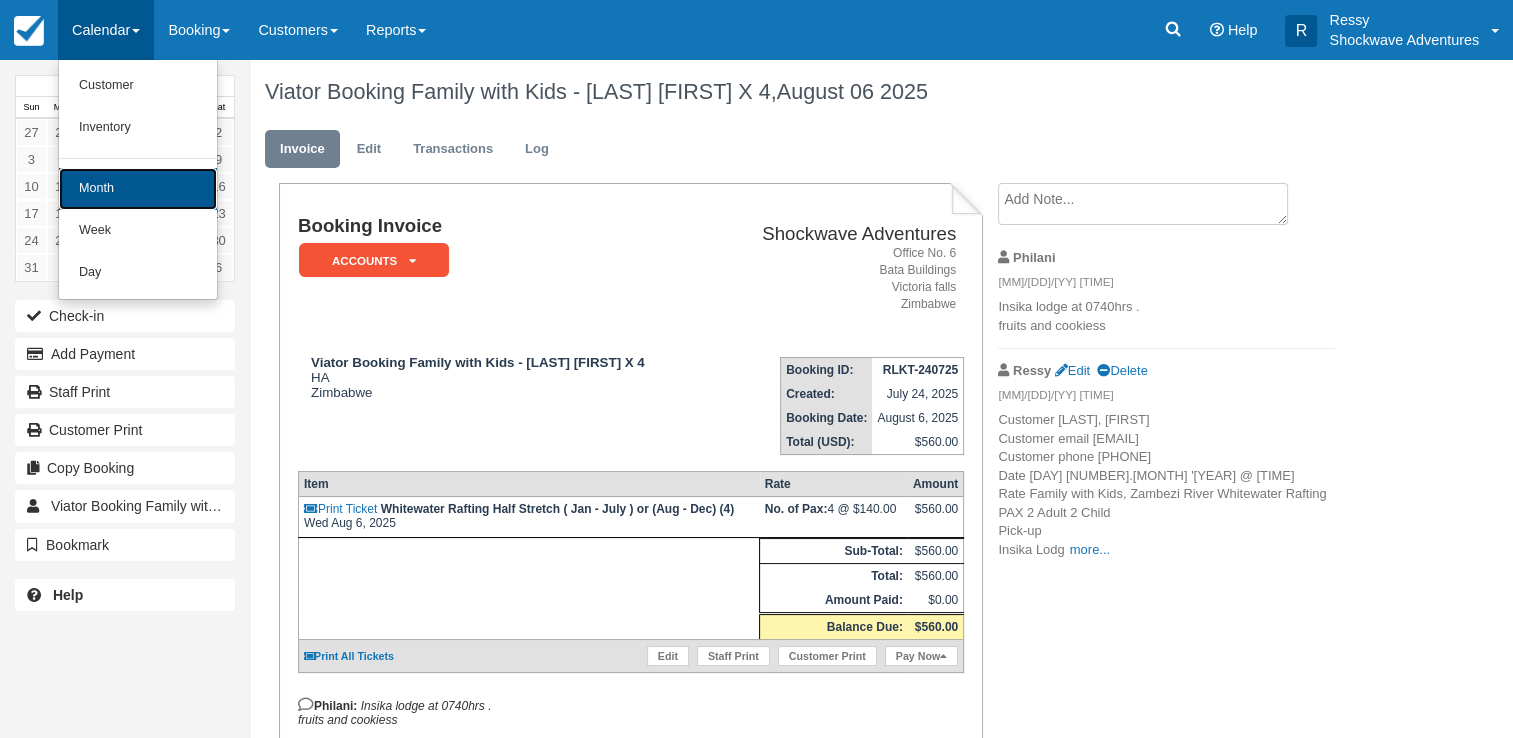 click on "Month" at bounding box center (138, 189) 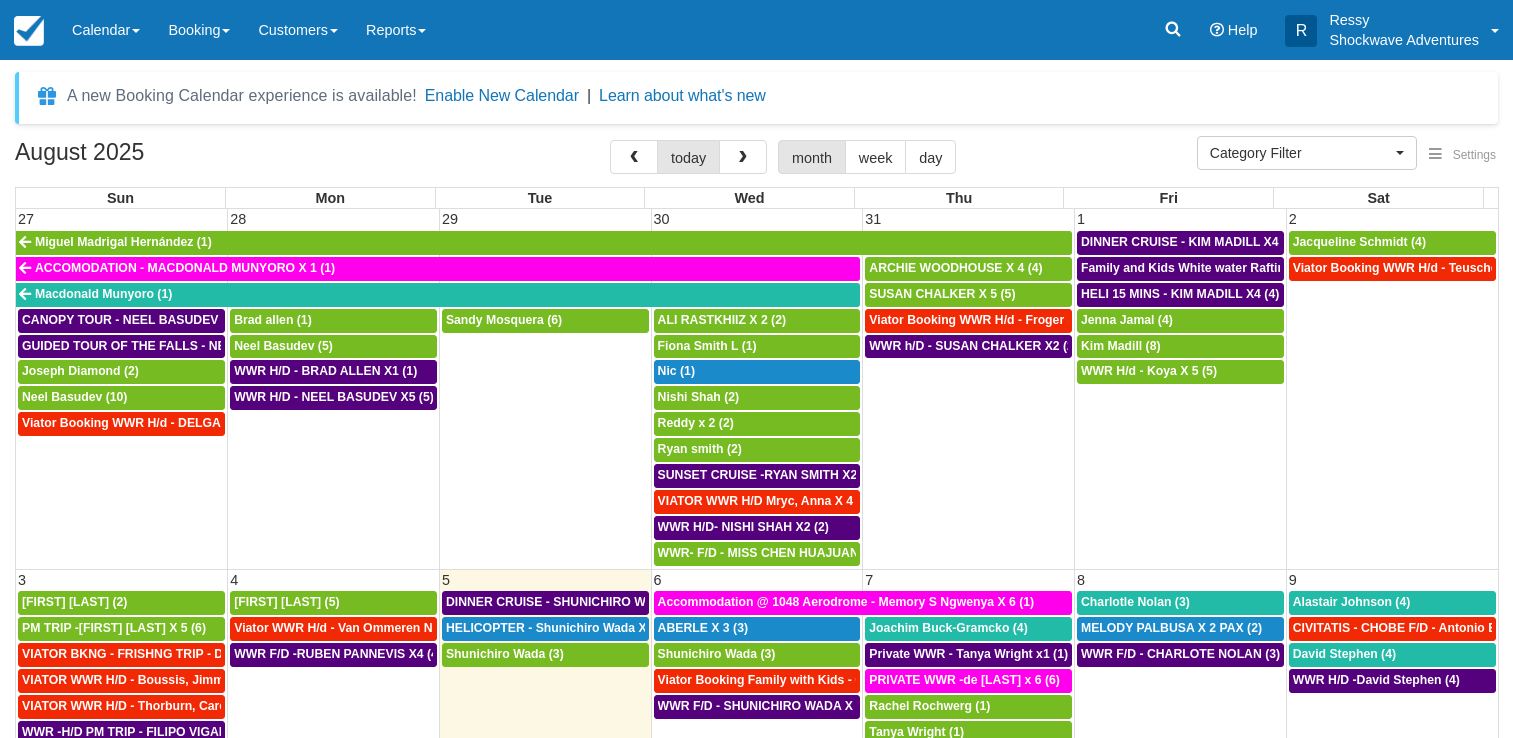 select 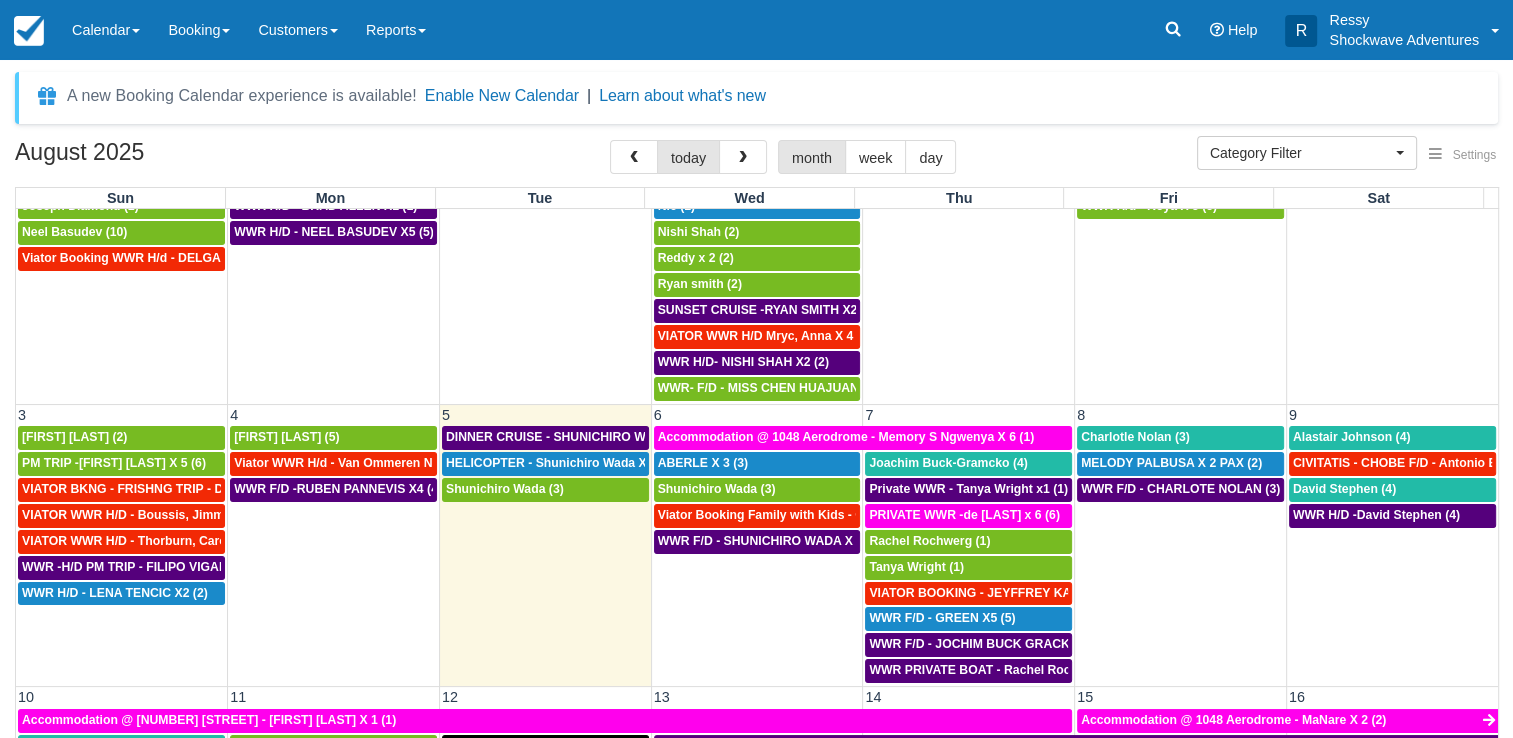 scroll, scrollTop: 200, scrollLeft: 0, axis: vertical 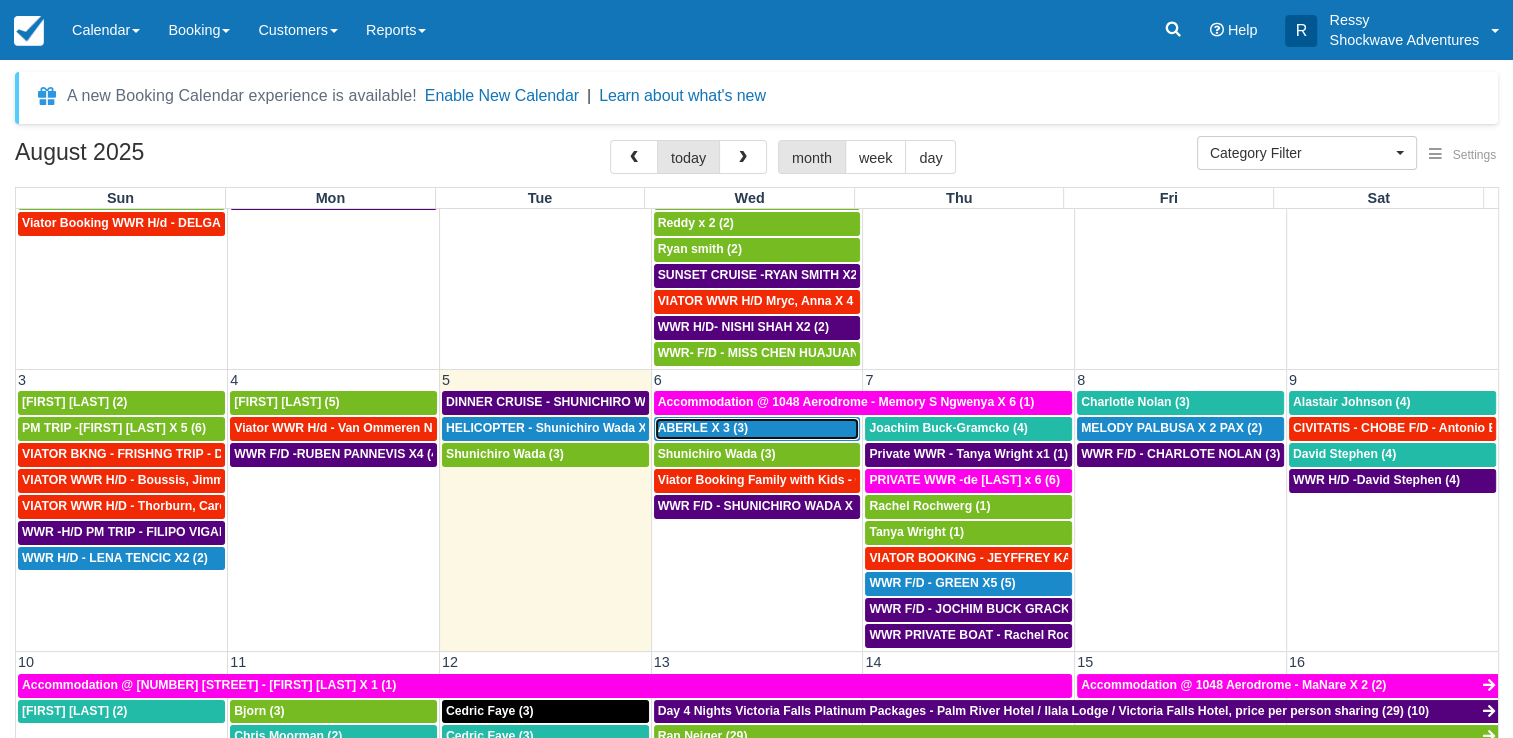 click on "ABERLE  X 3 (3)" at bounding box center [757, 429] 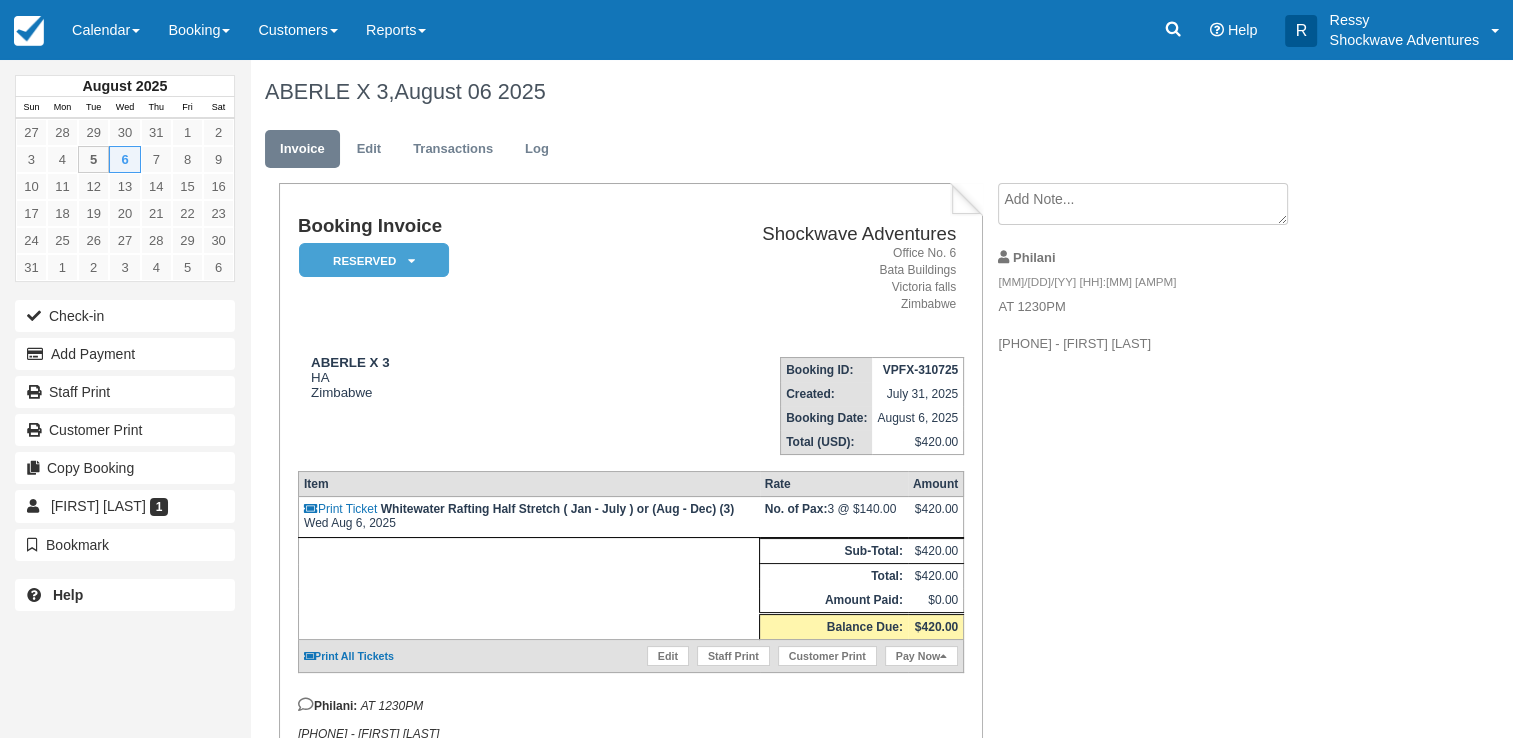 scroll, scrollTop: 99, scrollLeft: 0, axis: vertical 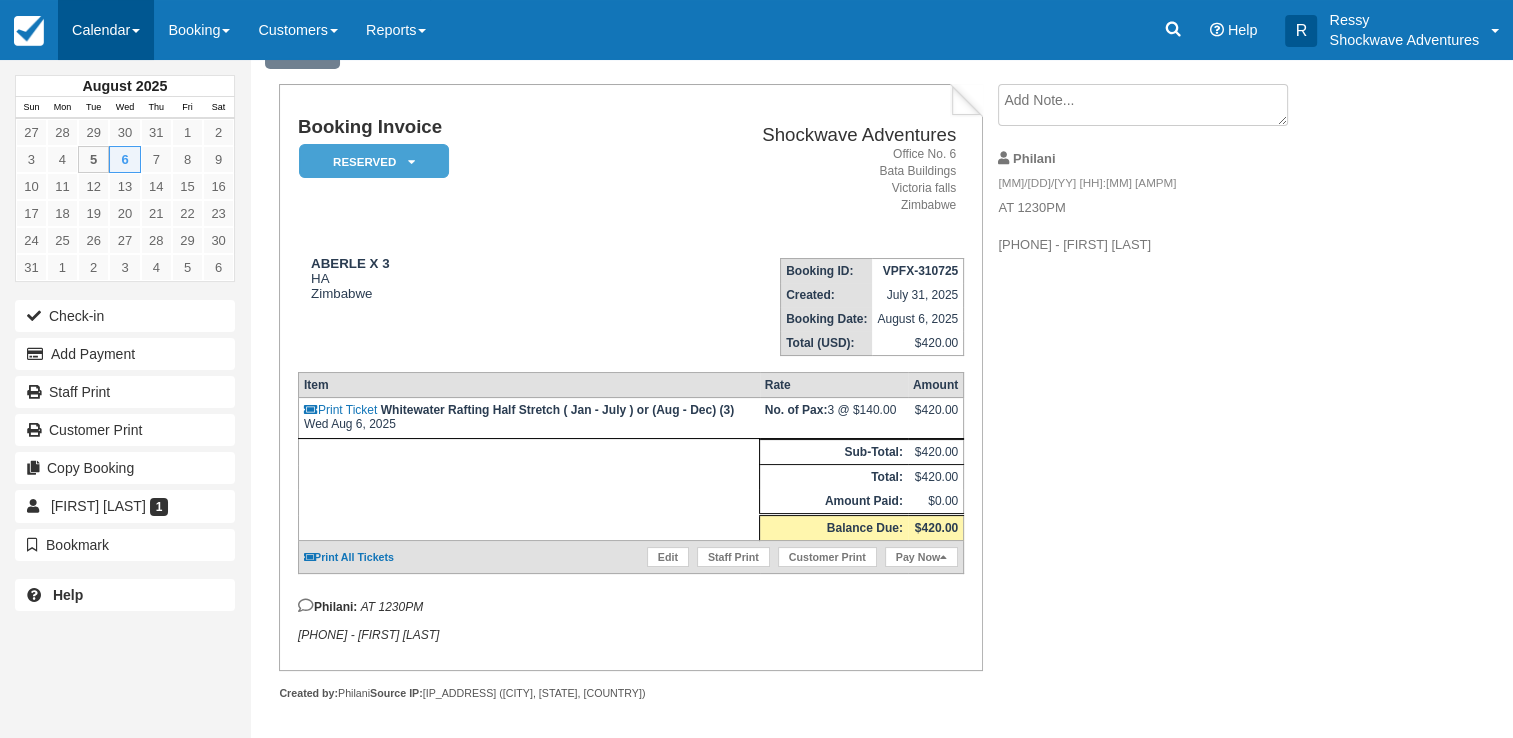 click on "Calendar" at bounding box center (106, 30) 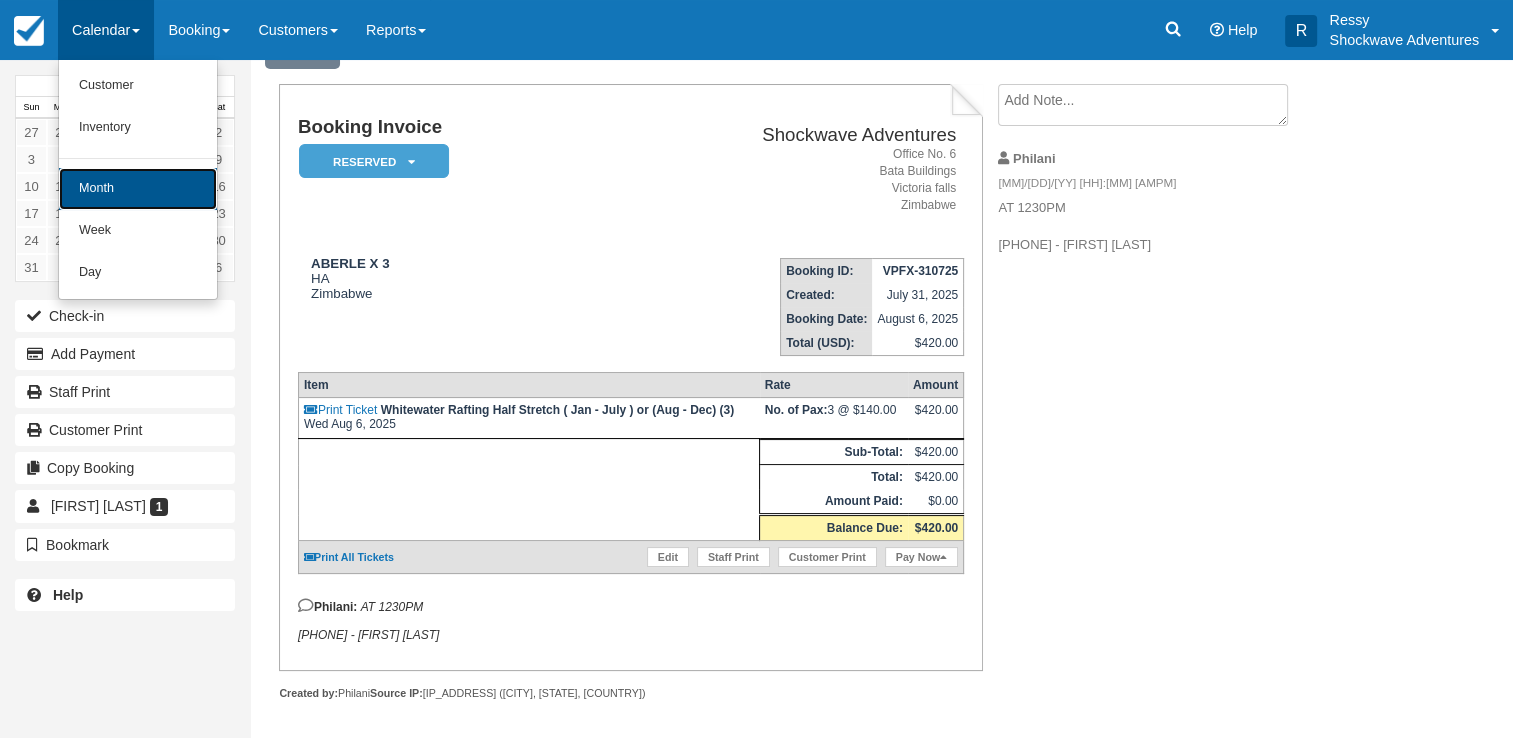 click on "Month" at bounding box center [138, 189] 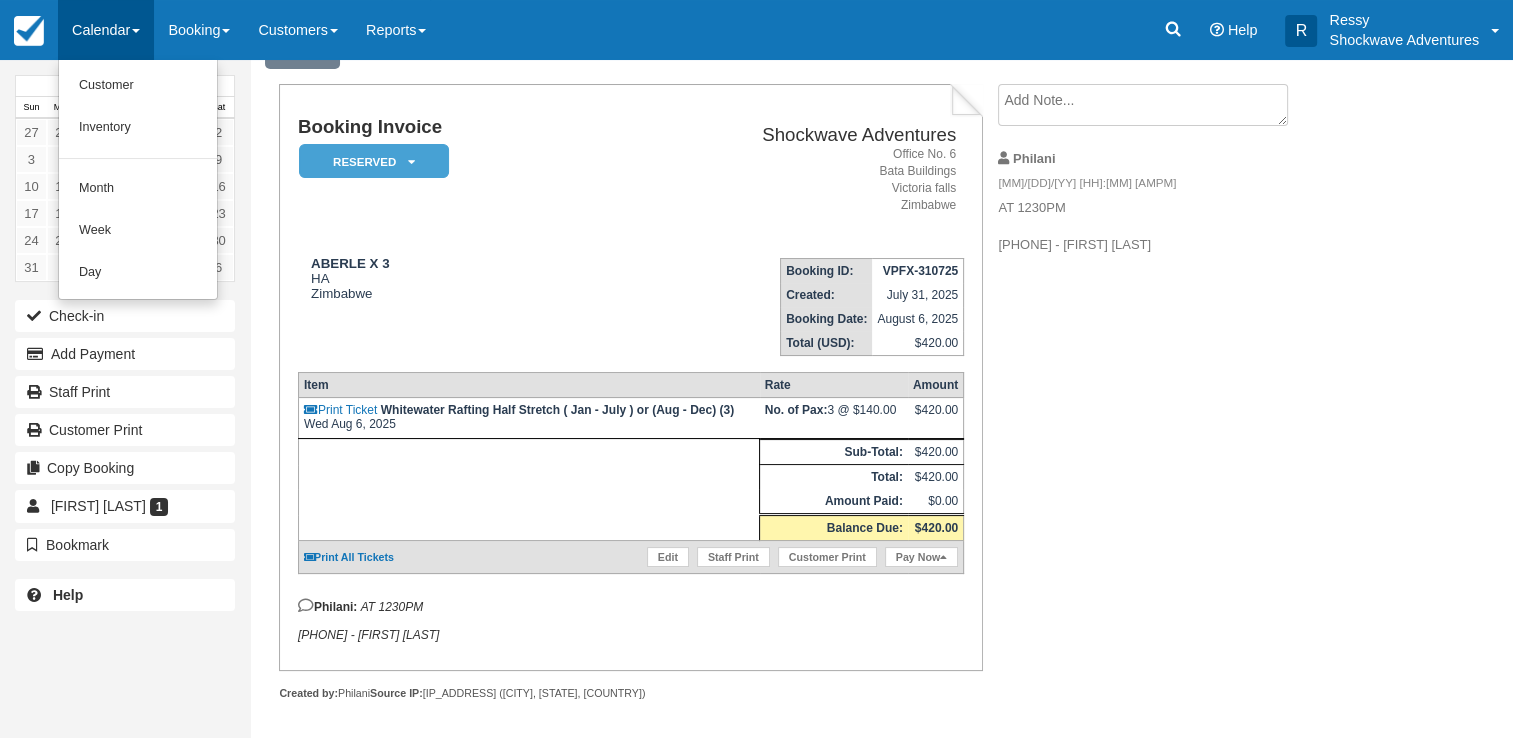 click on "13" at bounding box center [124, 186] 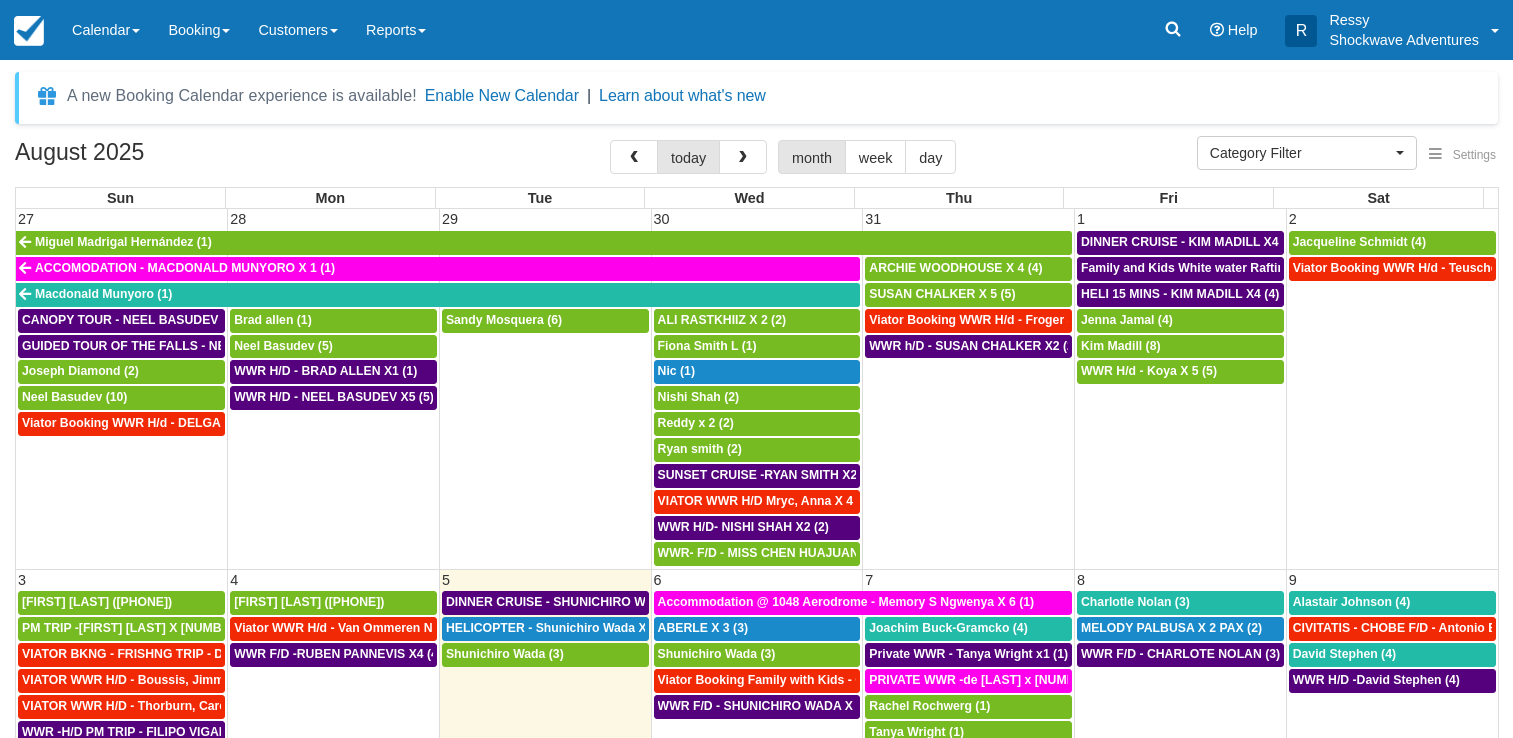 select 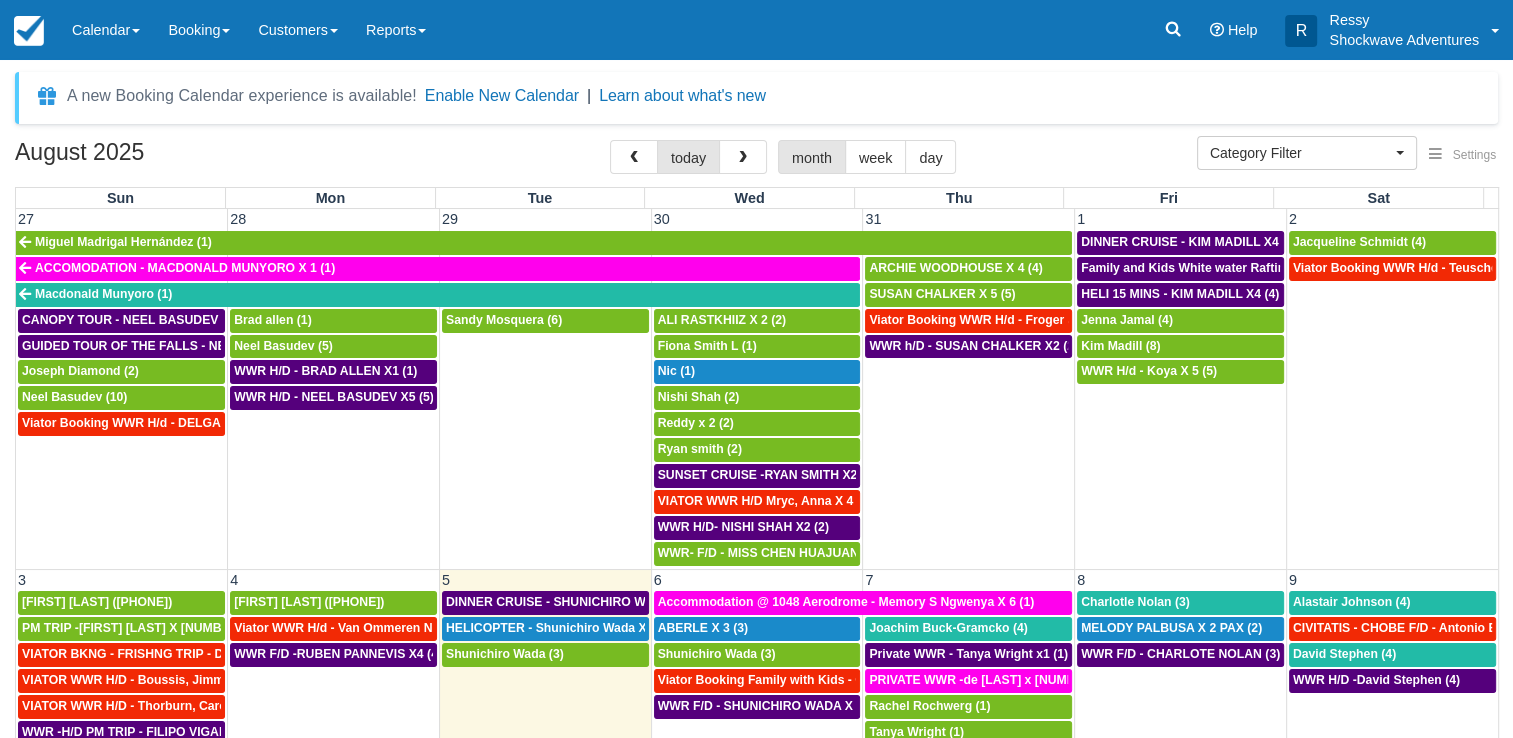 scroll, scrollTop: 200, scrollLeft: 0, axis: vertical 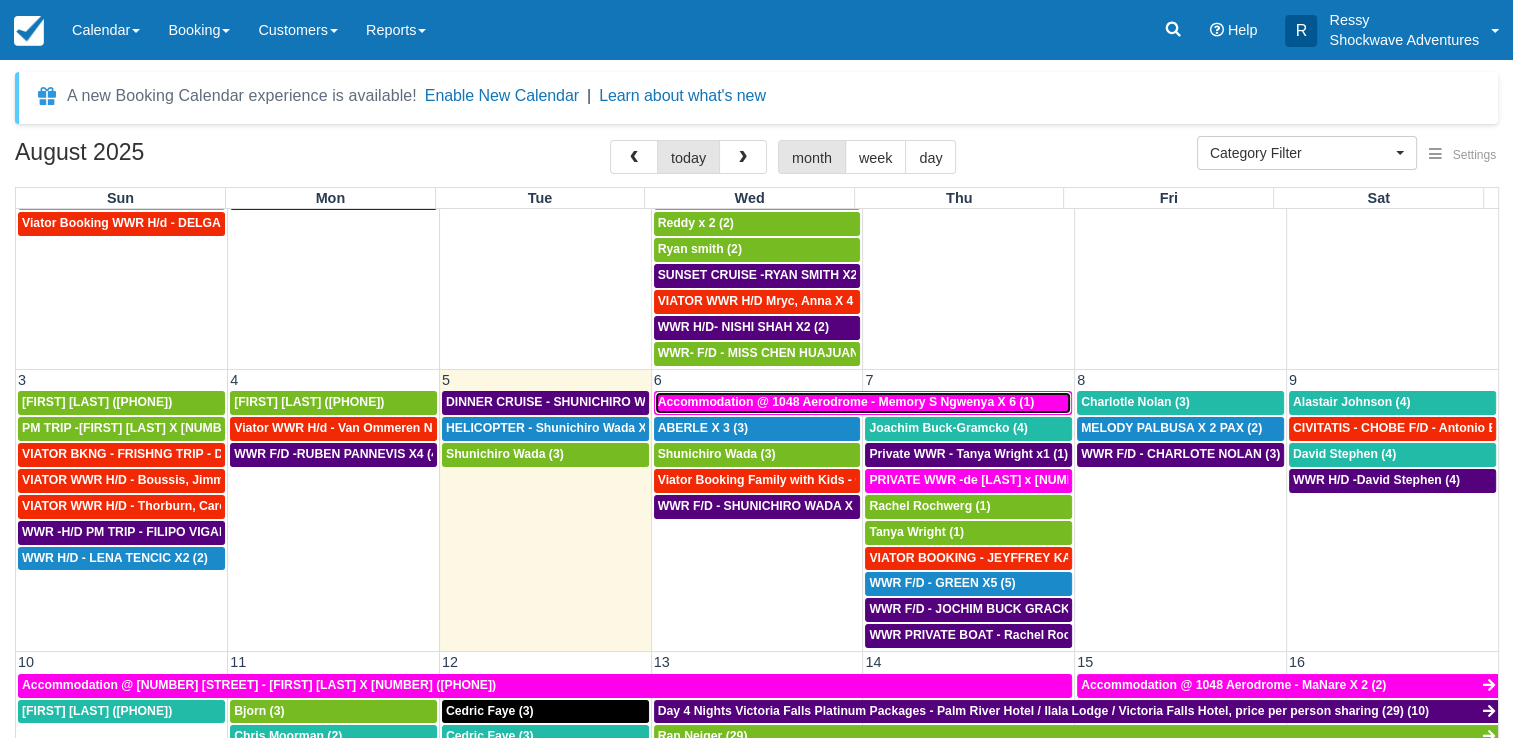 click on "Accommodation @ 1048 Aerodrome - Memory S Ngwenya X 6 (1)" at bounding box center [846, 402] 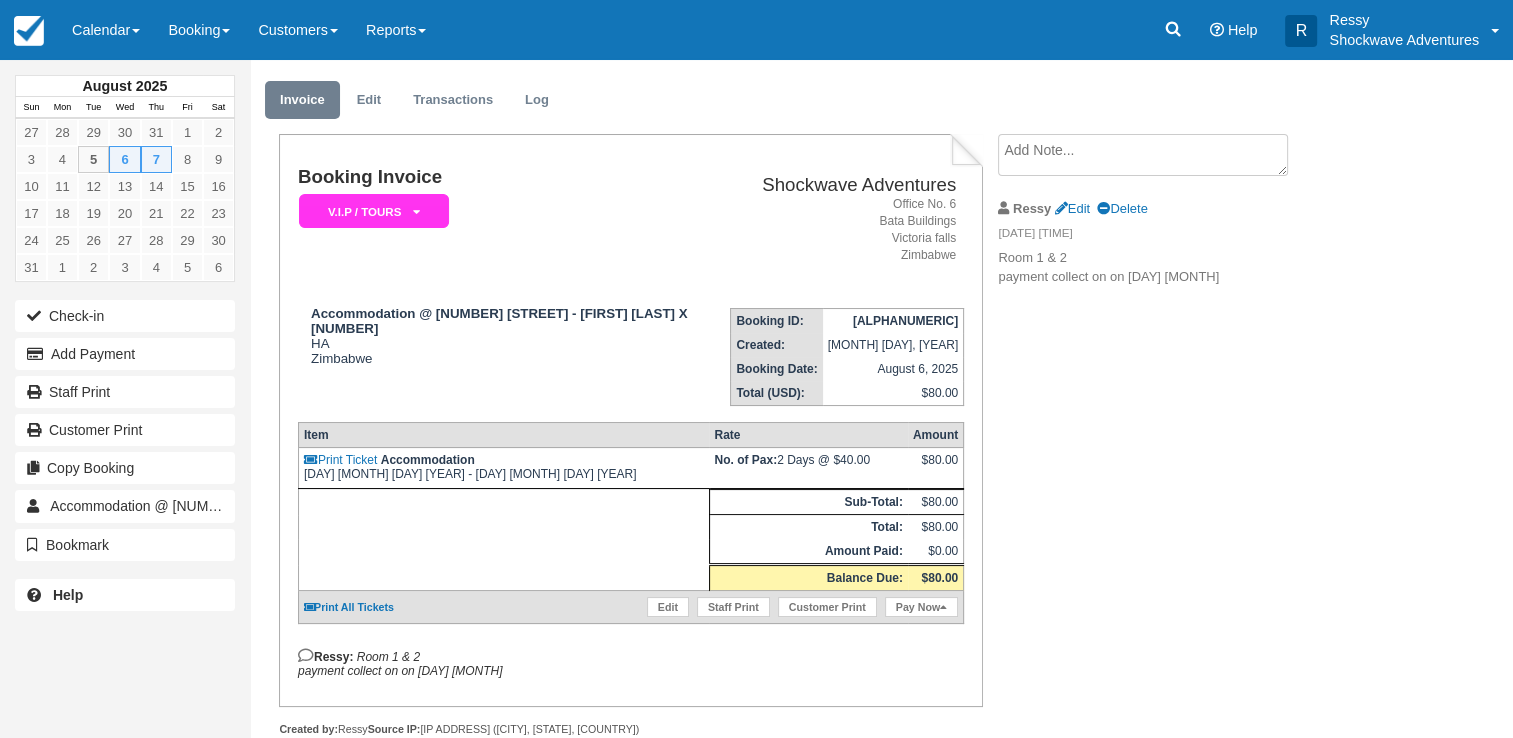 scroll, scrollTop: 85, scrollLeft: 0, axis: vertical 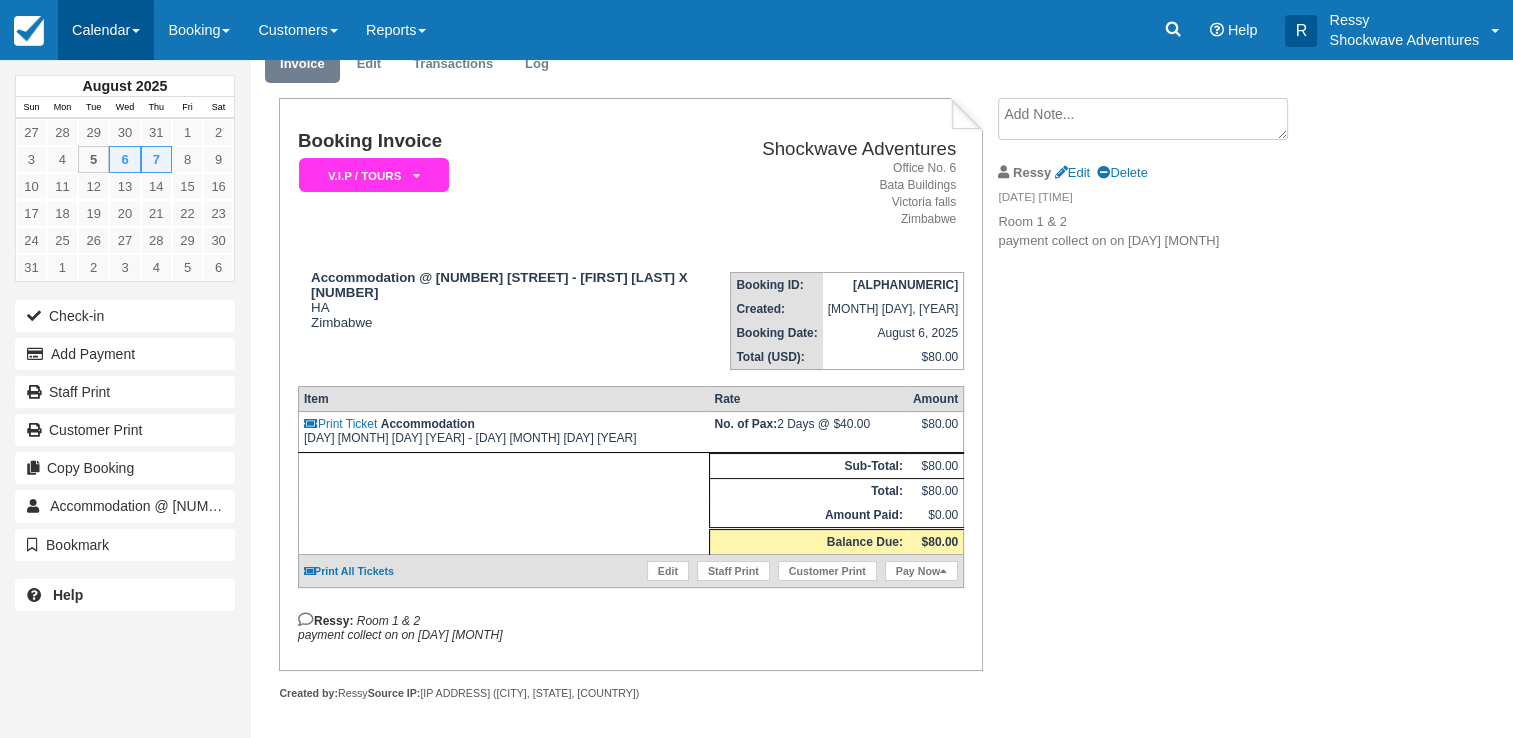 click on "Calendar" at bounding box center (106, 30) 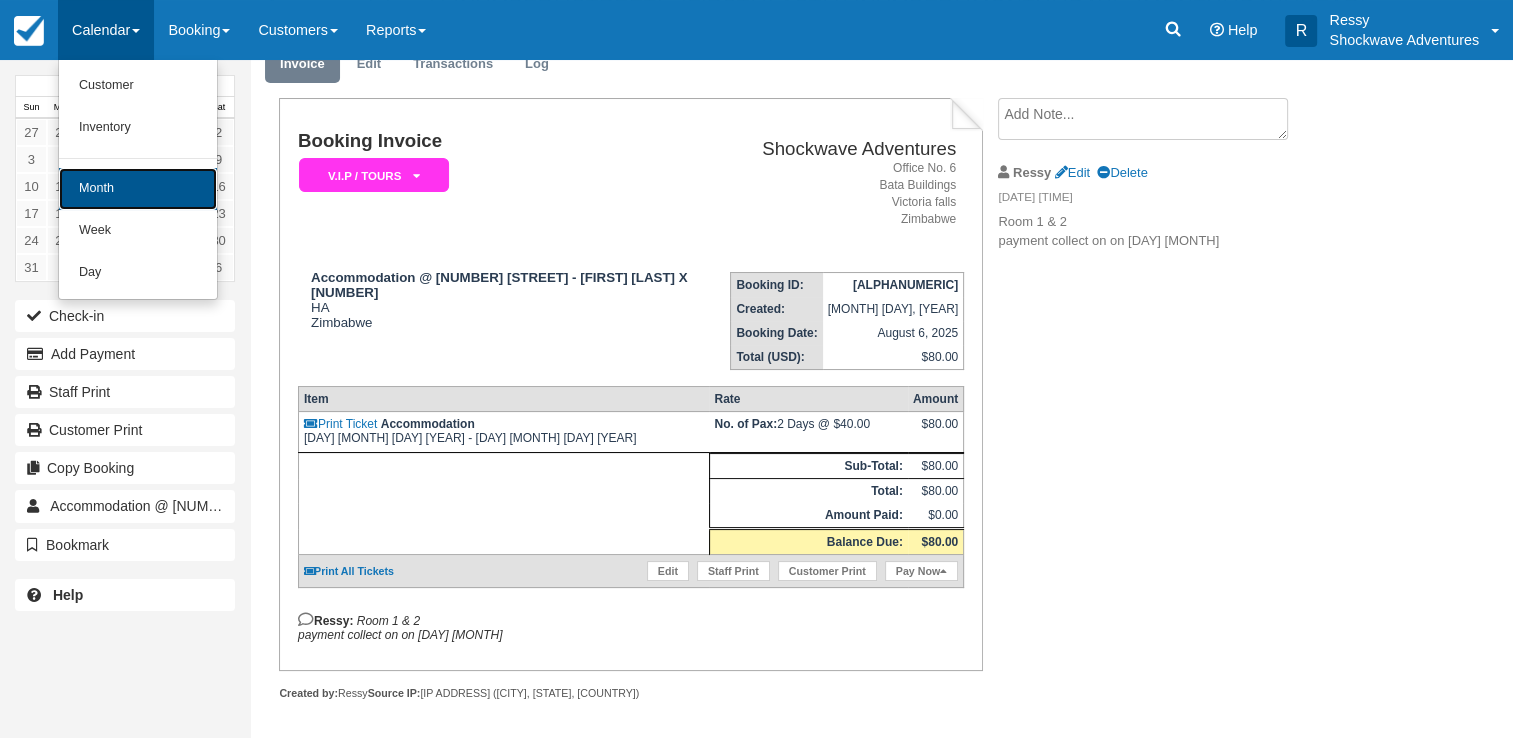 click on "Month" at bounding box center (138, 189) 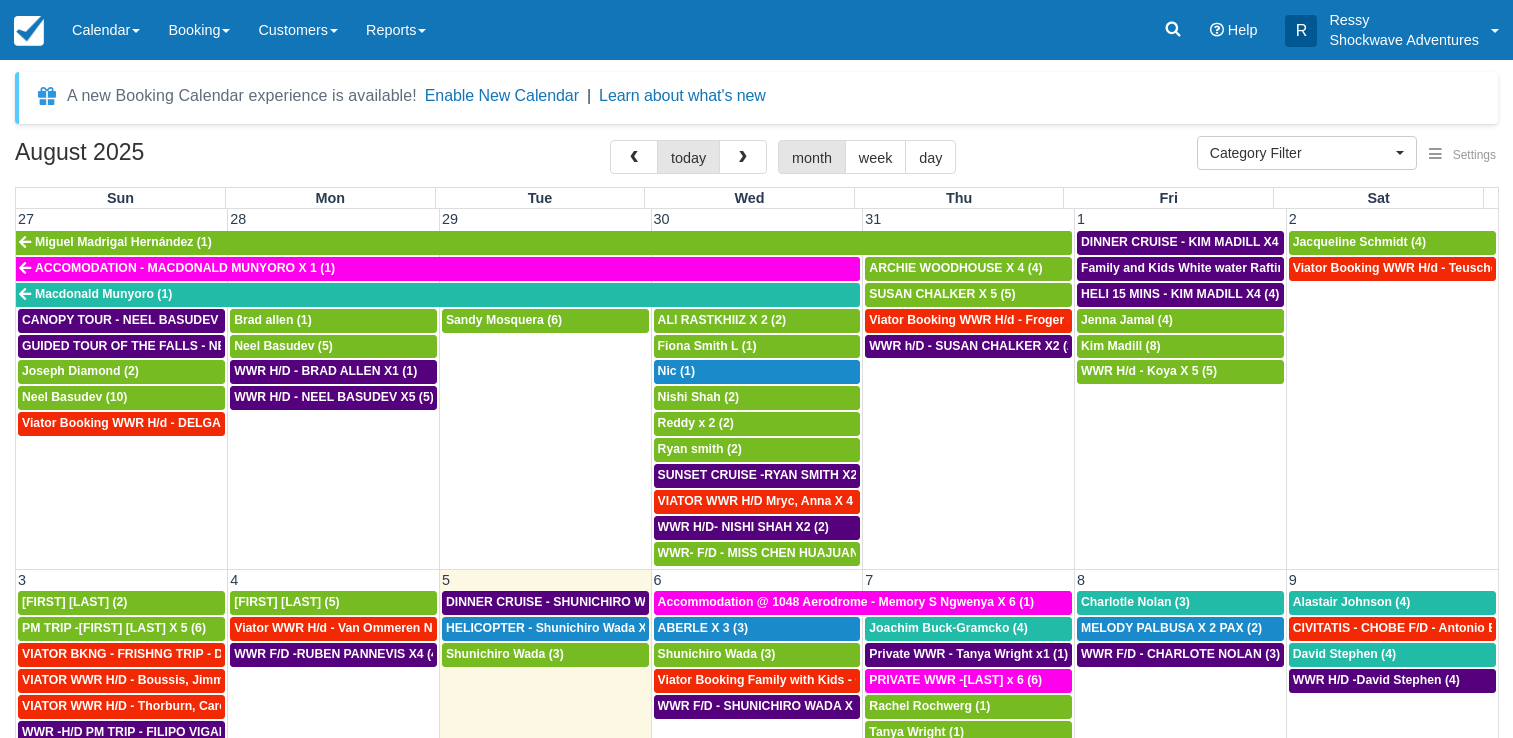 select 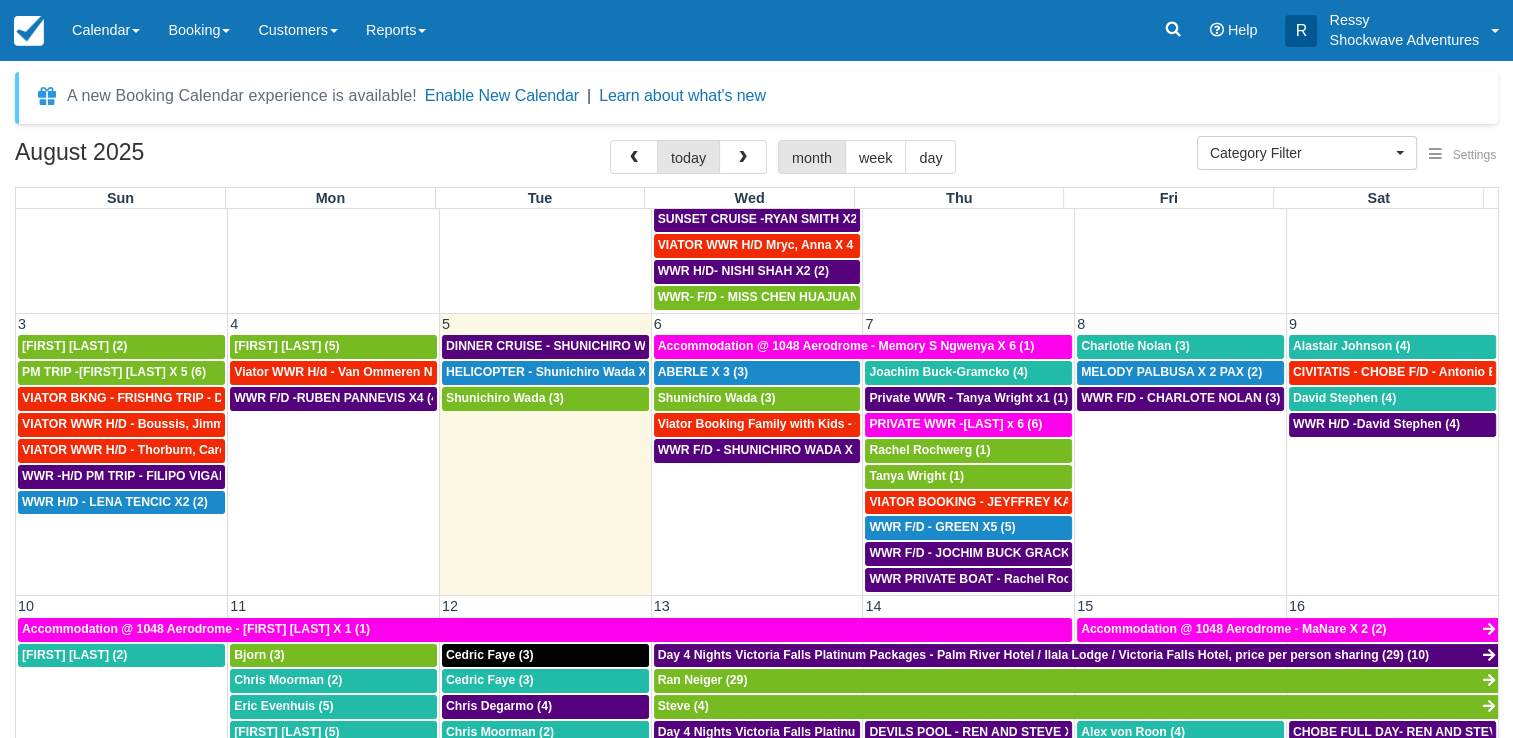 scroll, scrollTop: 300, scrollLeft: 0, axis: vertical 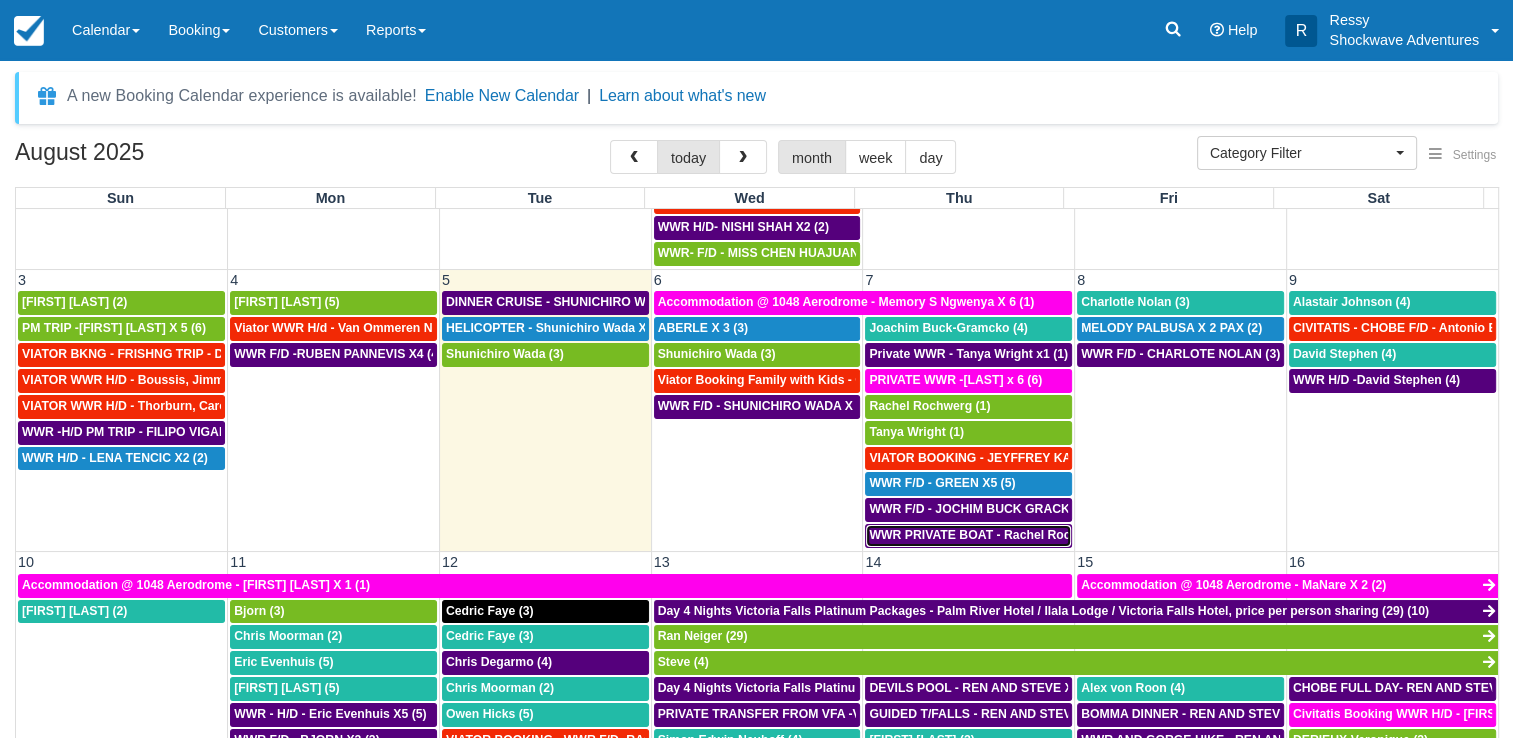 click on "WWR PRIVATE BOAT - Rachel Rochwerg X1 (1)" at bounding box center (1006, 535) 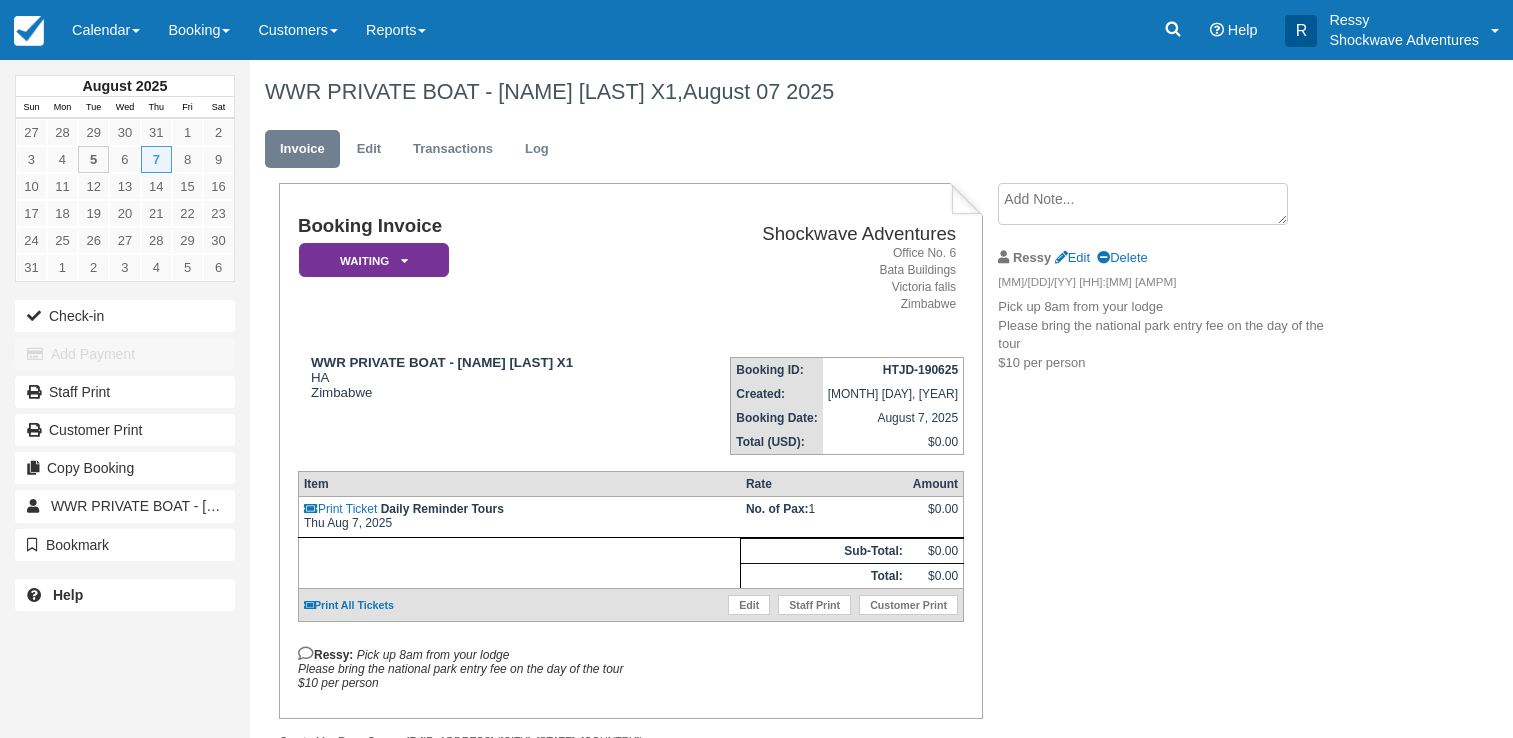 scroll, scrollTop: 0, scrollLeft: 0, axis: both 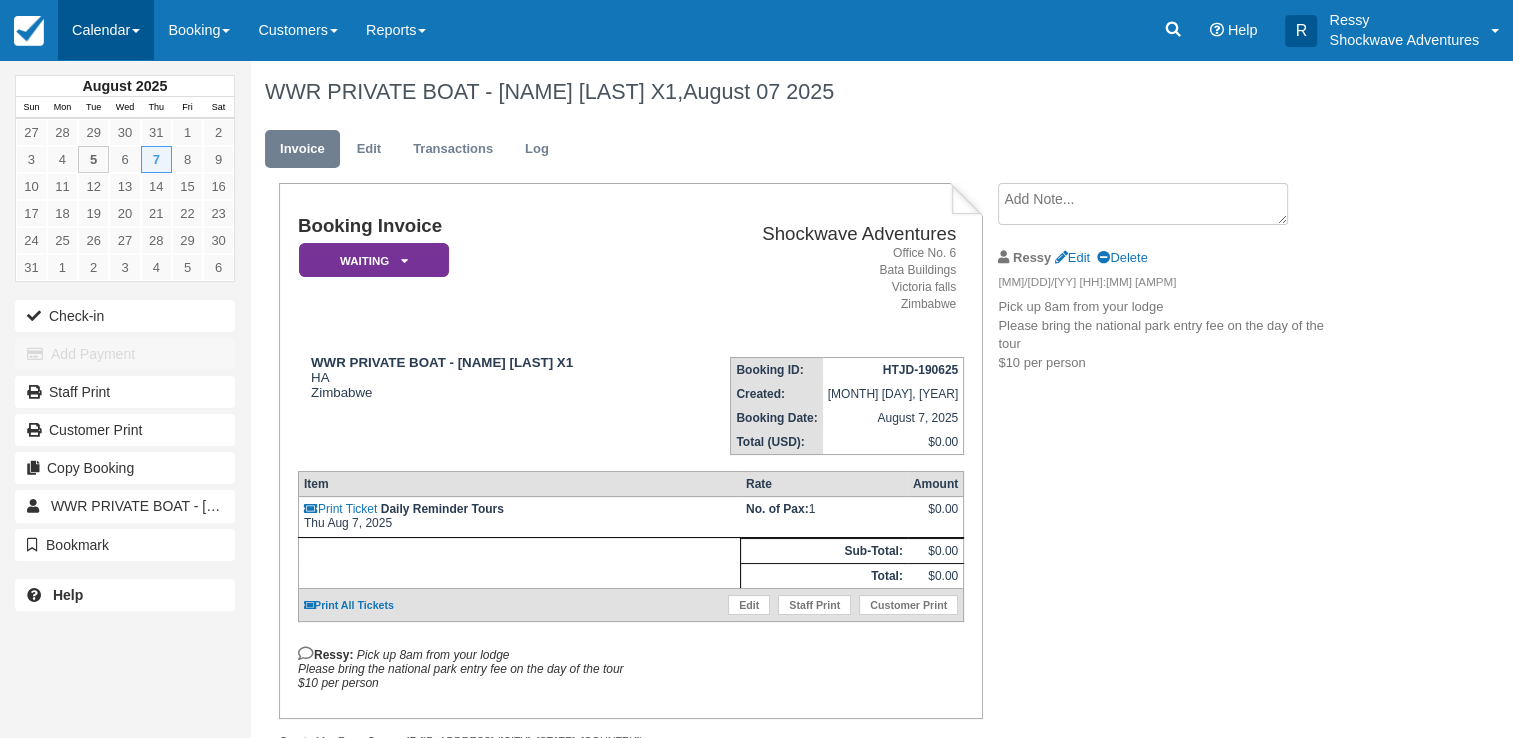 click on "Calendar" at bounding box center [106, 30] 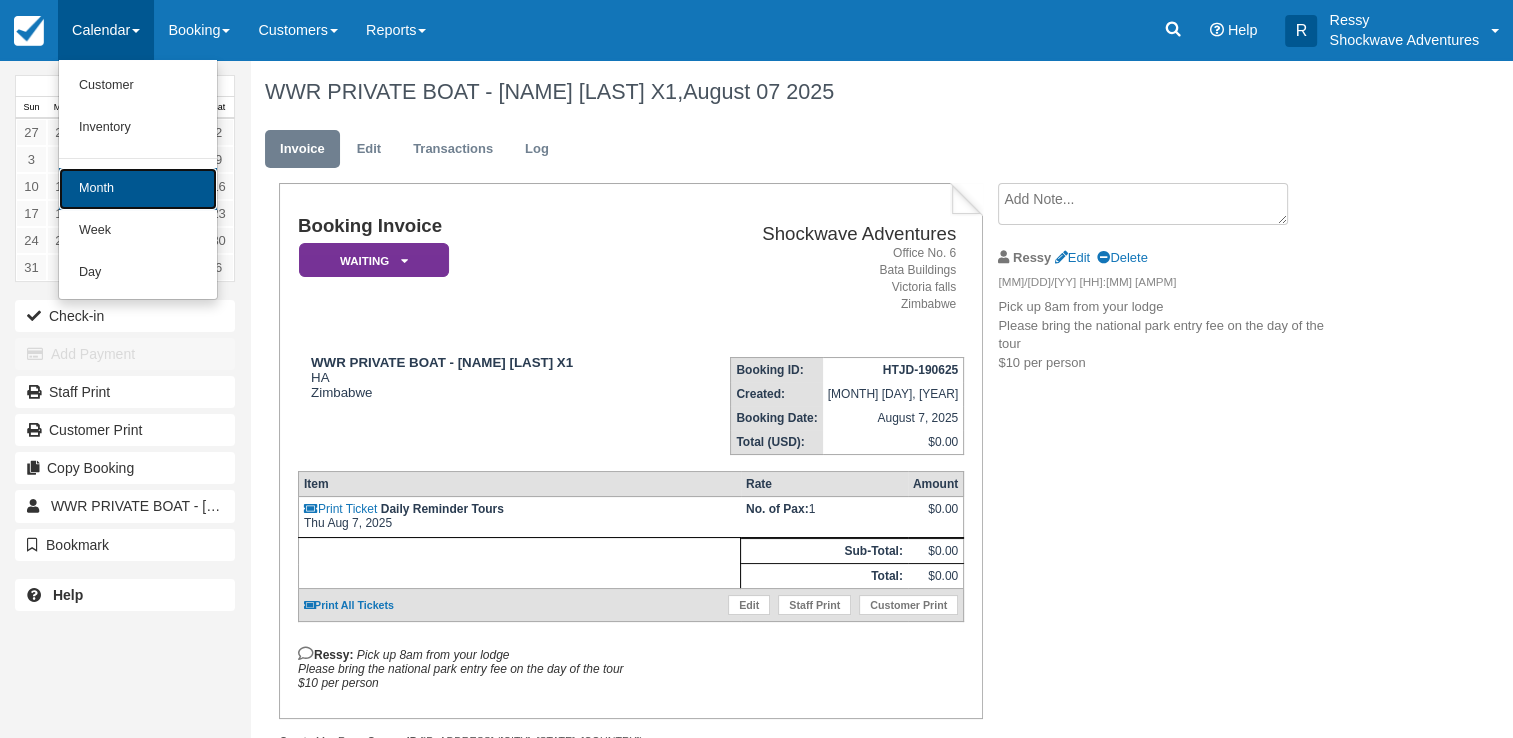 click on "Month" at bounding box center (138, 189) 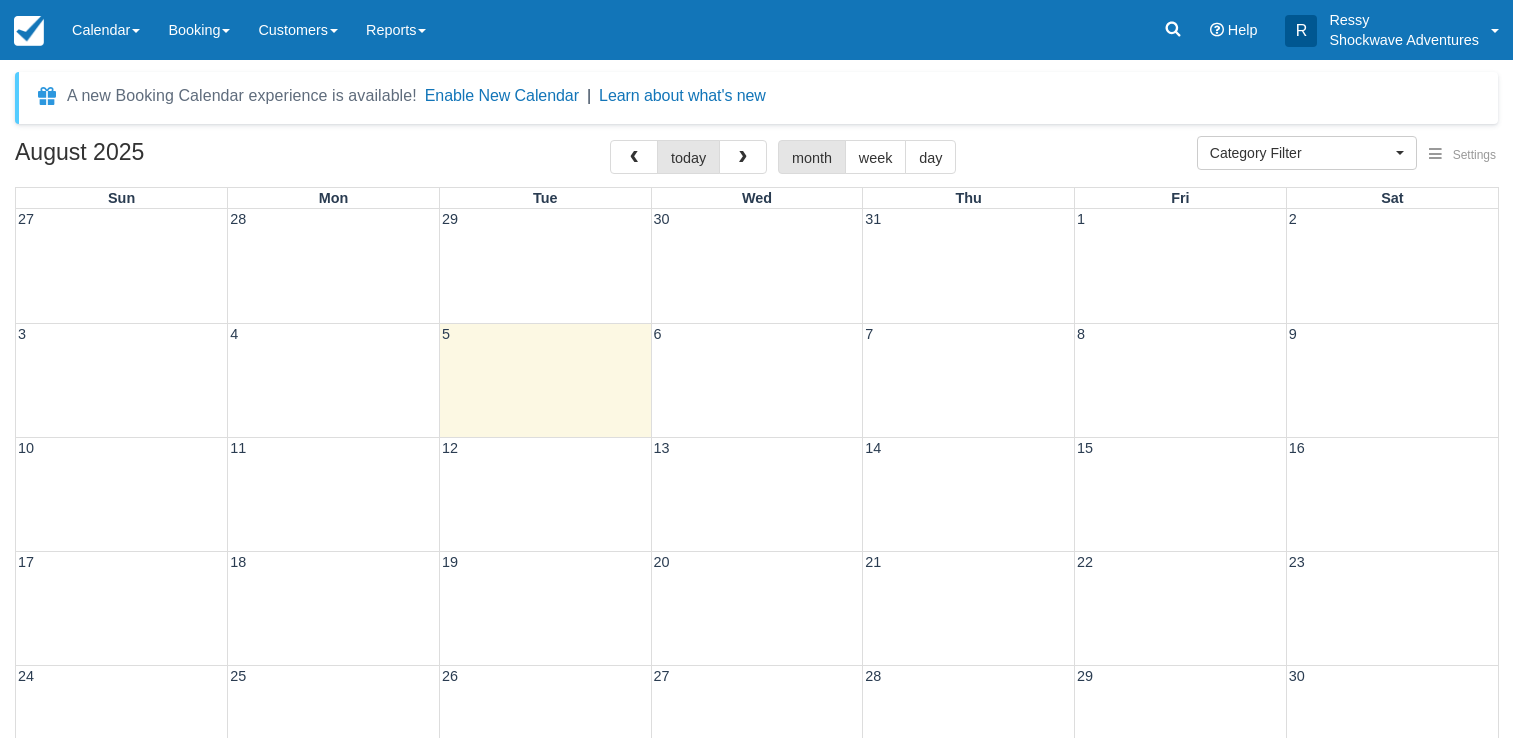 select 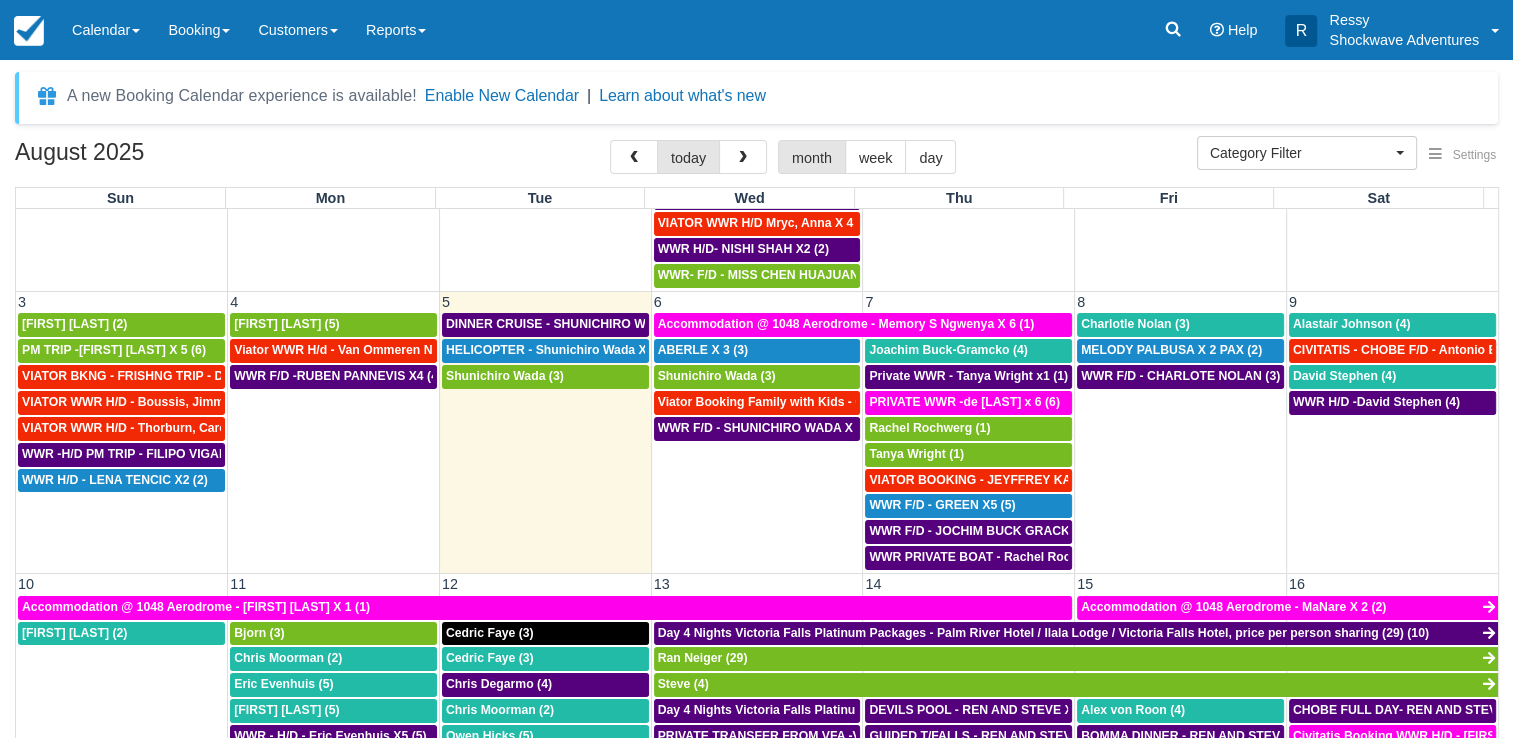 scroll, scrollTop: 300, scrollLeft: 0, axis: vertical 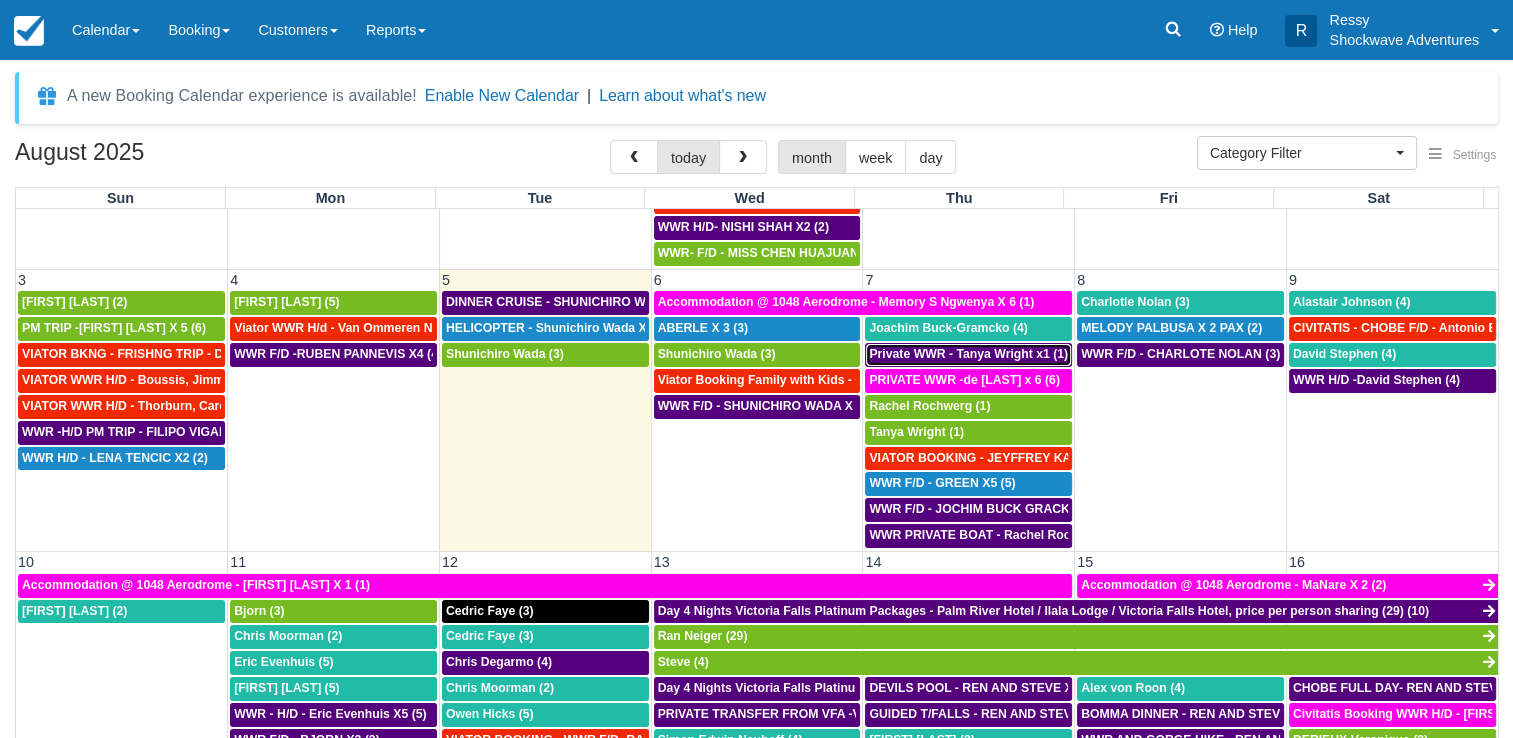 click on "Private WWR - Tanya Wright x1 (1)" at bounding box center (968, 354) 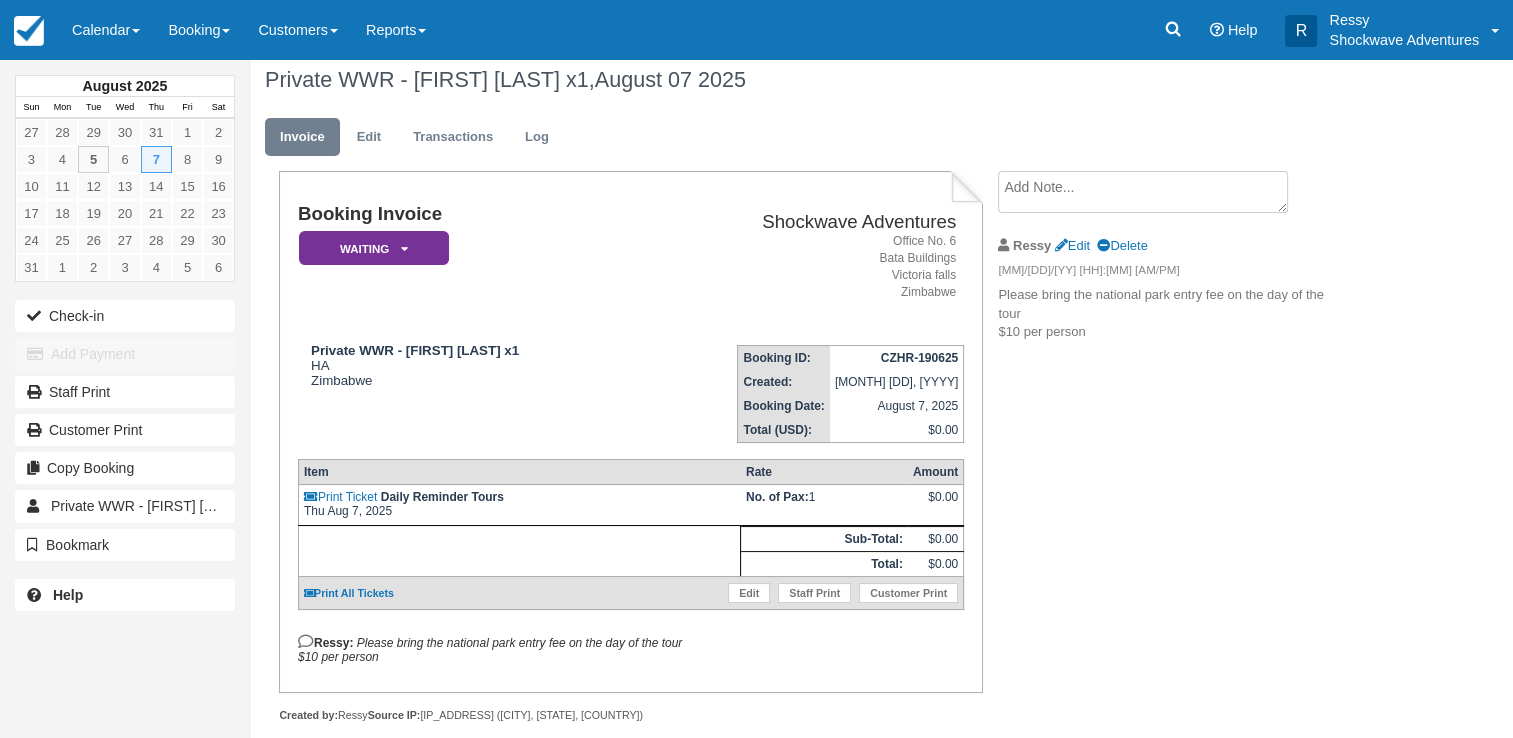 scroll, scrollTop: 36, scrollLeft: 0, axis: vertical 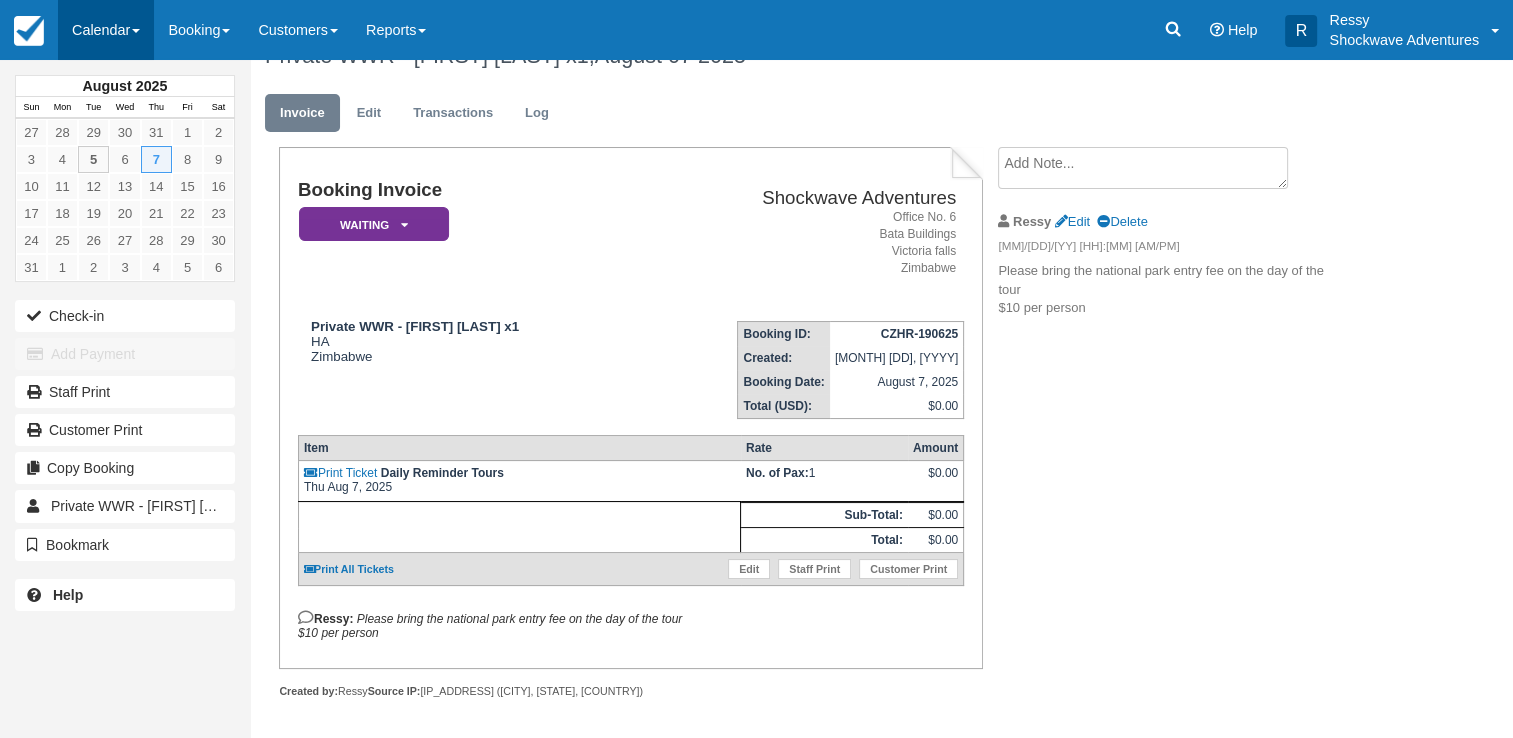 click on "Calendar" at bounding box center [106, 30] 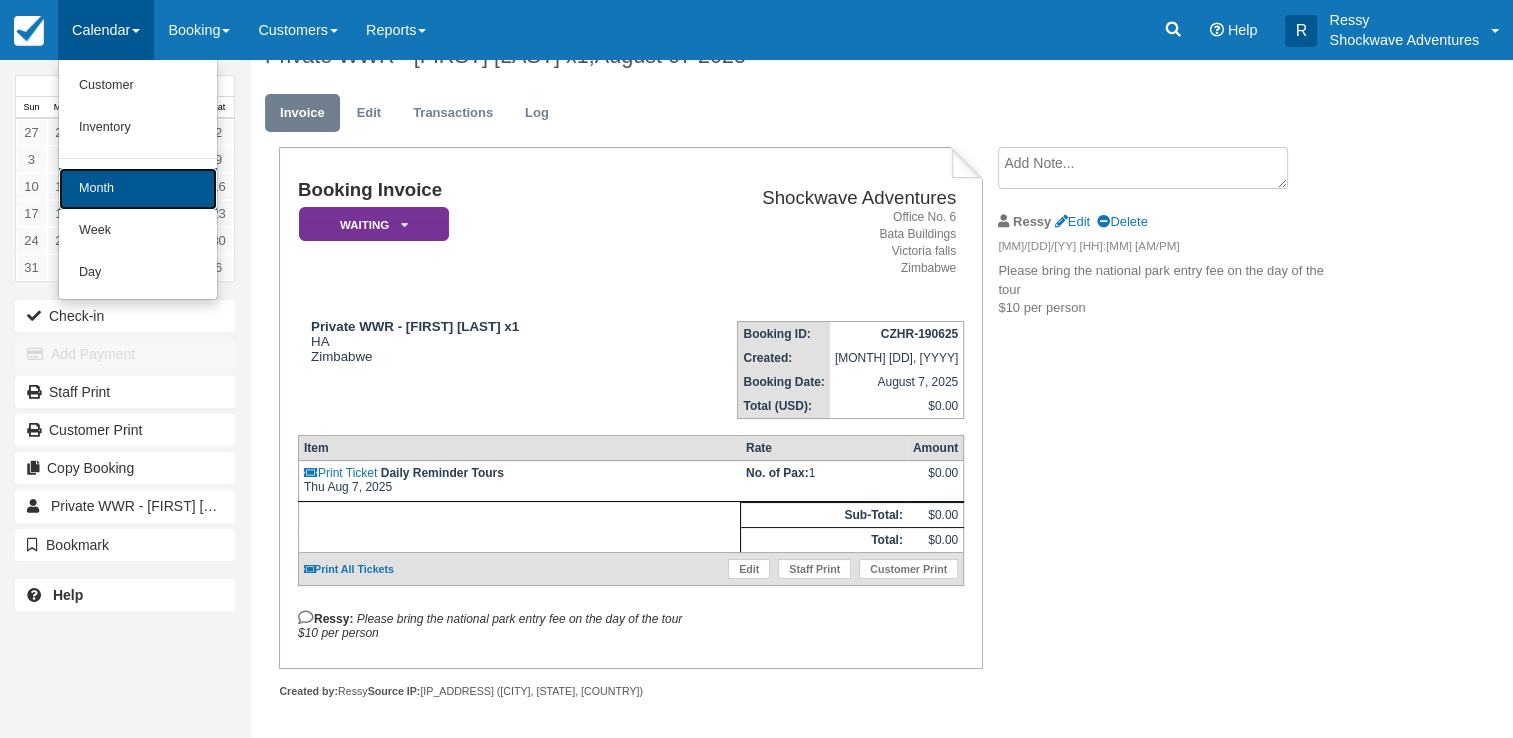 click on "Month" at bounding box center (138, 189) 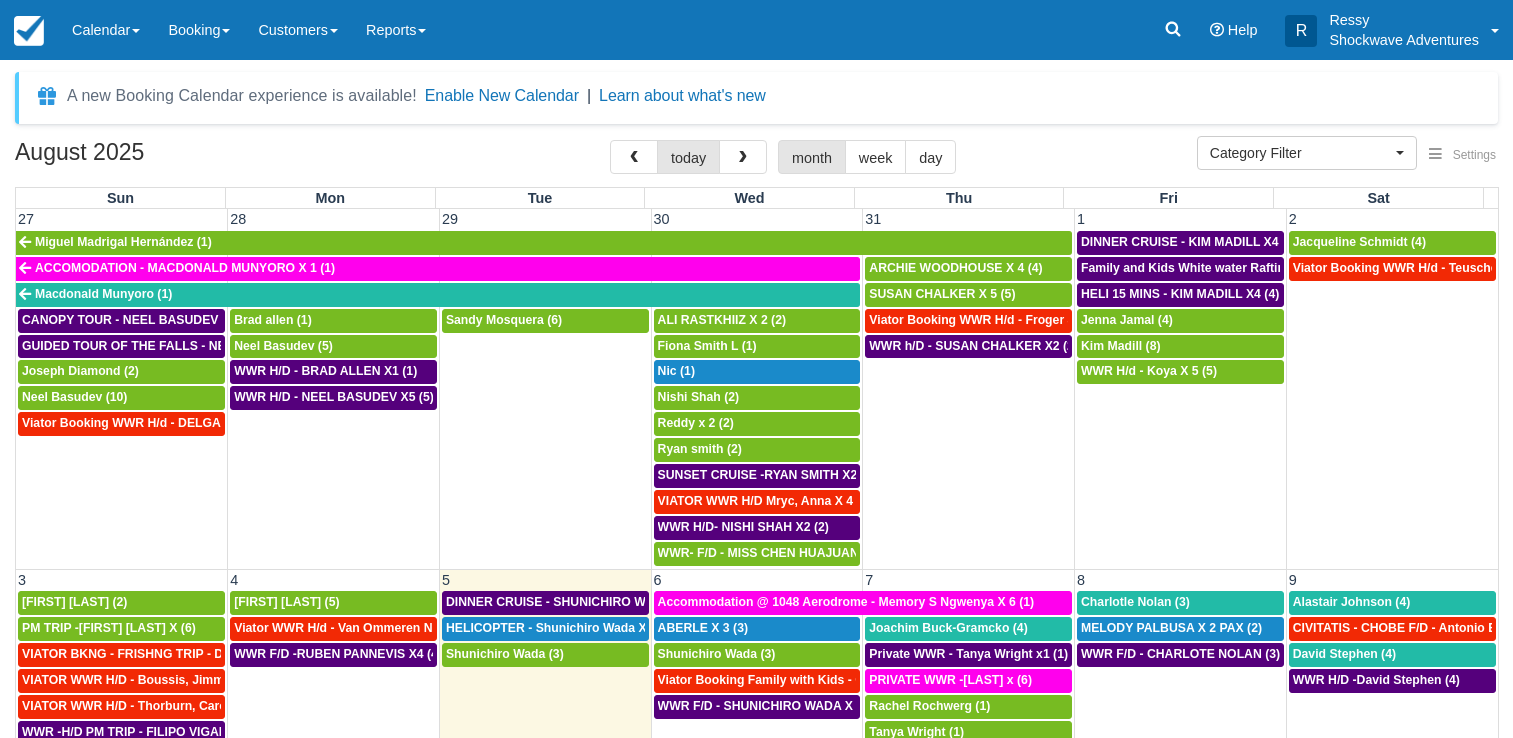select 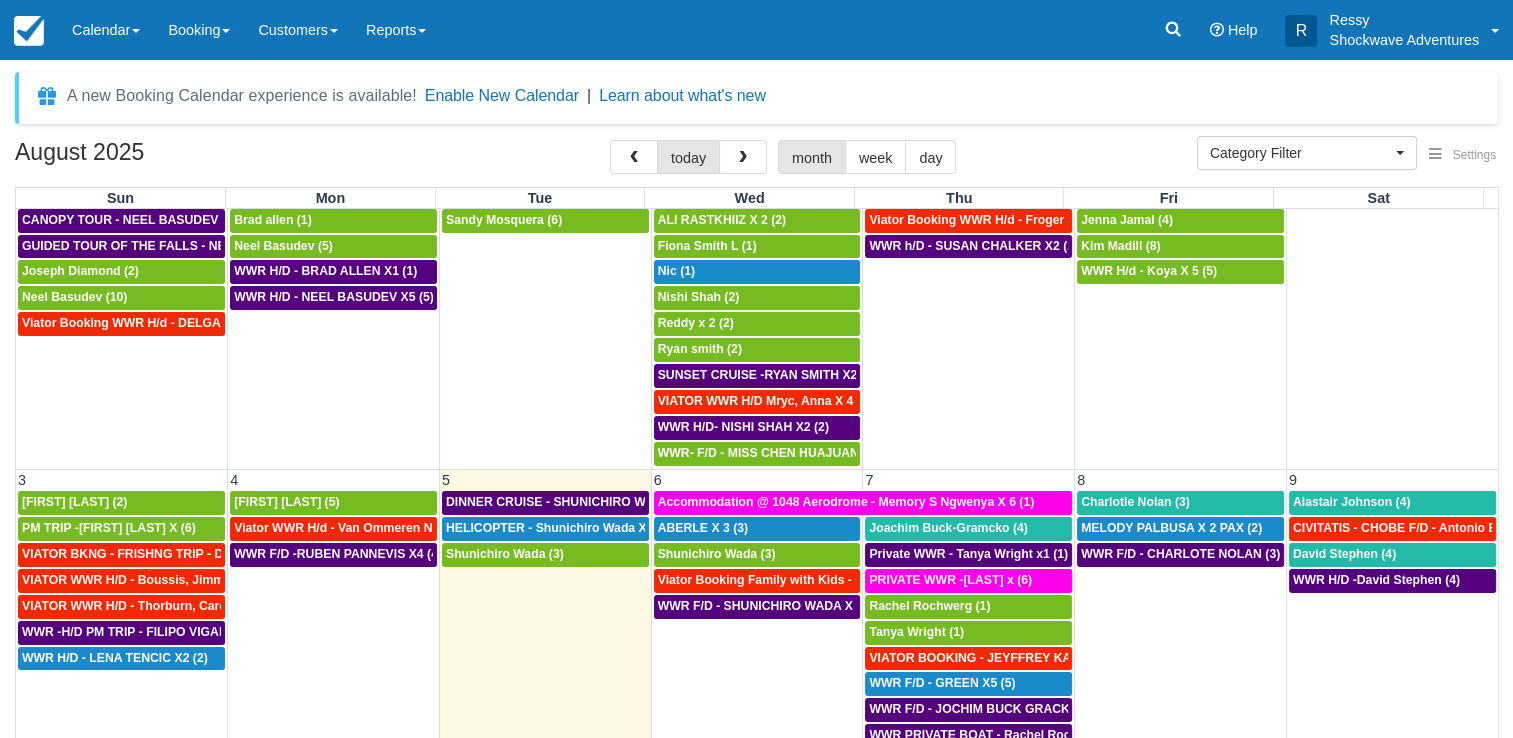 scroll, scrollTop: 200, scrollLeft: 0, axis: vertical 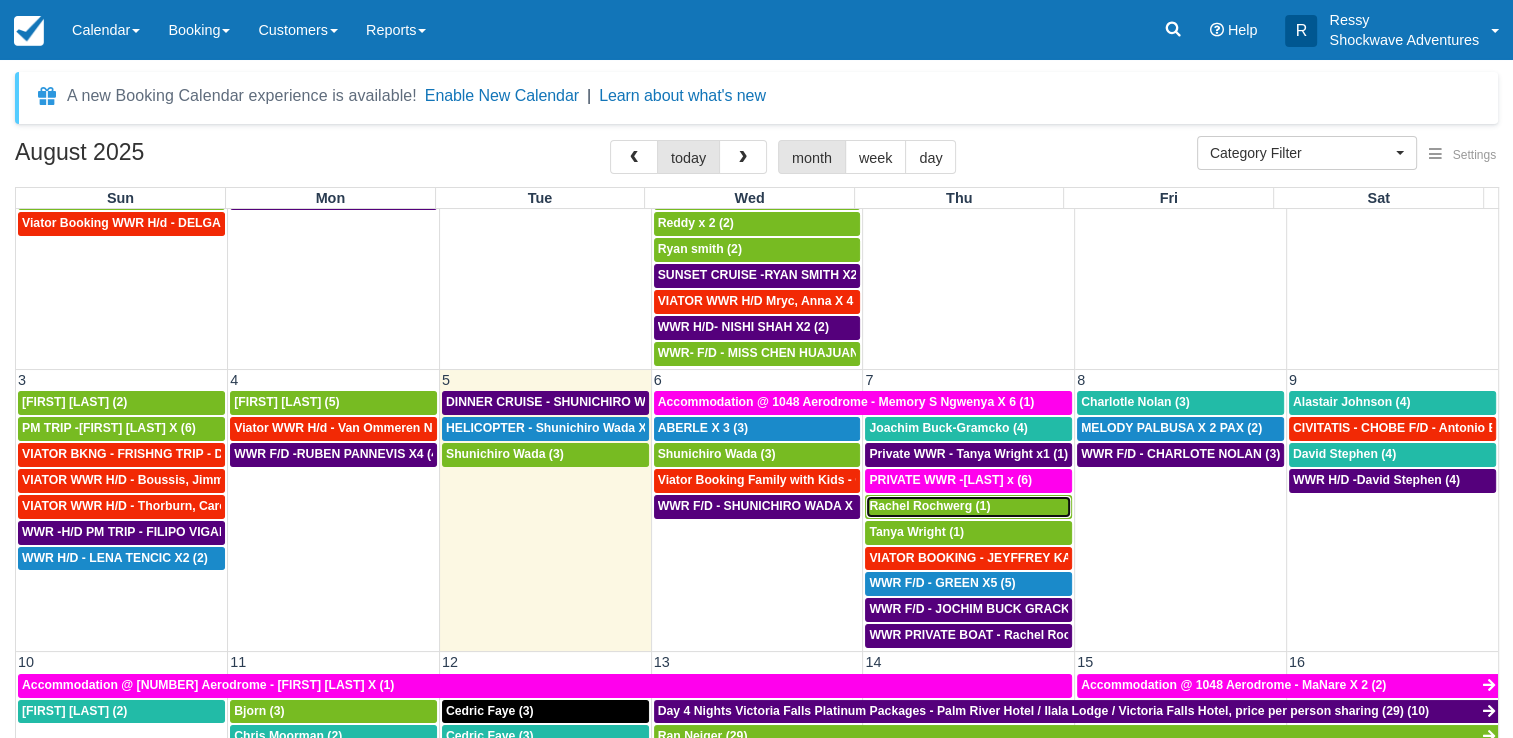 click on "Rachel Rochwerg (1)" at bounding box center (929, 506) 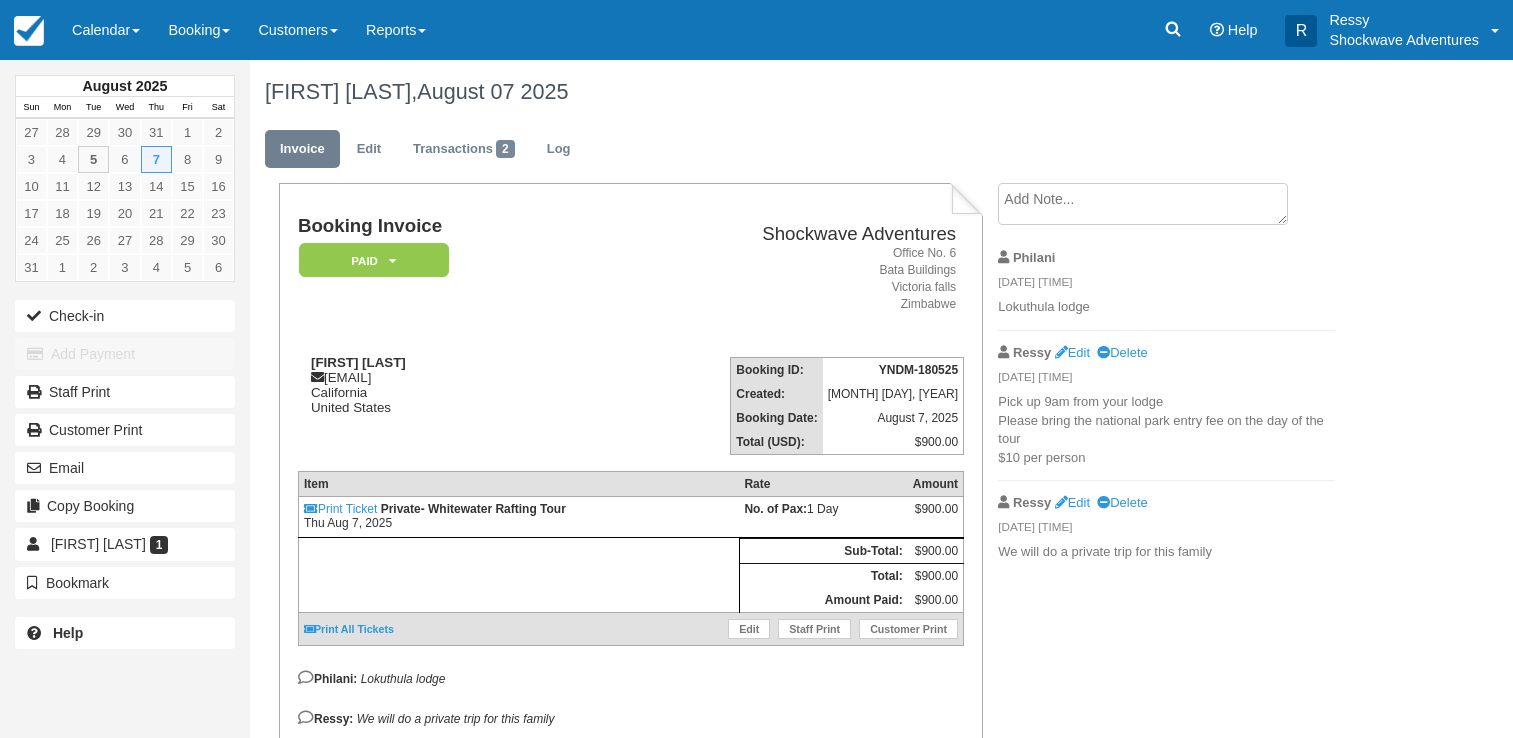 scroll, scrollTop: 0, scrollLeft: 0, axis: both 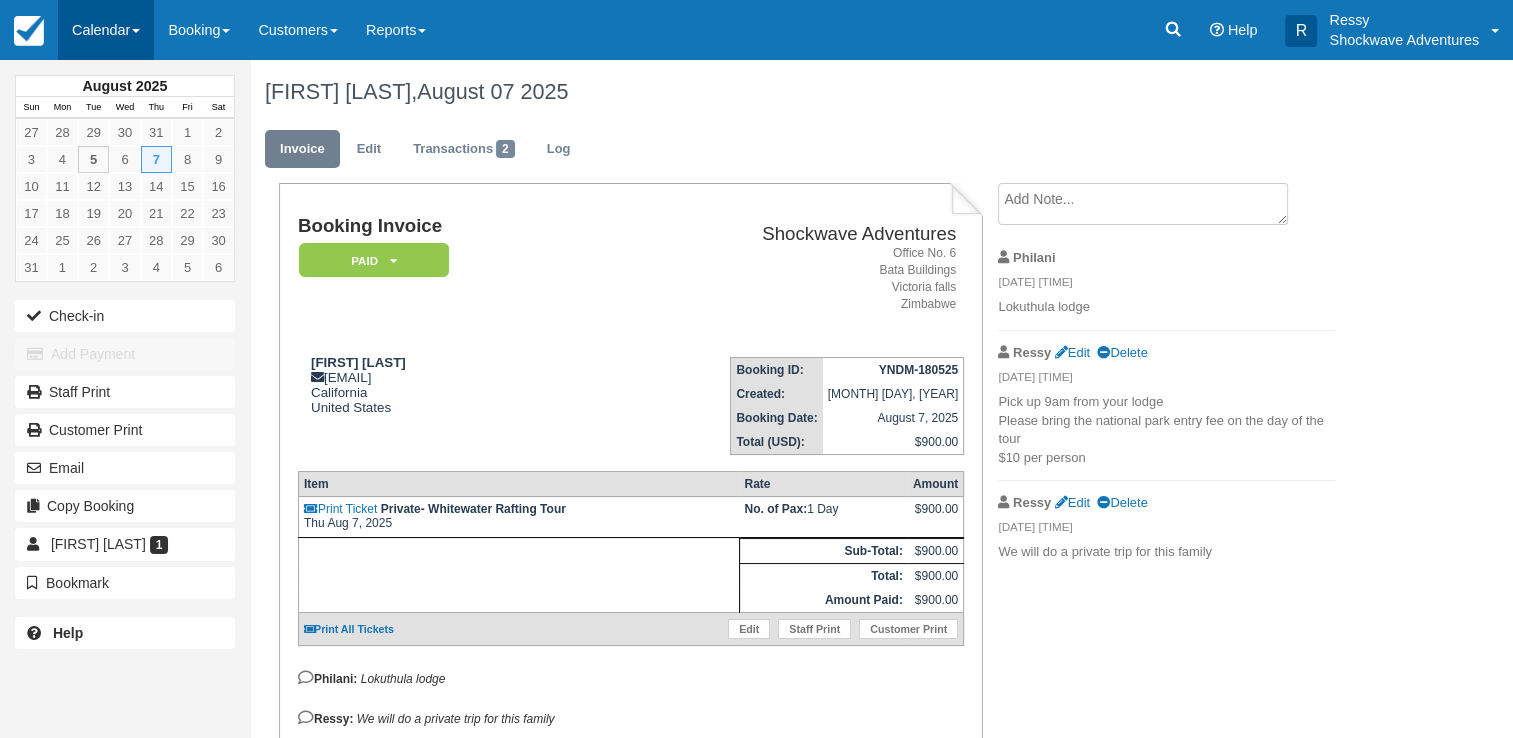 click on "Calendar" at bounding box center (106, 30) 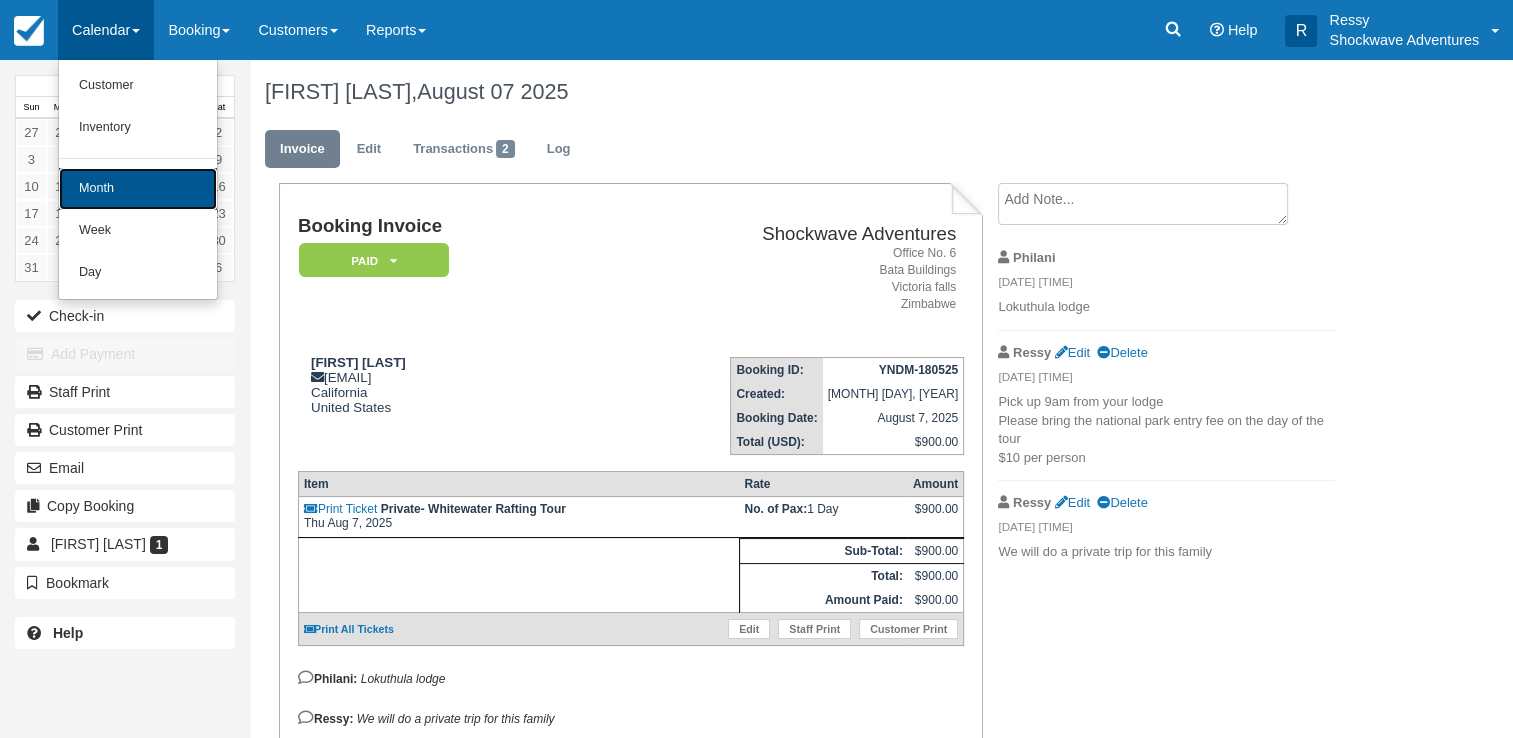 click on "Month" at bounding box center (138, 189) 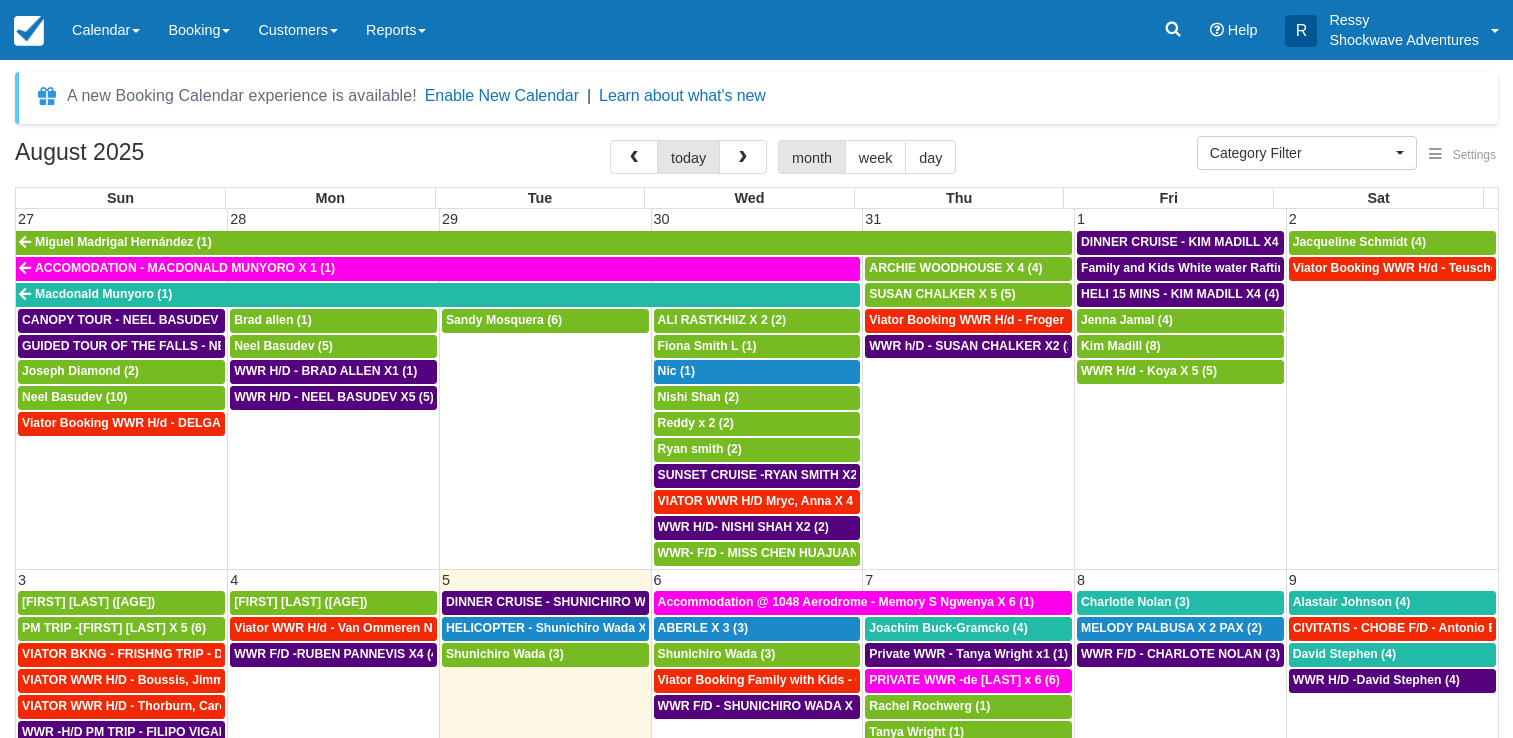 select 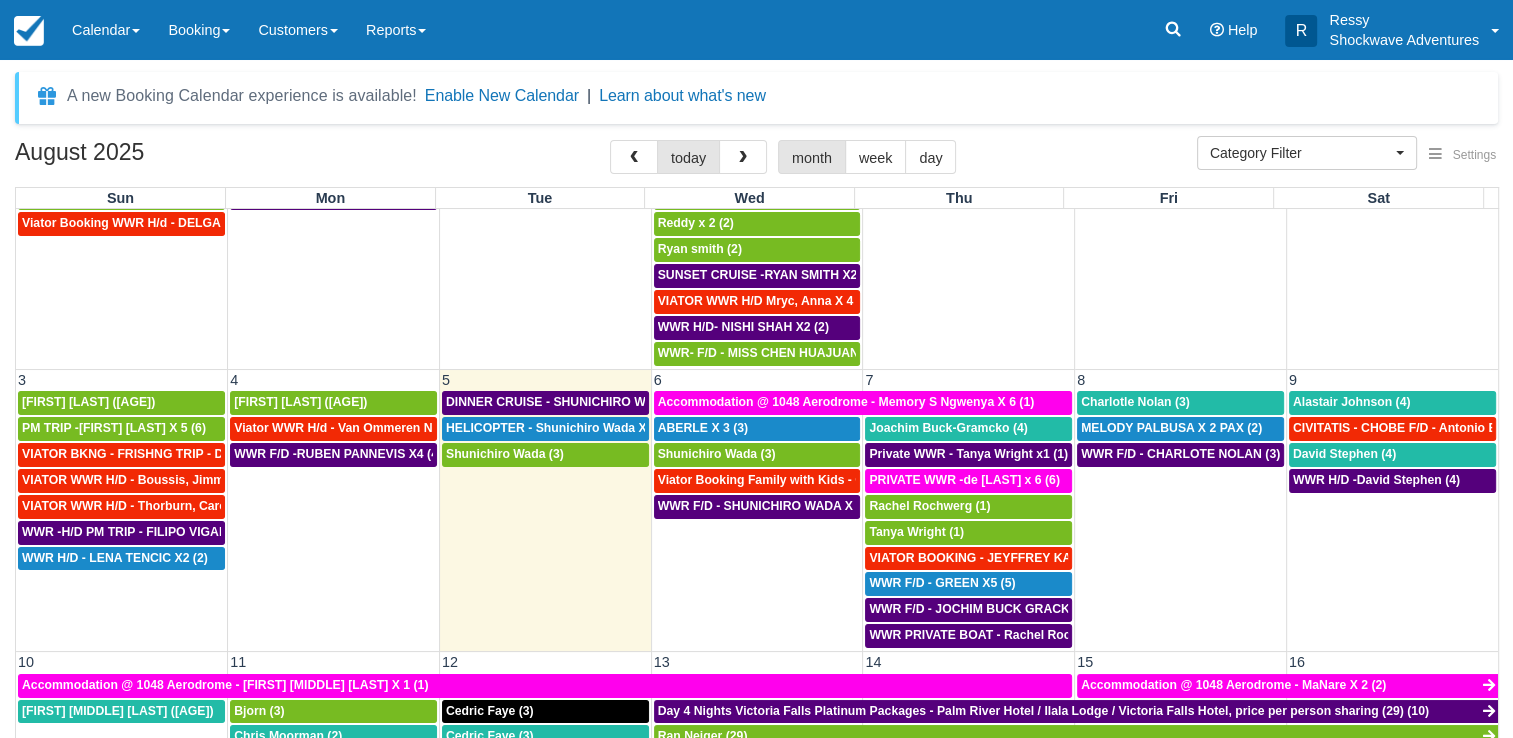 scroll, scrollTop: 200, scrollLeft: 0, axis: vertical 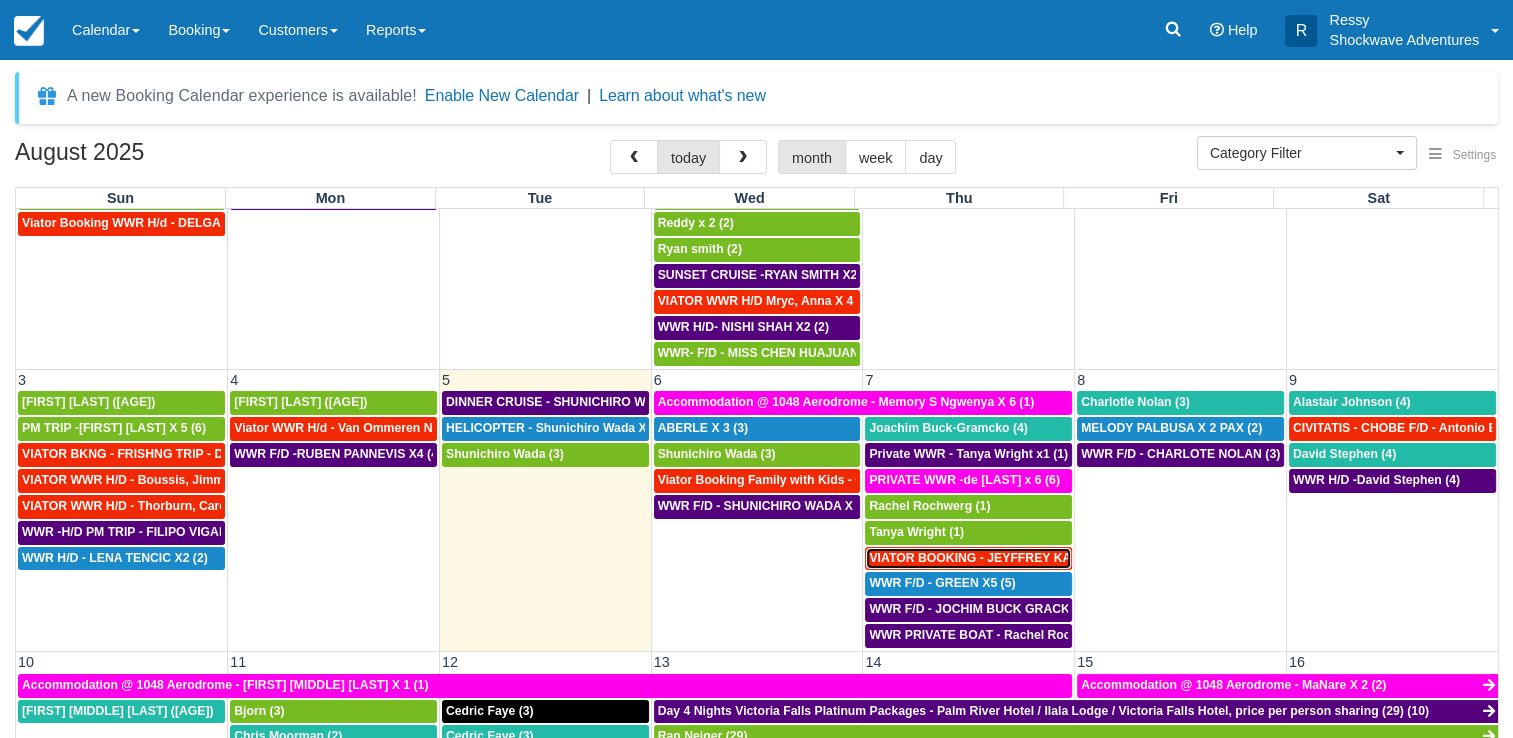 click on "VIATOR BOOKING - JEYFFREY KAYLEIGH X 1 (1)" at bounding box center (1012, 558) 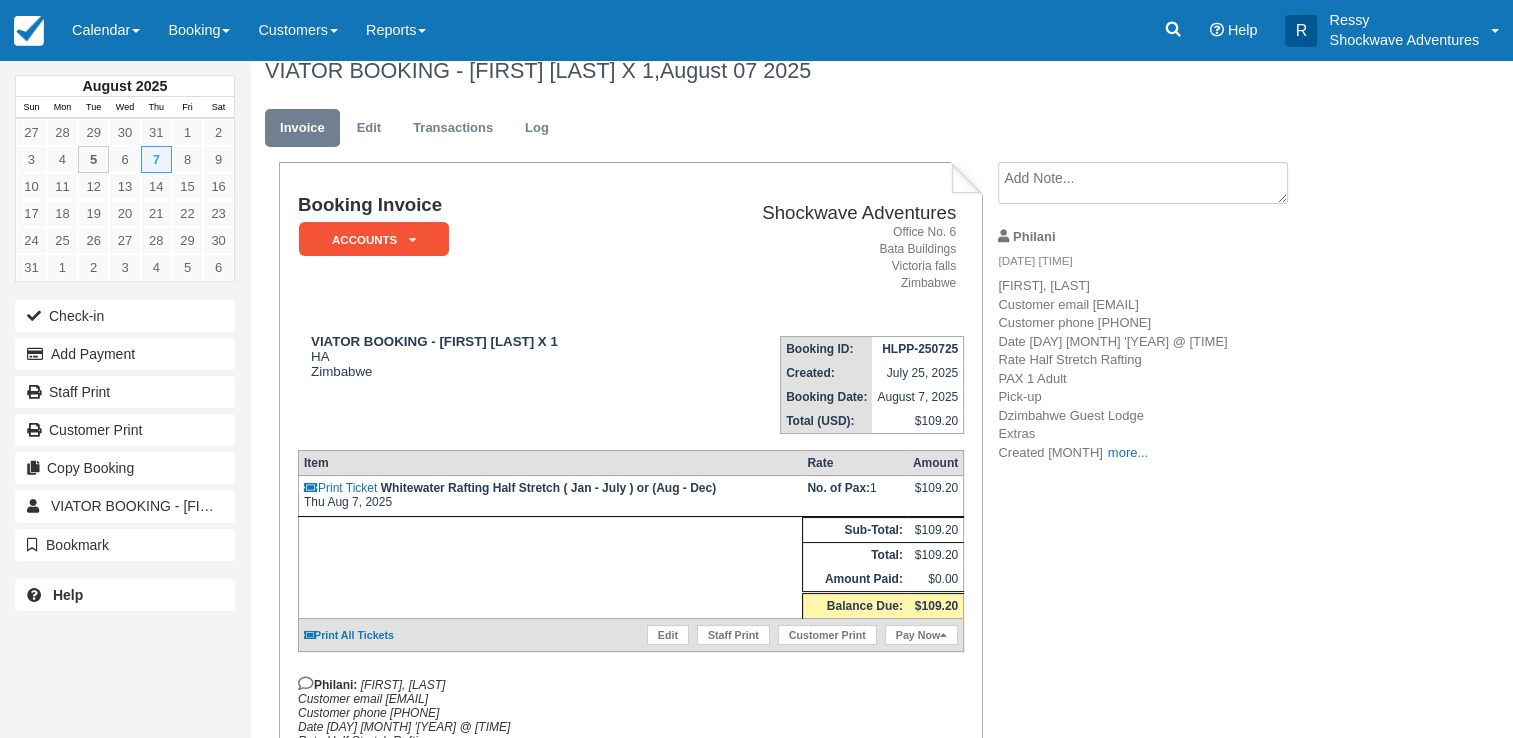 scroll, scrollTop: 0, scrollLeft: 0, axis: both 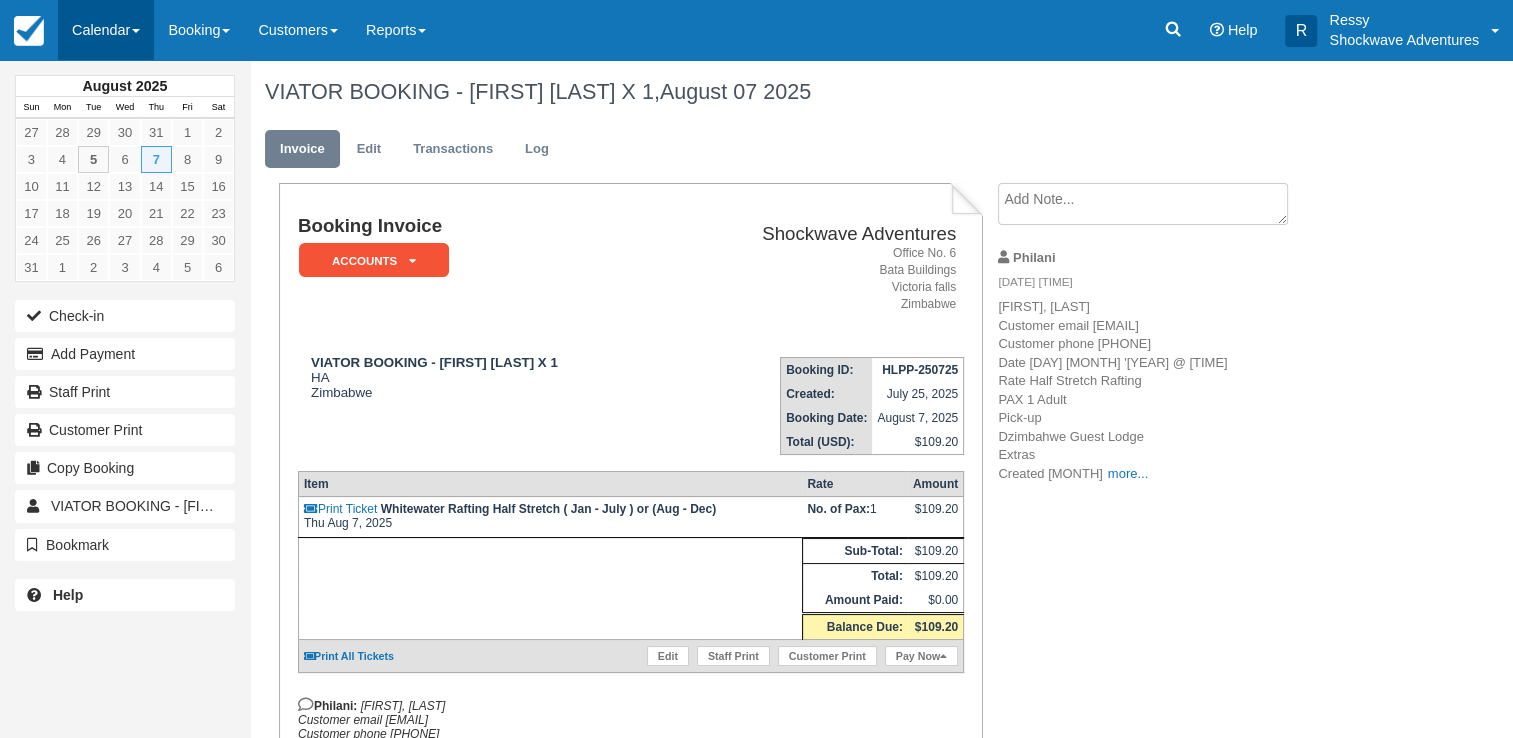 click on "Calendar" at bounding box center (106, 30) 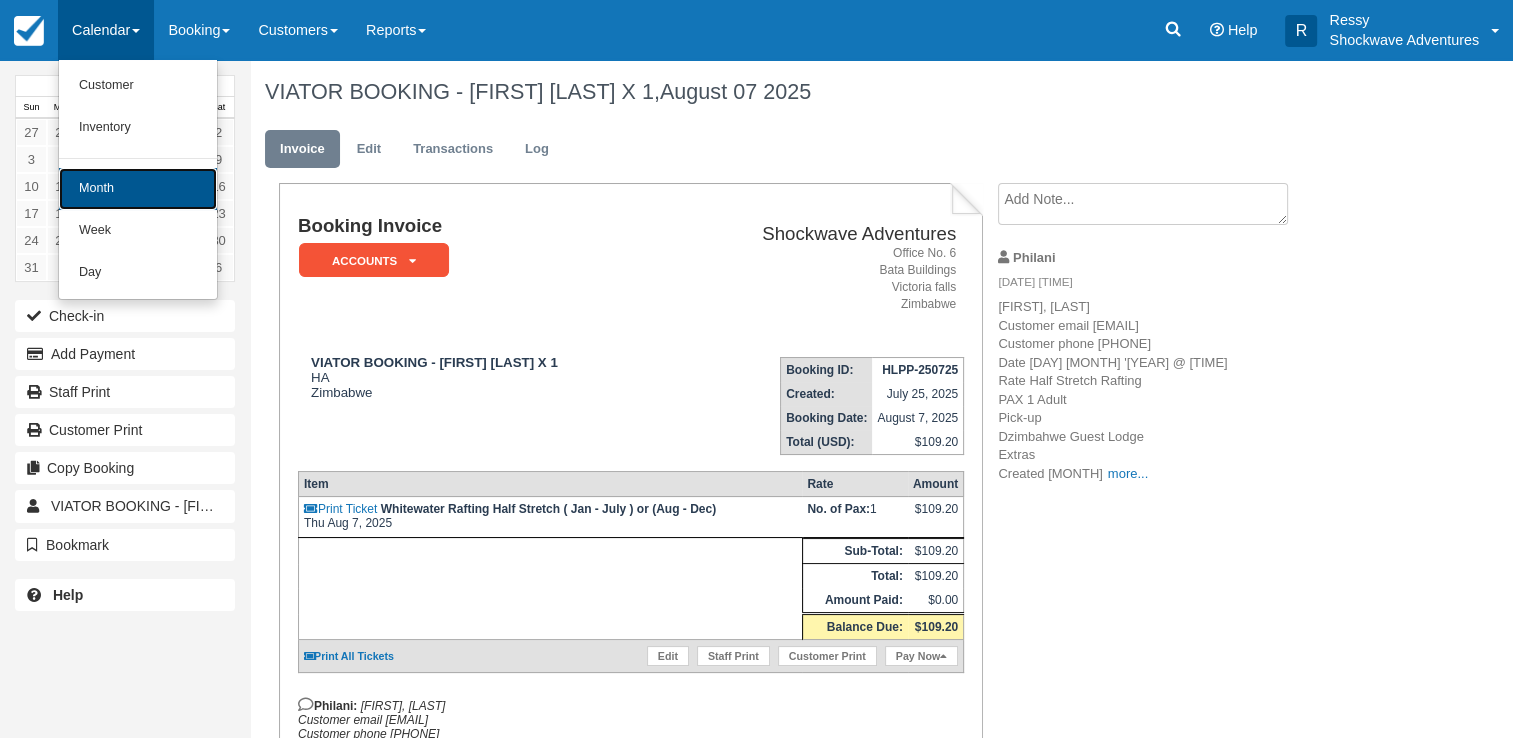 click on "Month" at bounding box center [138, 189] 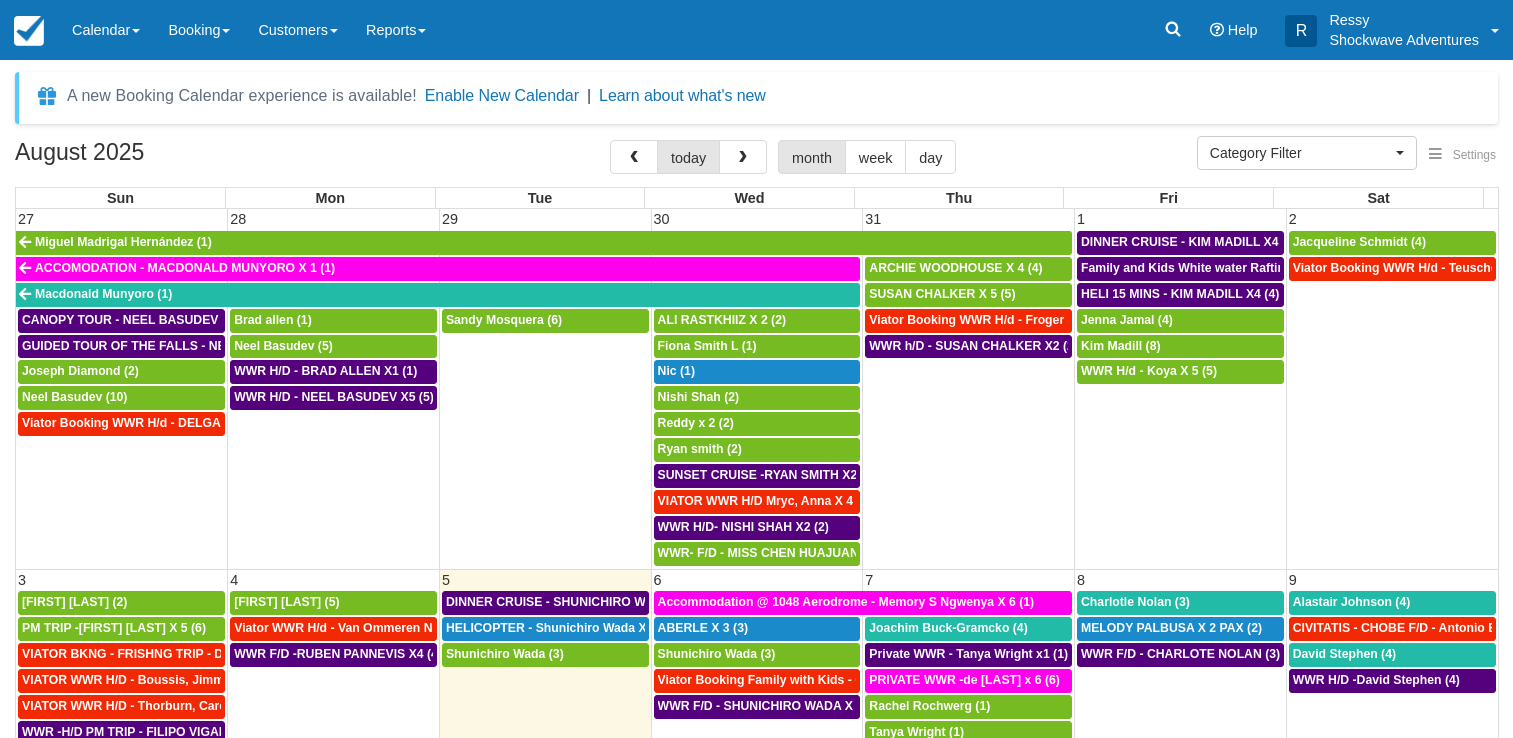 select 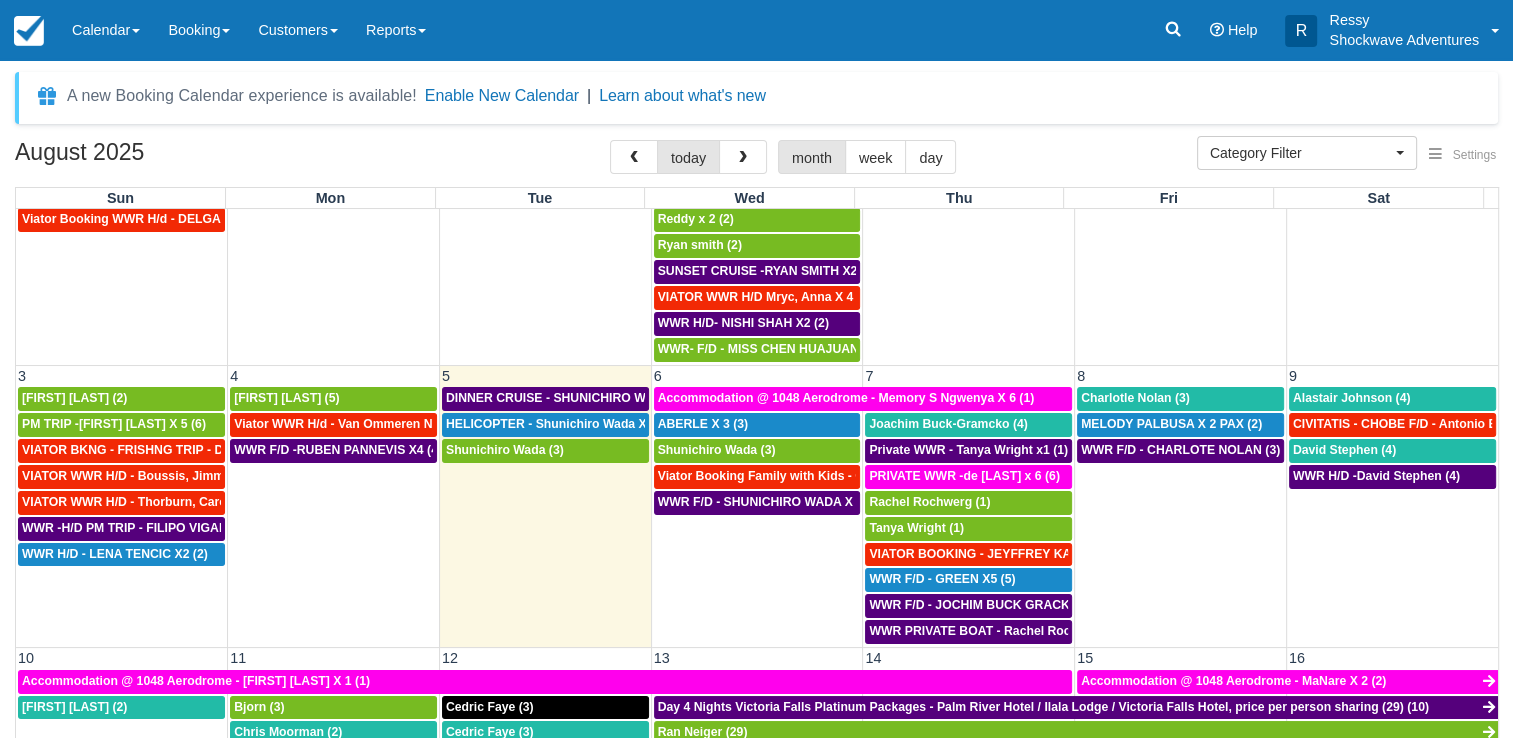 scroll, scrollTop: 200, scrollLeft: 0, axis: vertical 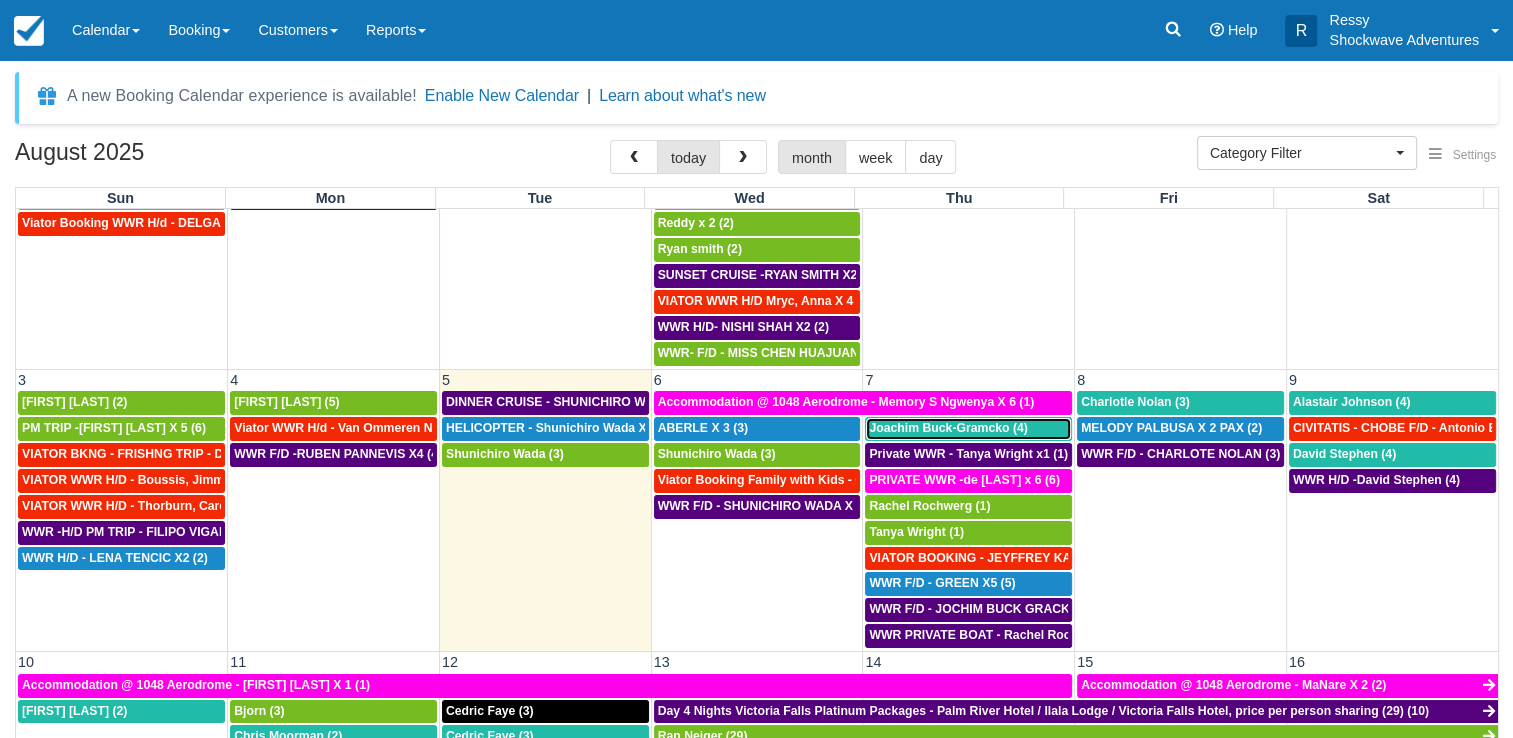 click on "Joachim Buck-Gramcko (4)" at bounding box center (948, 428) 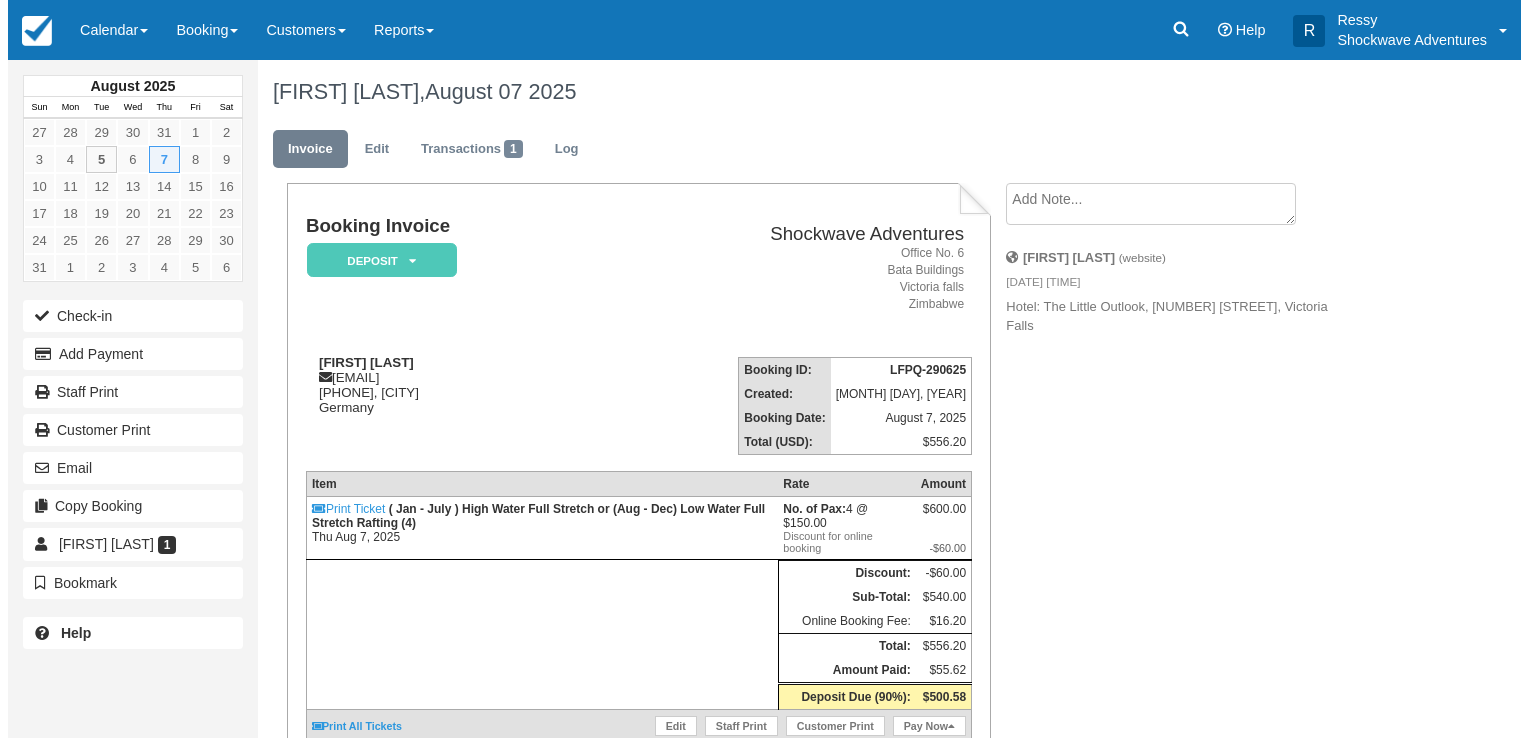 scroll, scrollTop: 0, scrollLeft: 0, axis: both 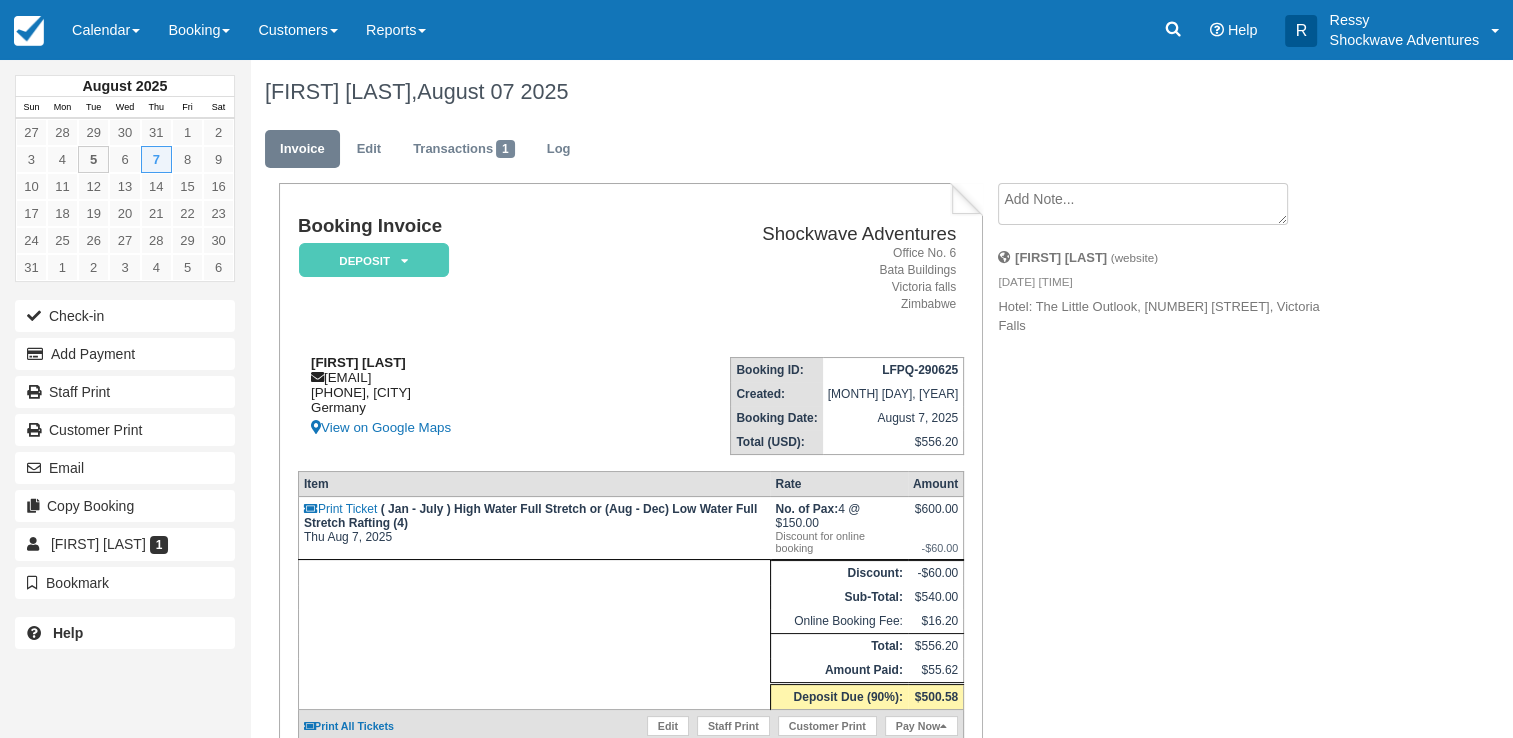 drag, startPoint x: 328, startPoint y: 376, endPoint x: 496, endPoint y: 379, distance: 168.02678 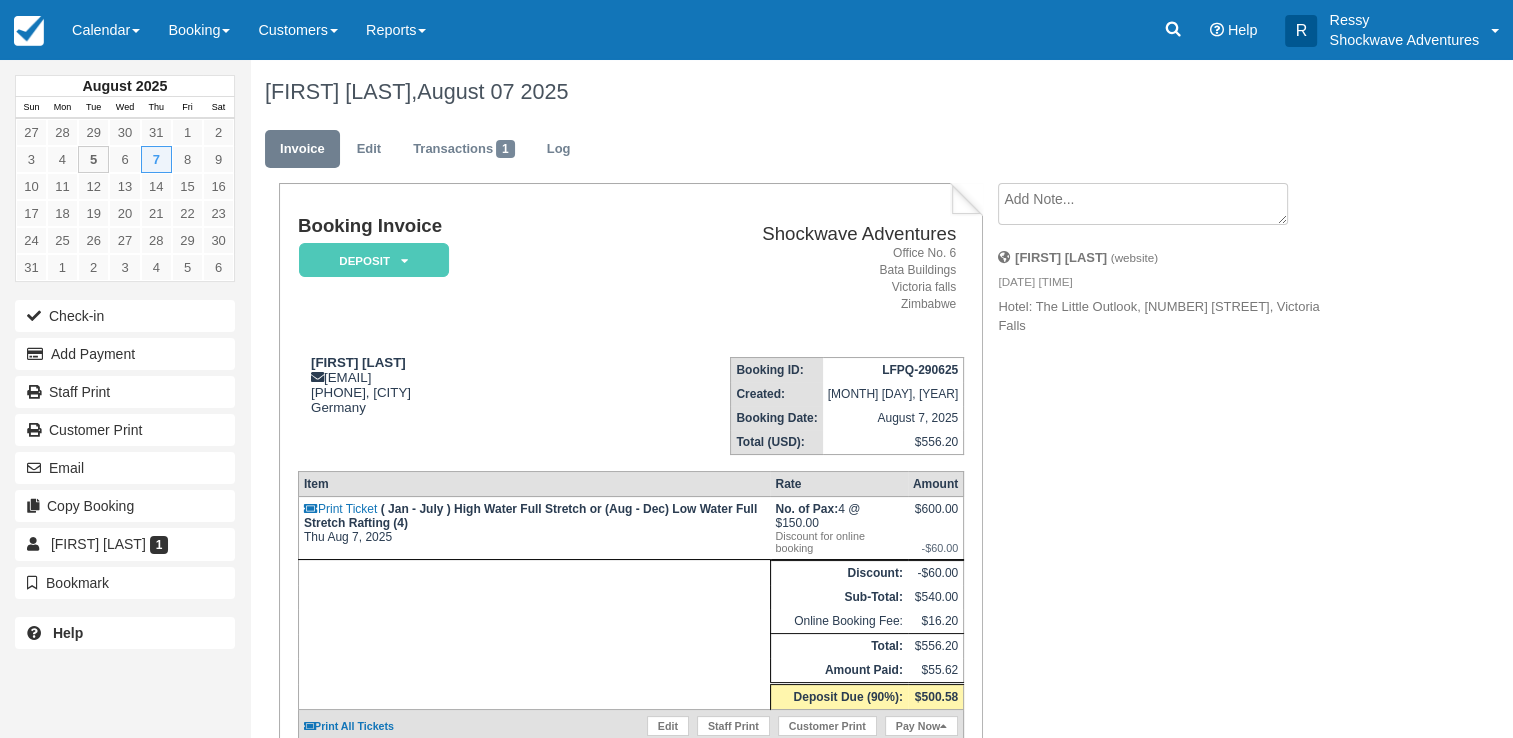 drag, startPoint x: 404, startPoint y: 348, endPoint x: 180, endPoint y: 454, distance: 247.81445 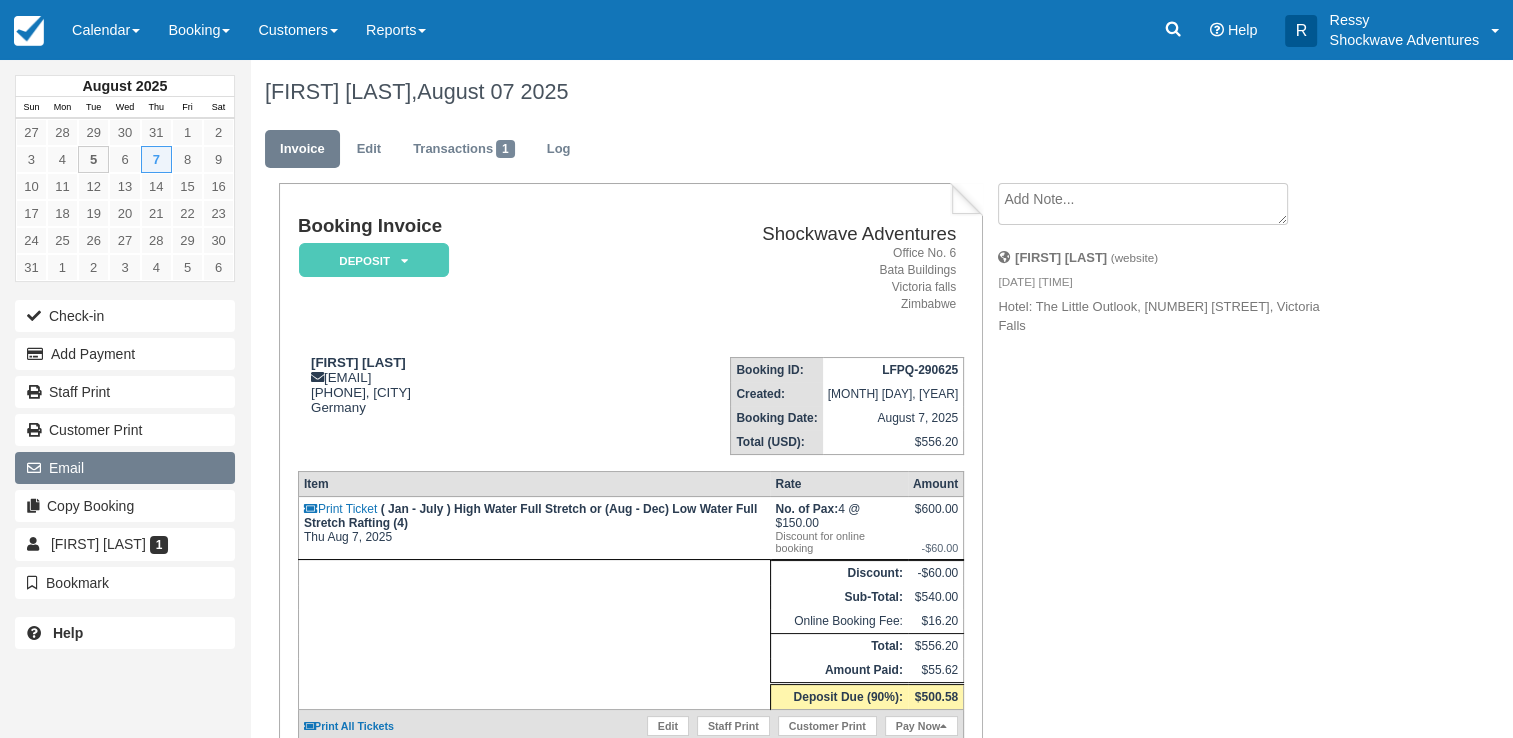 click on "Joachim Buck-Gramcko  jochenbg@posteo.de +491711984477, Hamburg Germany
View on Google Maps" at bounding box center (432, 398) 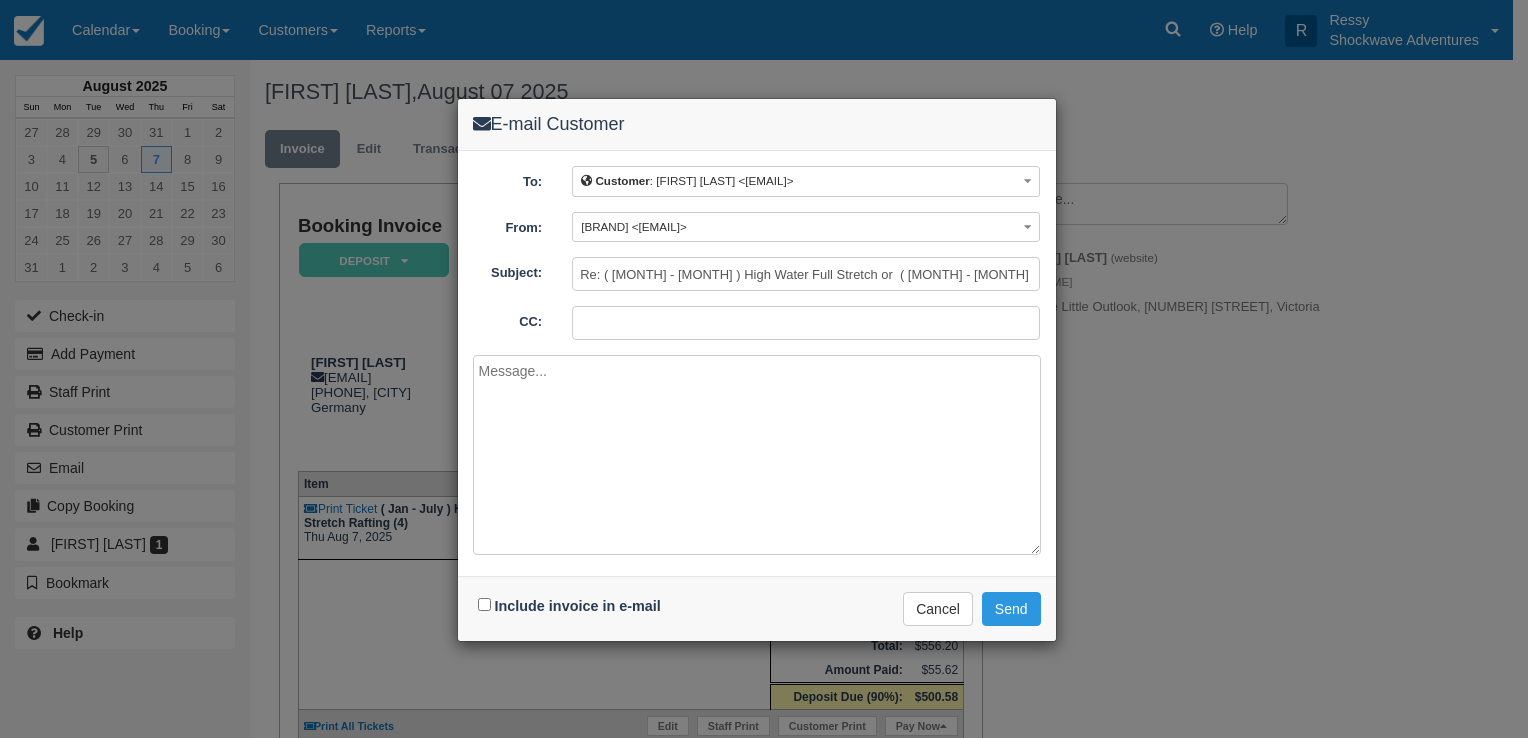 drag, startPoint x: 624, startPoint y: 426, endPoint x: 656, endPoint y: 423, distance: 32.140316 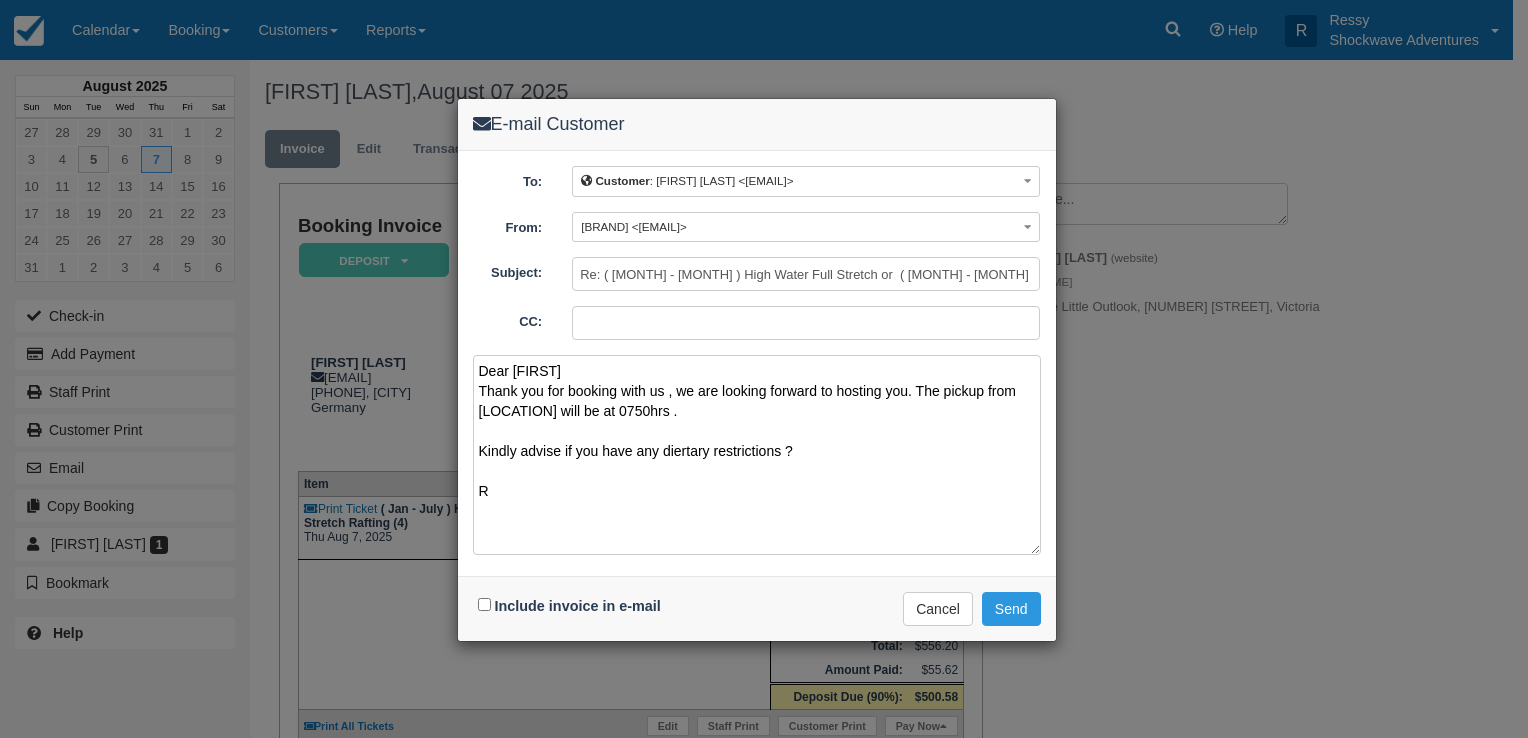 drag, startPoint x: 644, startPoint y: 382, endPoint x: 656, endPoint y: 424, distance: 43.68066 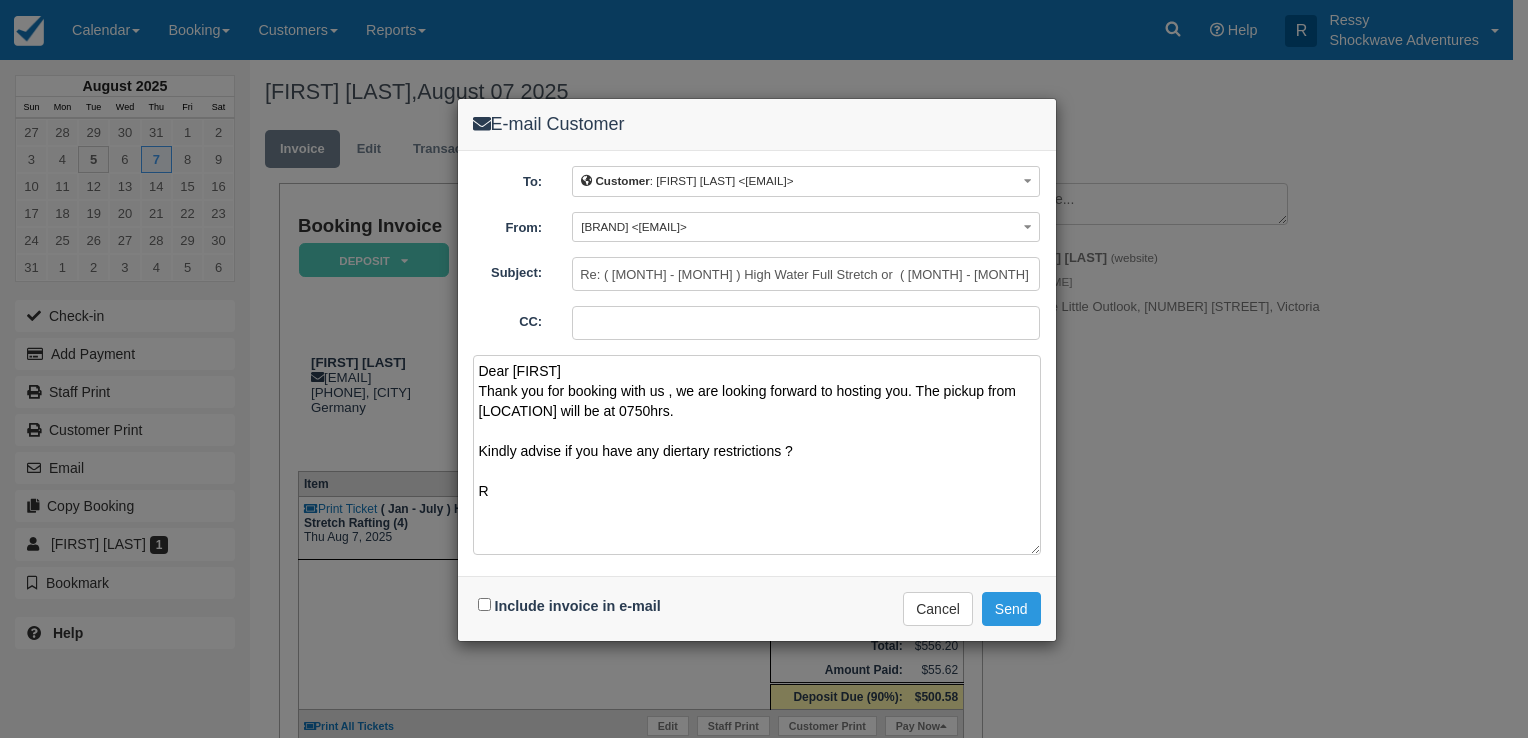 drag, startPoint x: 494, startPoint y: 408, endPoint x: 887, endPoint y: 503, distance: 404.31918 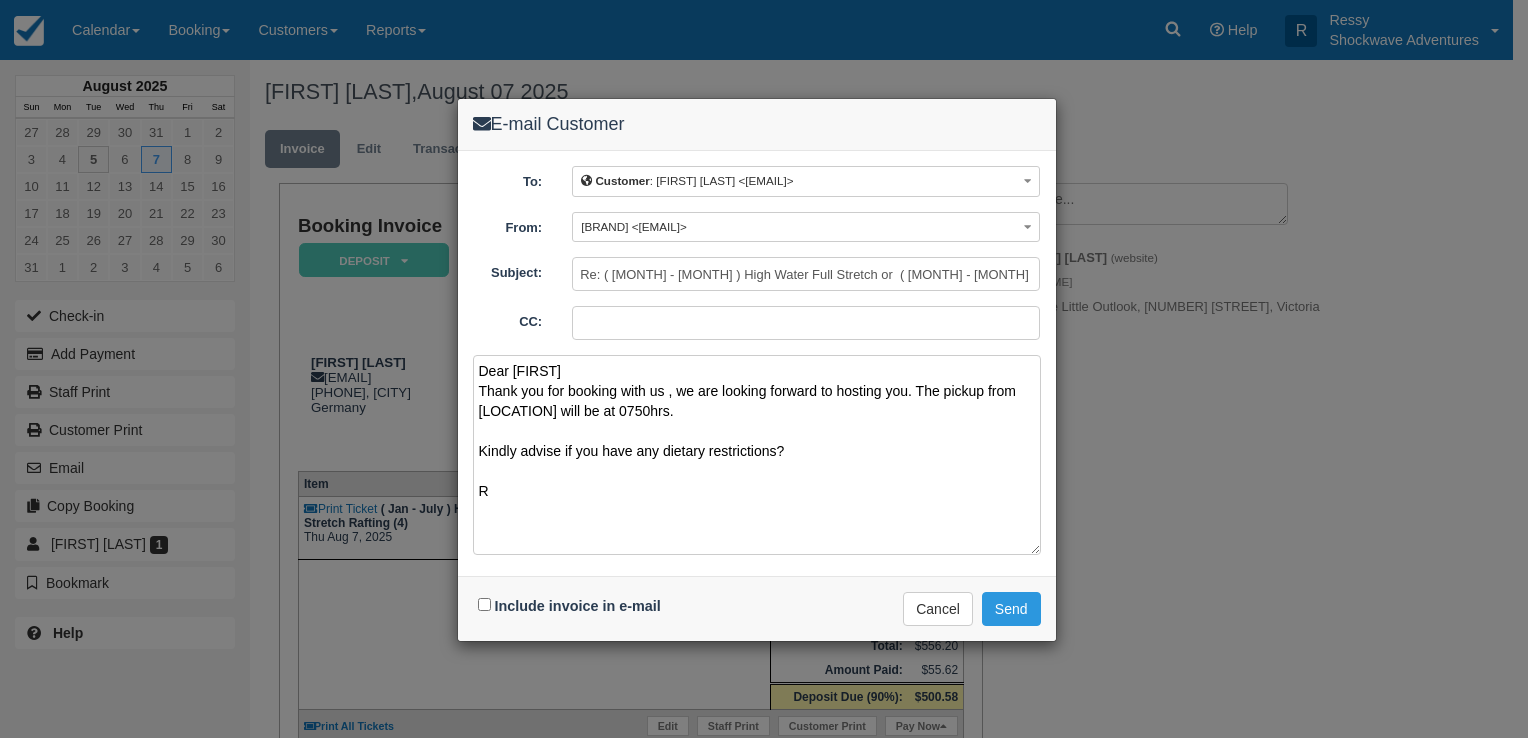 click on "Dear Joachim
Thank you for booking with us , we are looking forward to hosting you. The pickup from Little outlook will be at 0750hrs.
Kindly advise if you have any dietary restrictions?
R" at bounding box center (757, 455) 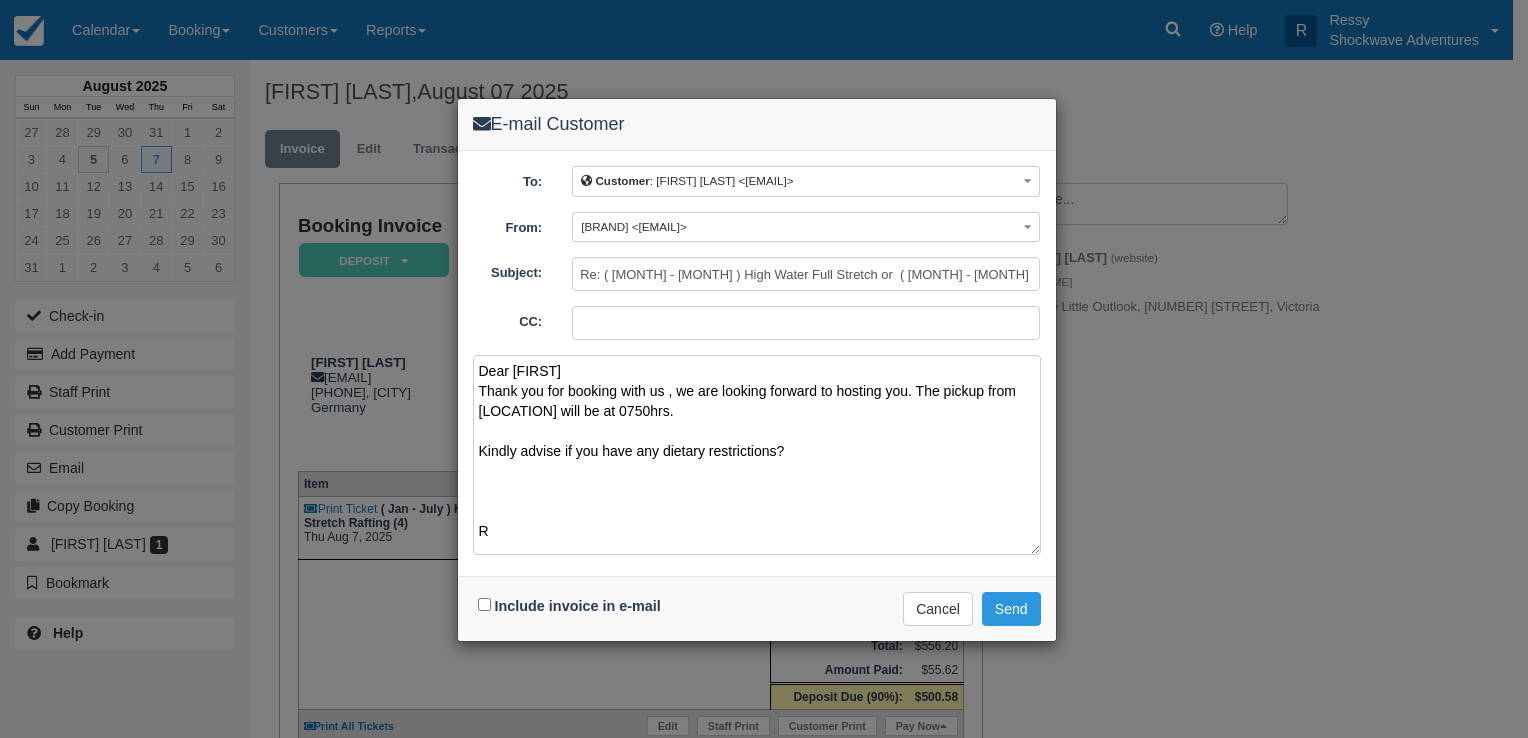 paste on "Inclusions
Buffet lunch included
Free drinks included
Free hotel pickup and drop-off included
Mineral water during rafting
Professional local guide through out
All rafting gear - life vets, helmets, paddles and rain jackets
Exclusions
Rafting shoes, rafting shorts
National park fees $10 per person
Photos and Videos (available upon confirmation before the trip)
Bring Sunscreen lotion, and your medication if you are on so that our guides can keep it safe and dry inside our first aid kits and dry bags. DO NOT TAKE ANYTHING THAT YOU DO NOT WANT TO LOSE OR GET WET! We recommend that you leave everything with our drivers at top of the canyon or in your hotel room.
Fitness
You will have climb in and out of the steep gorge - you don't need to be super fit at all for this activity, but do need a reasonable level of fitness - just take your time
What to Wear
Nylon swim trunks, swimsuits, river sandals or old tennis shoes are great for rafting. Try to stay away from anything cotton if possible. Hats are good for..." 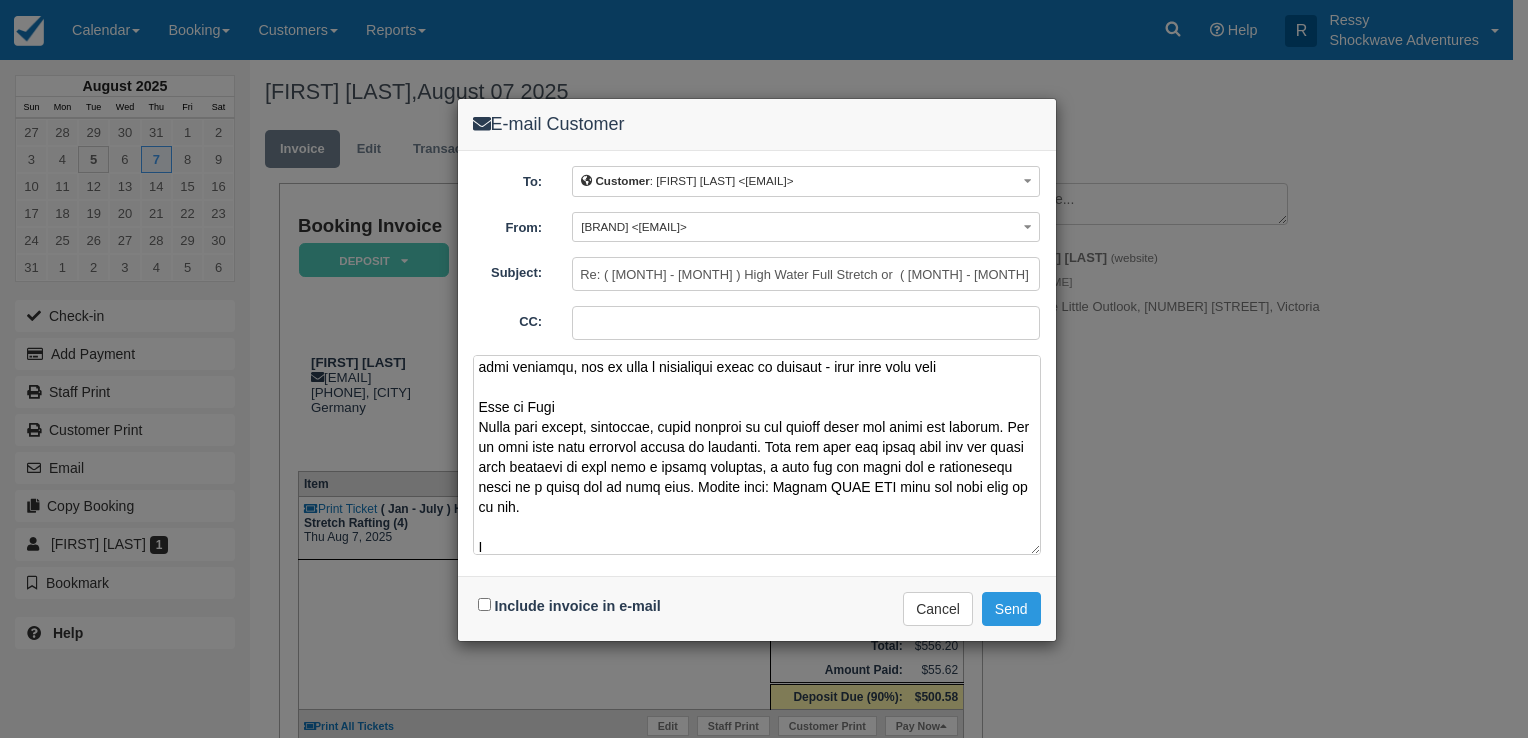 scroll, scrollTop: 551, scrollLeft: 0, axis: vertical 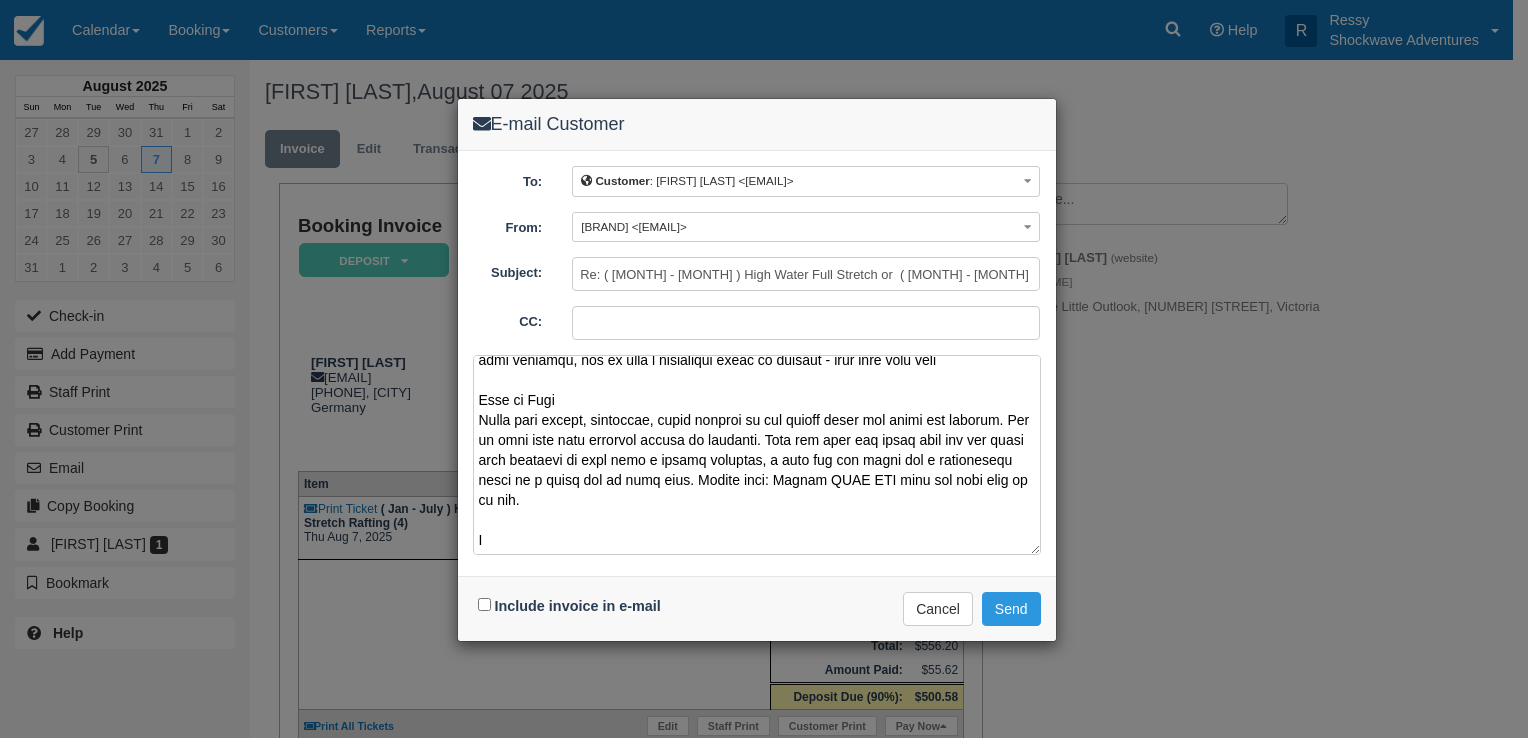 click at bounding box center [757, 455] 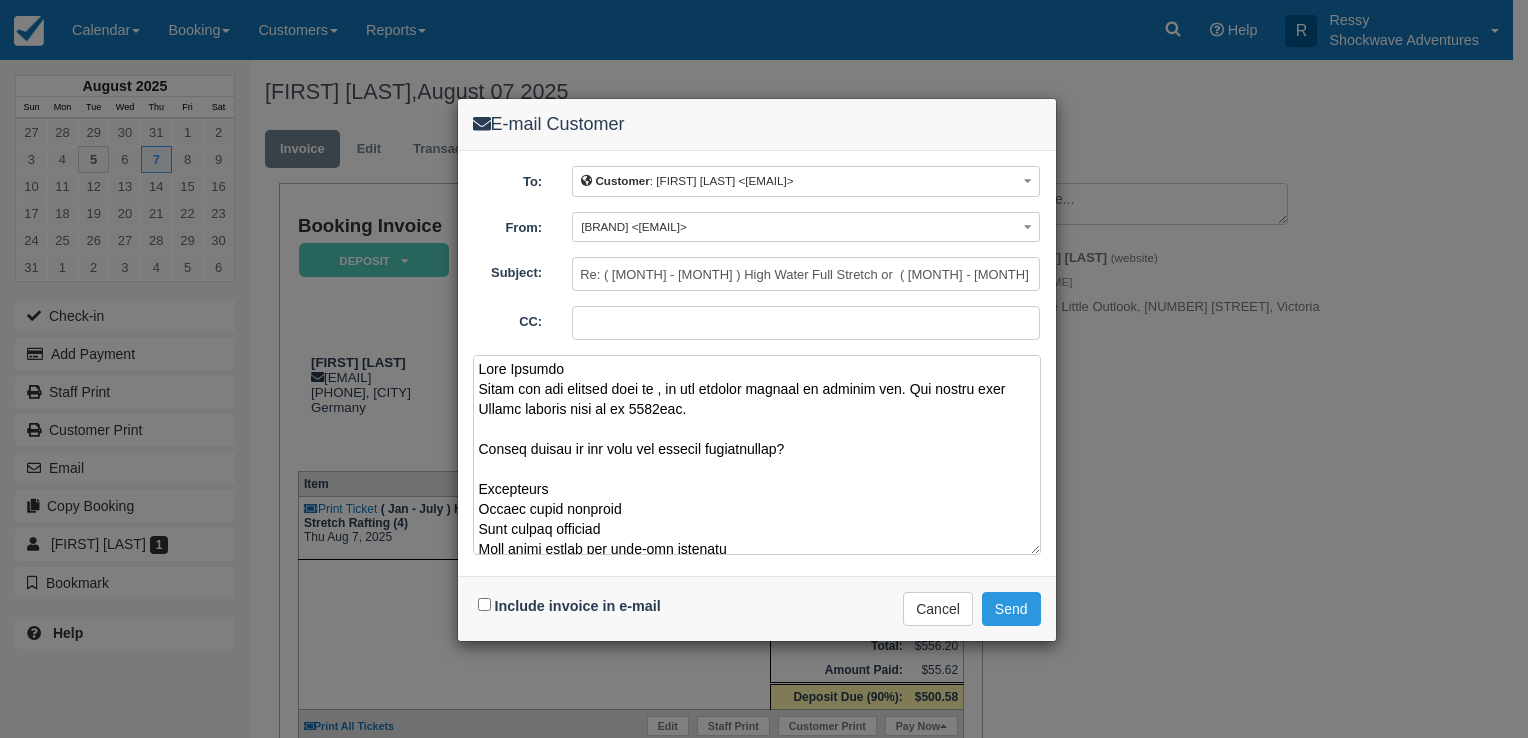 scroll, scrollTop: 0, scrollLeft: 0, axis: both 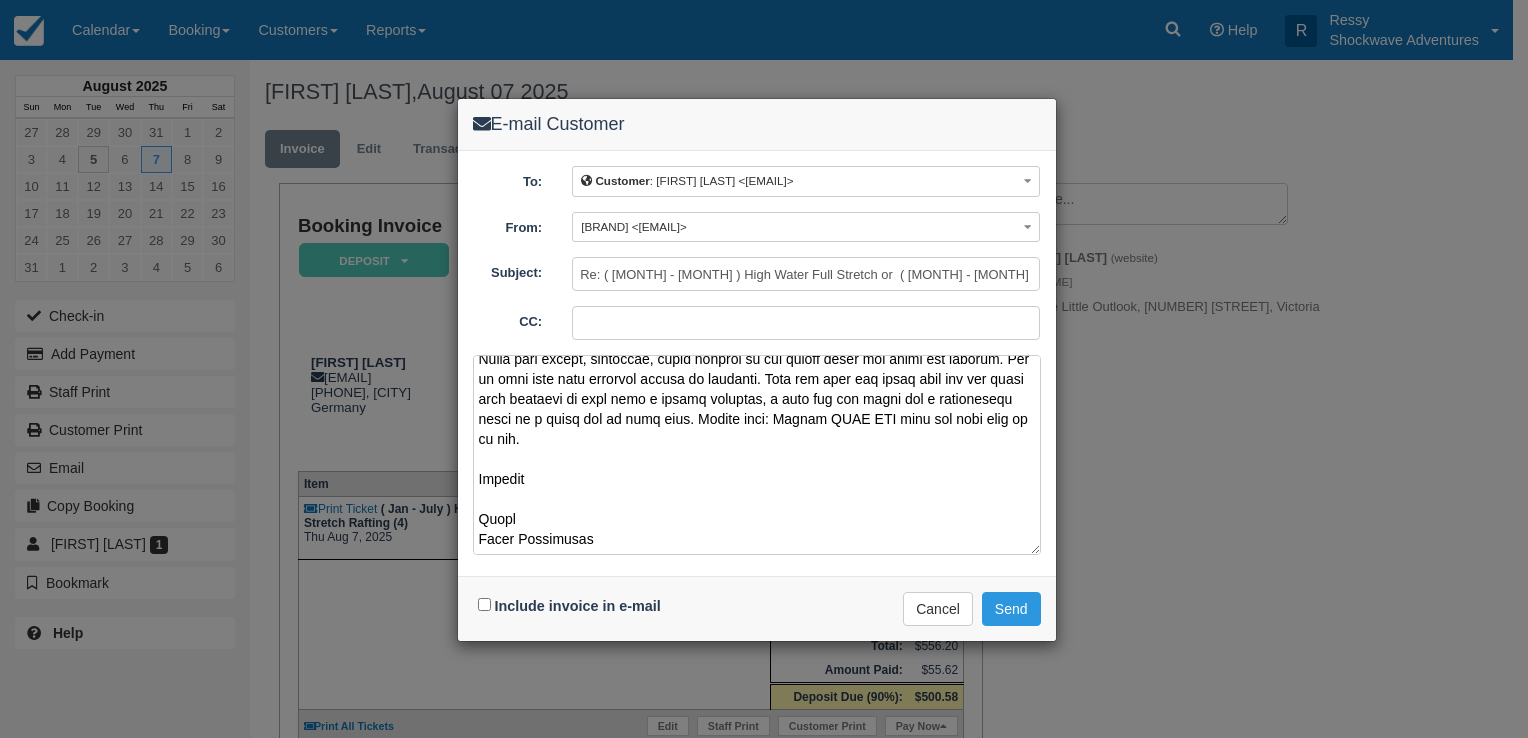 click at bounding box center (757, 455) 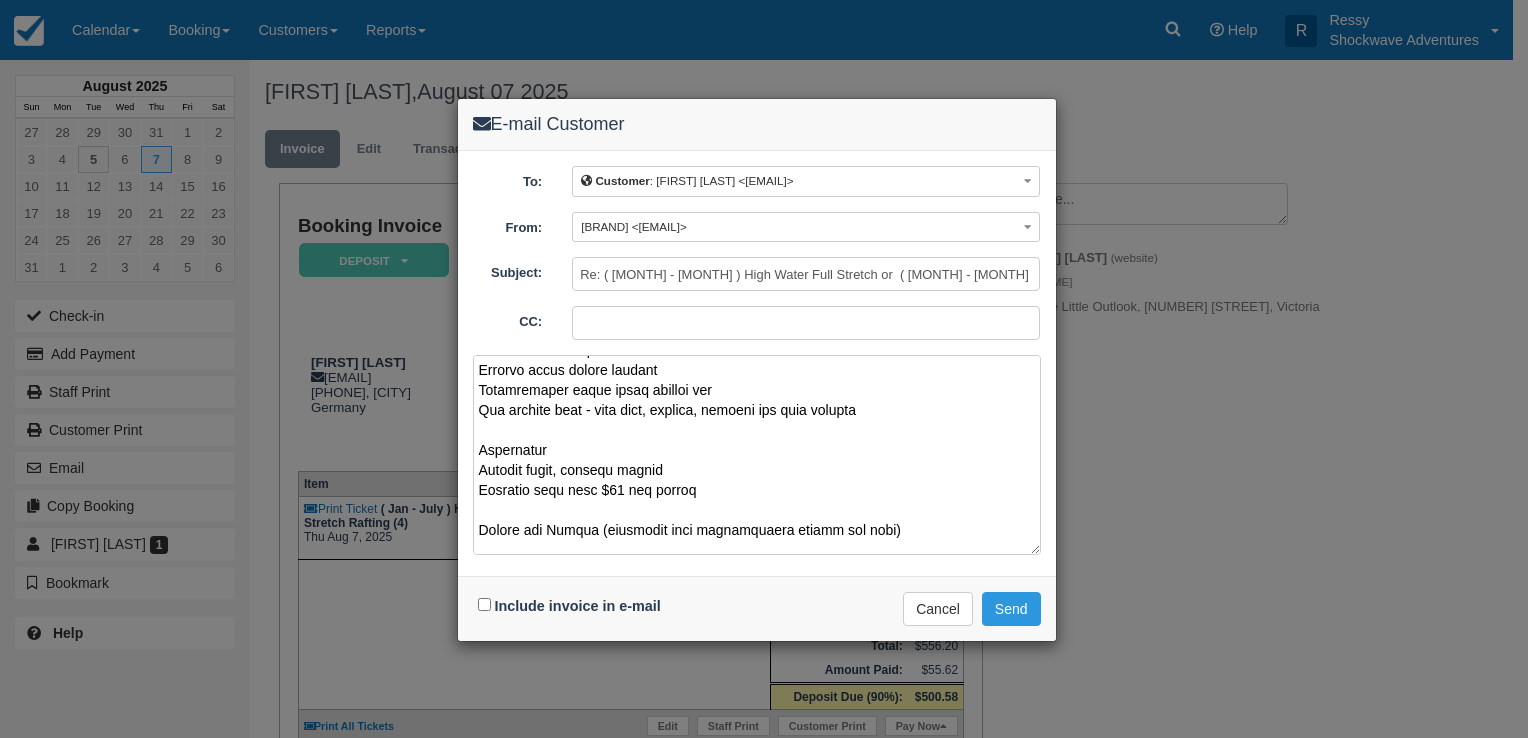 scroll, scrollTop: 200, scrollLeft: 0, axis: vertical 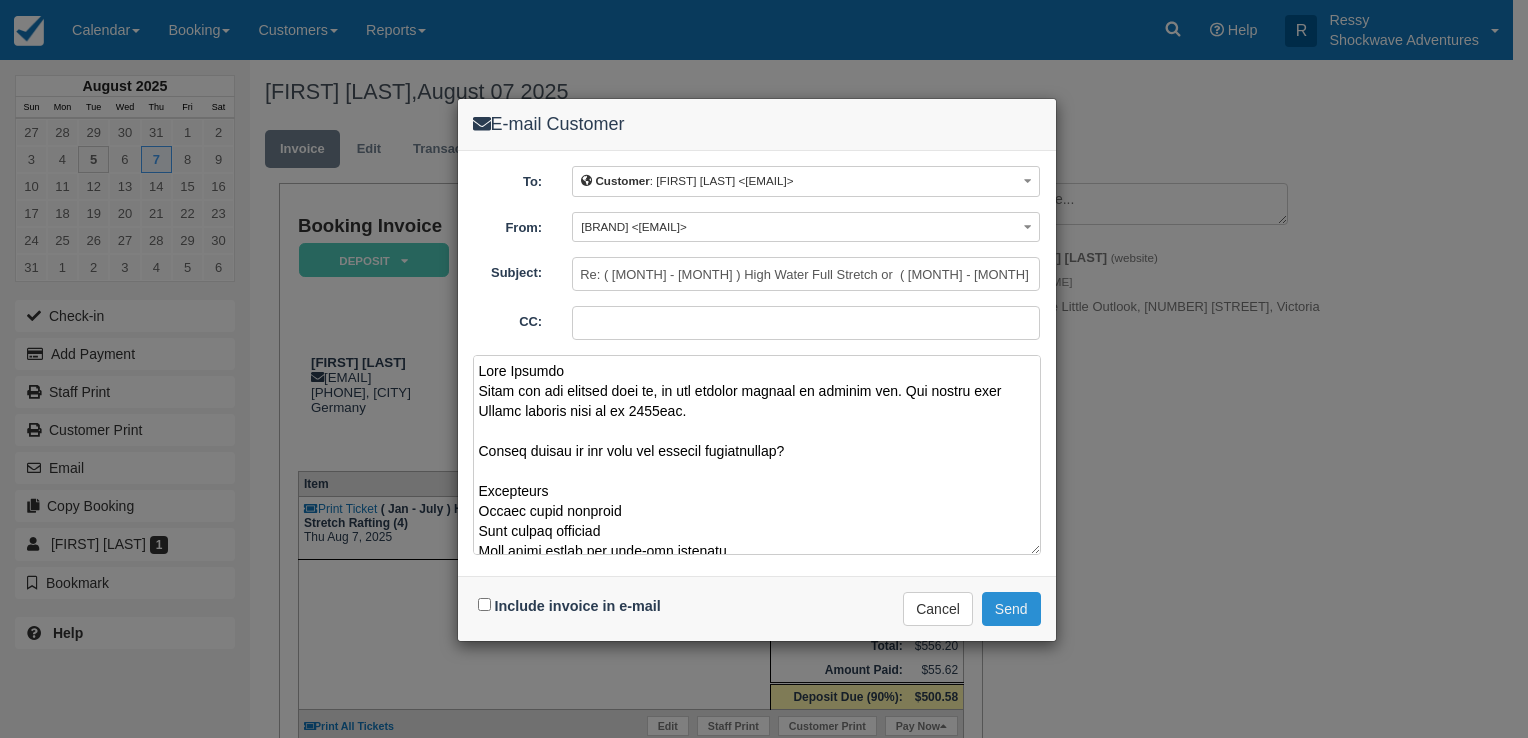 type on "Dear Joachim
Thank you for booking with us, we are looking forward to hosting you. The pickup from Little outlook will be at 0750hrs.
Kindly advise if you have any dietary restrictions?
Inclusions
Buffet lunch included
Free drinks included
Free hotel pickup and drop-off included
Mineral water during rafting
Professional local guide through out
All rafting gear - life vets, helmets, paddles and rain jackets
Exclusions
Rafting shoes, rafting shorts
National Park fees $10 per person
Photos and Videos (available upon confirmation before the trip)
Bring Sunscreen lotion, and your medication if you are on so that our guides can keep it safe and dry inside our first aid kits and dry bags. DO NOT TAKE ANYTHING THAT YOU DO NOT WANT TO LOSE OR GET WET! We recommend that you leave everything with our drivers at top of the canyon or in your hotel room.
Fitness
You will have climb in and out of the steep gorge - you don't need to be super fit at all for this activity, but do need a reasonable level of fitness ..." 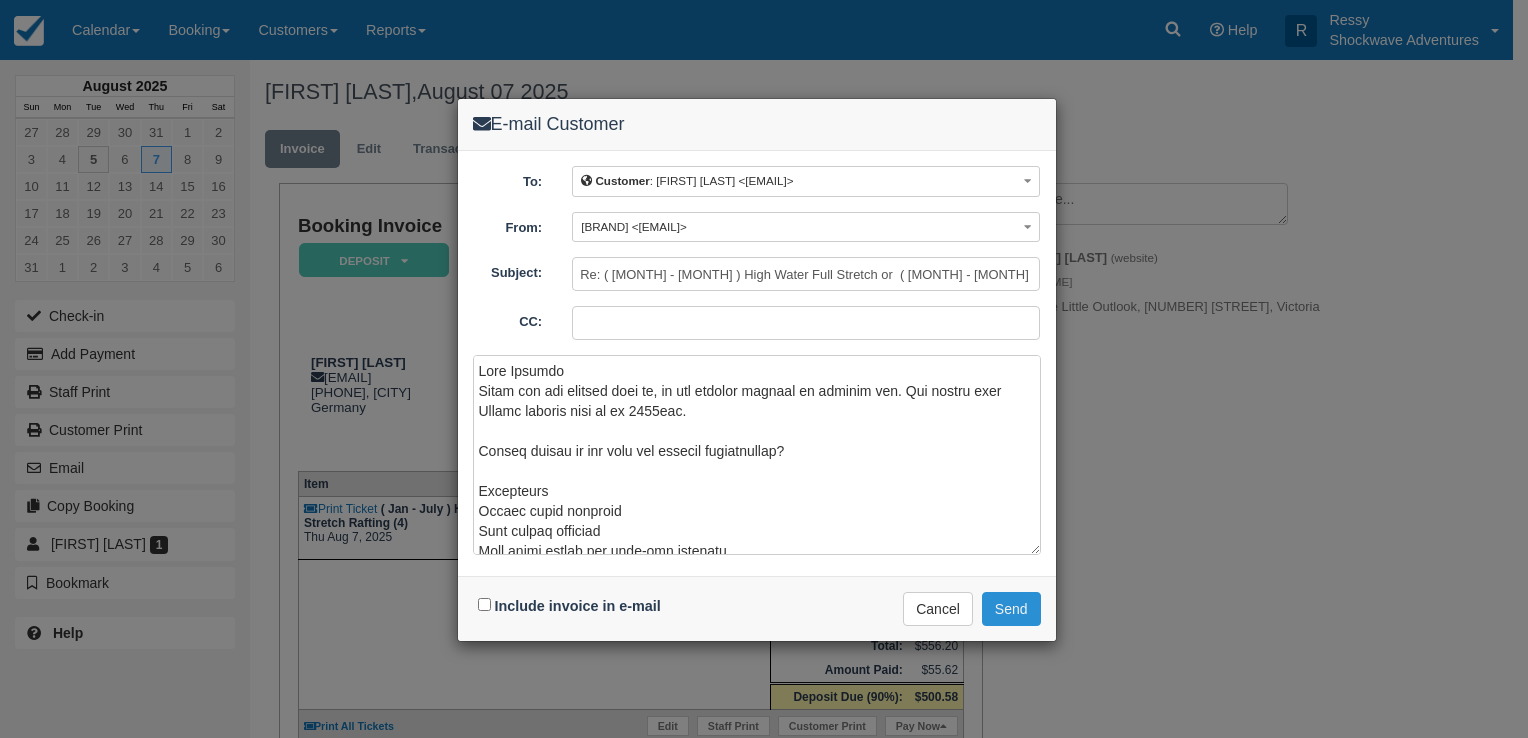 click on "Send" at bounding box center [1011, 609] 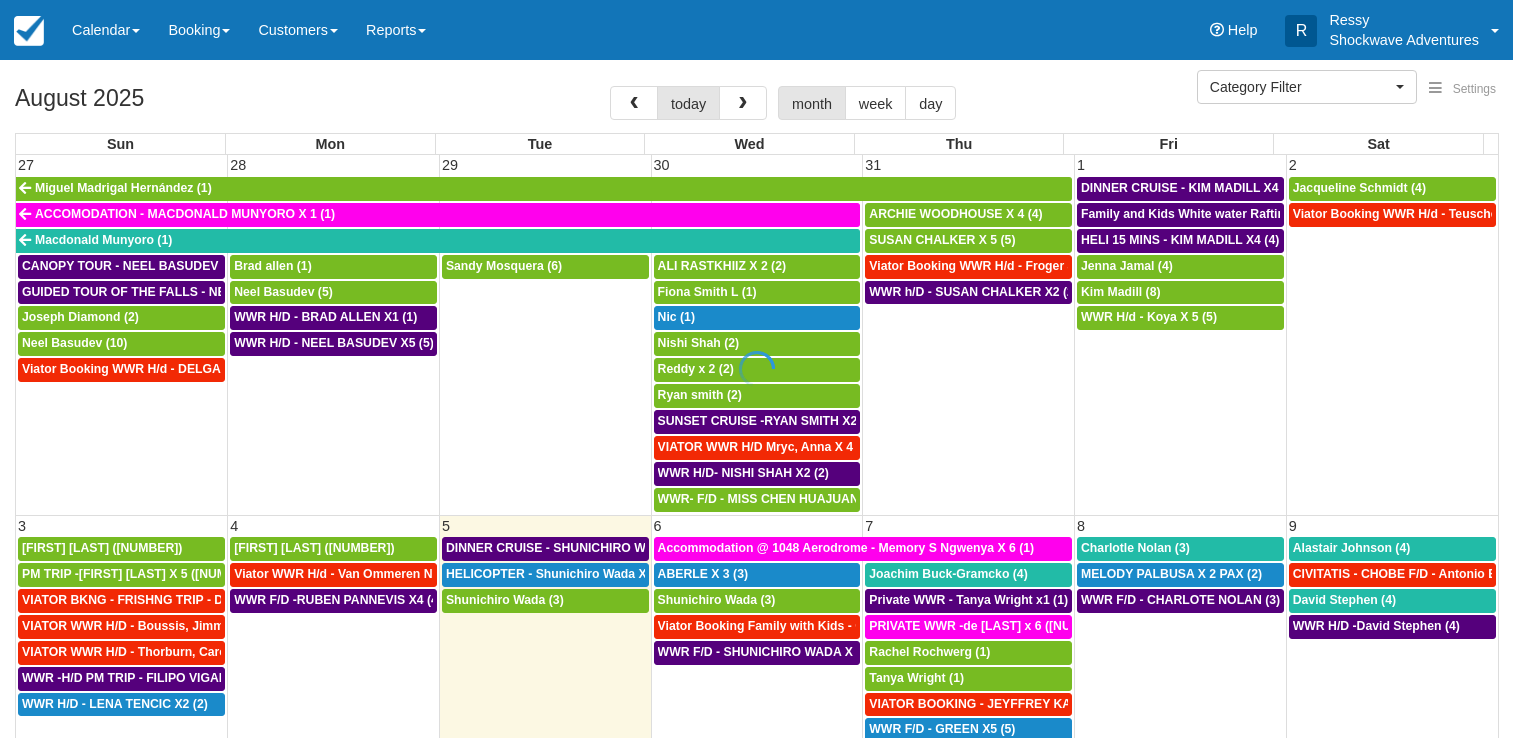 select 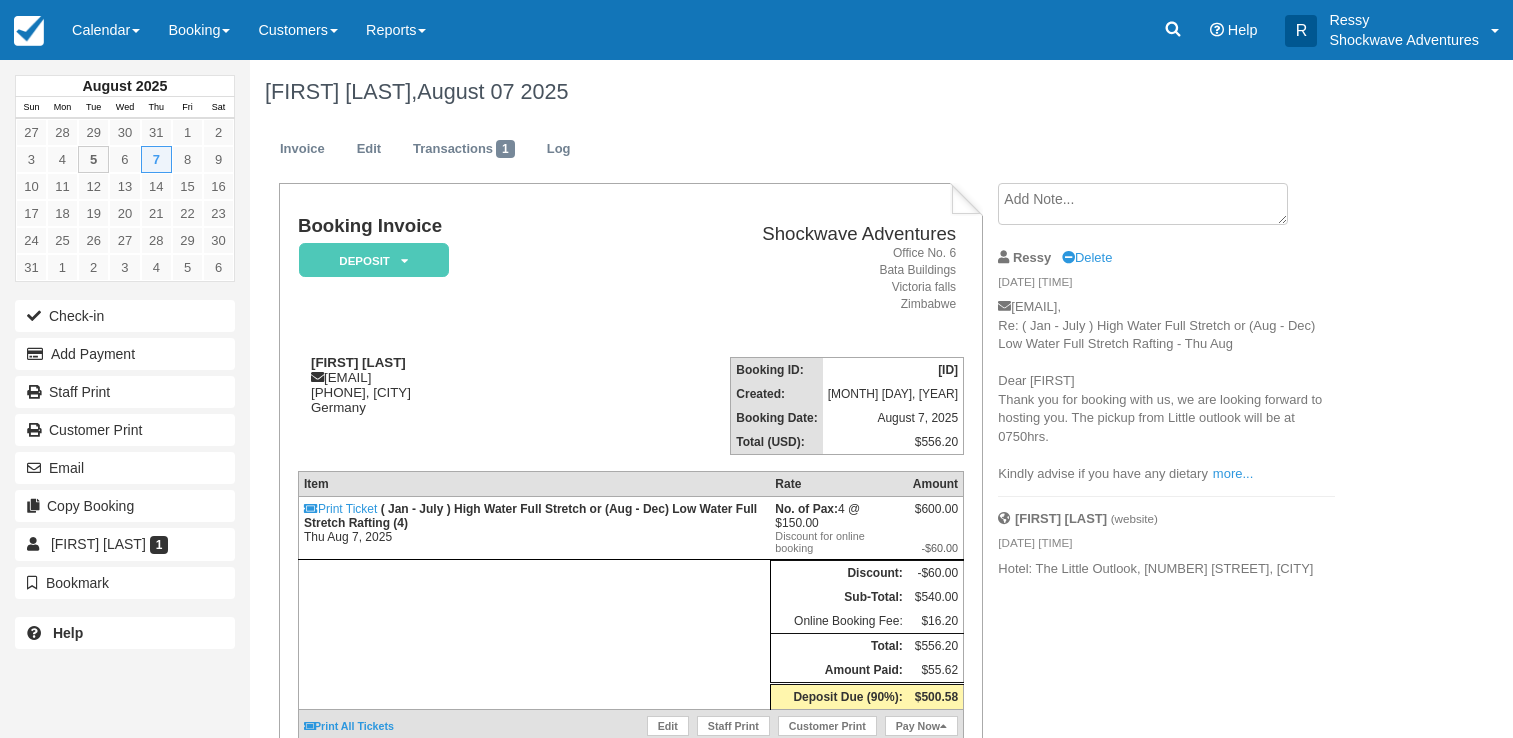 scroll, scrollTop: 0, scrollLeft: 0, axis: both 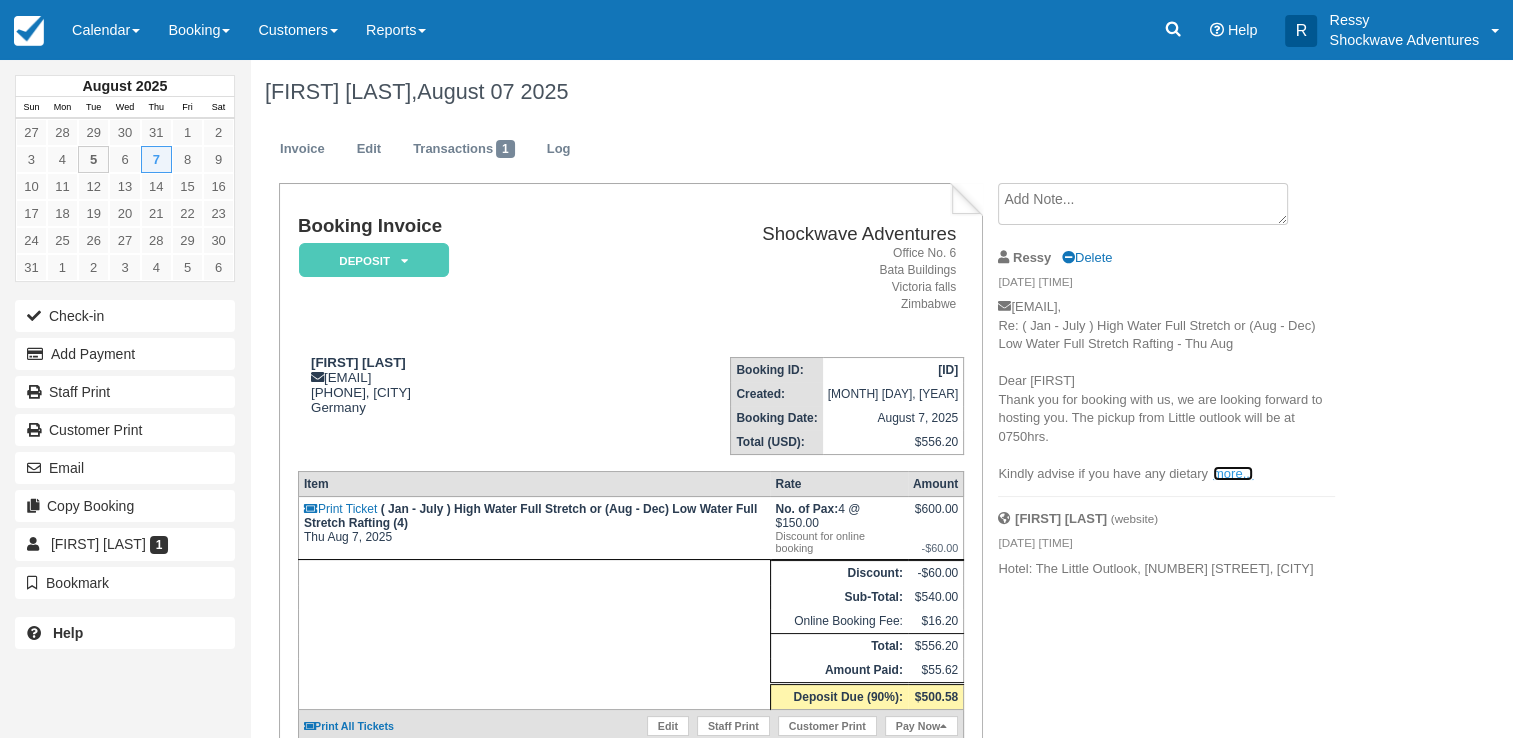 click on "more..." at bounding box center [1233, 473] 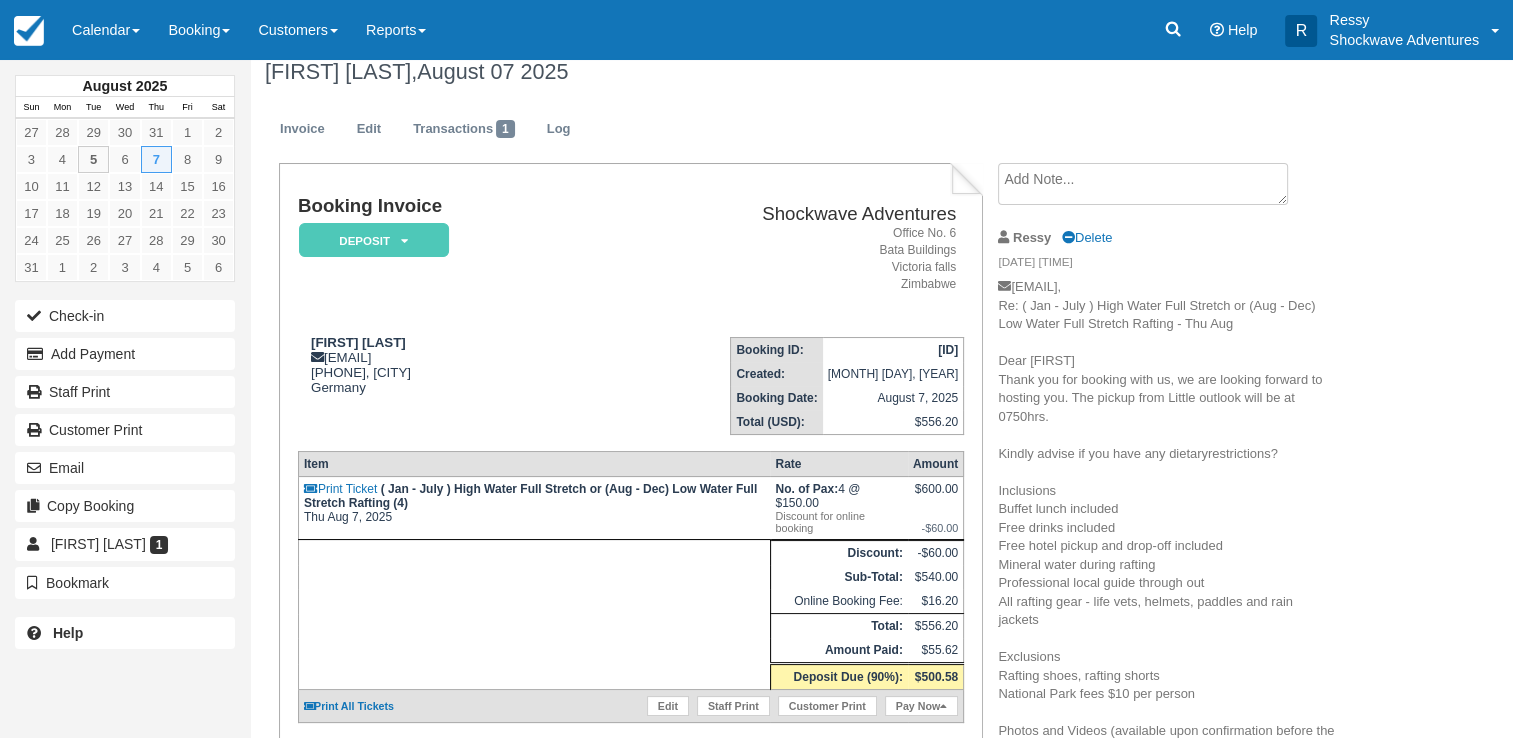 scroll, scrollTop: 0, scrollLeft: 0, axis: both 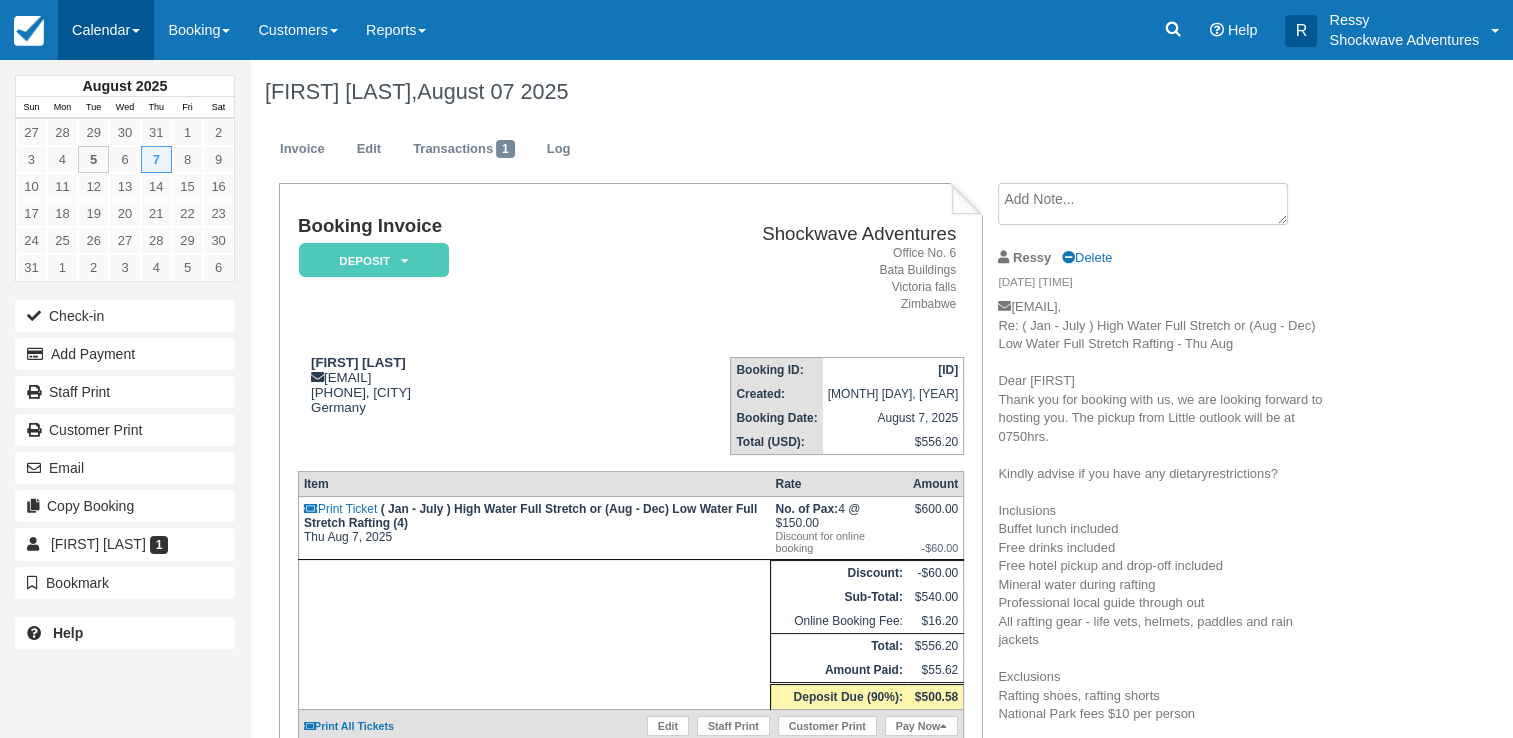 click on "Calendar" at bounding box center [106, 30] 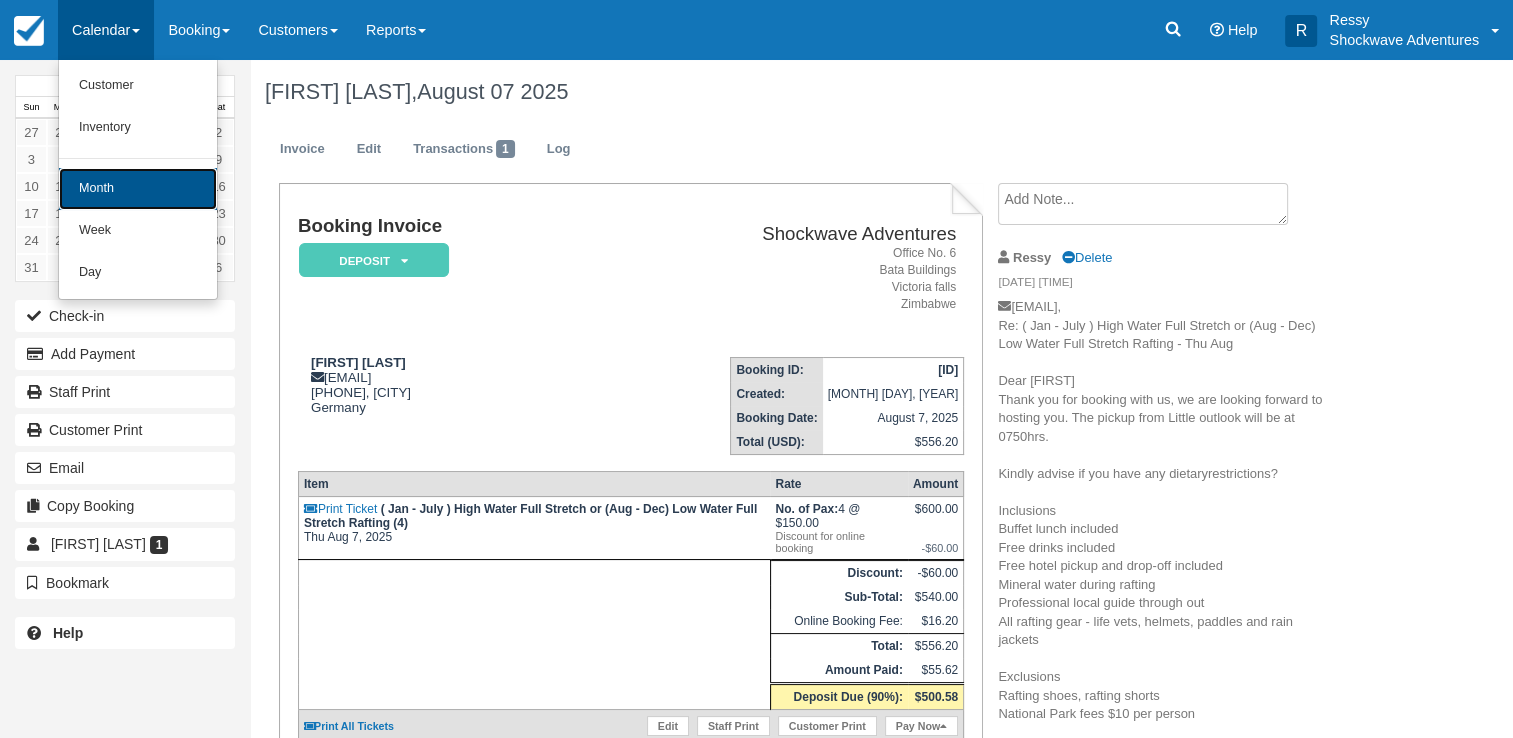 click on "Month" at bounding box center [138, 189] 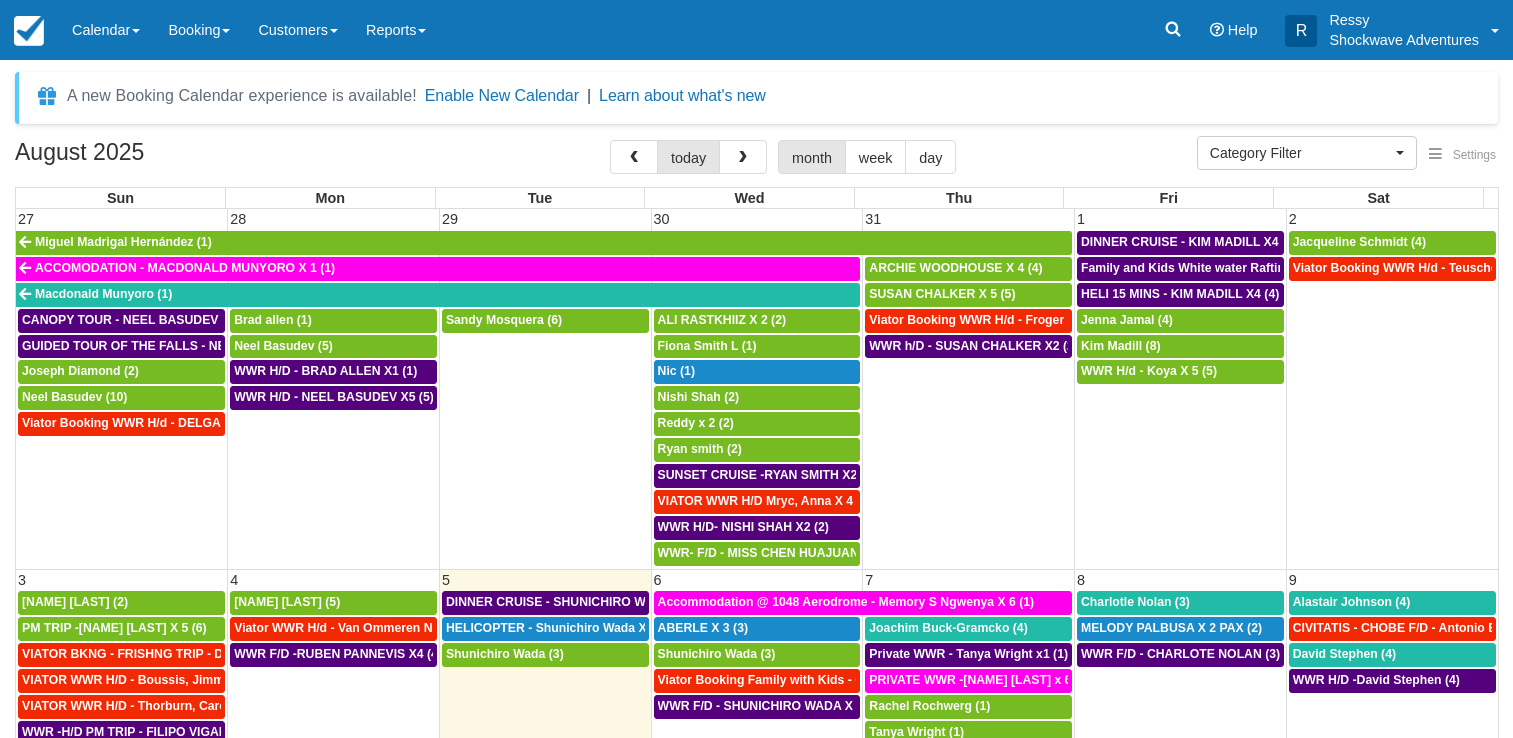 select 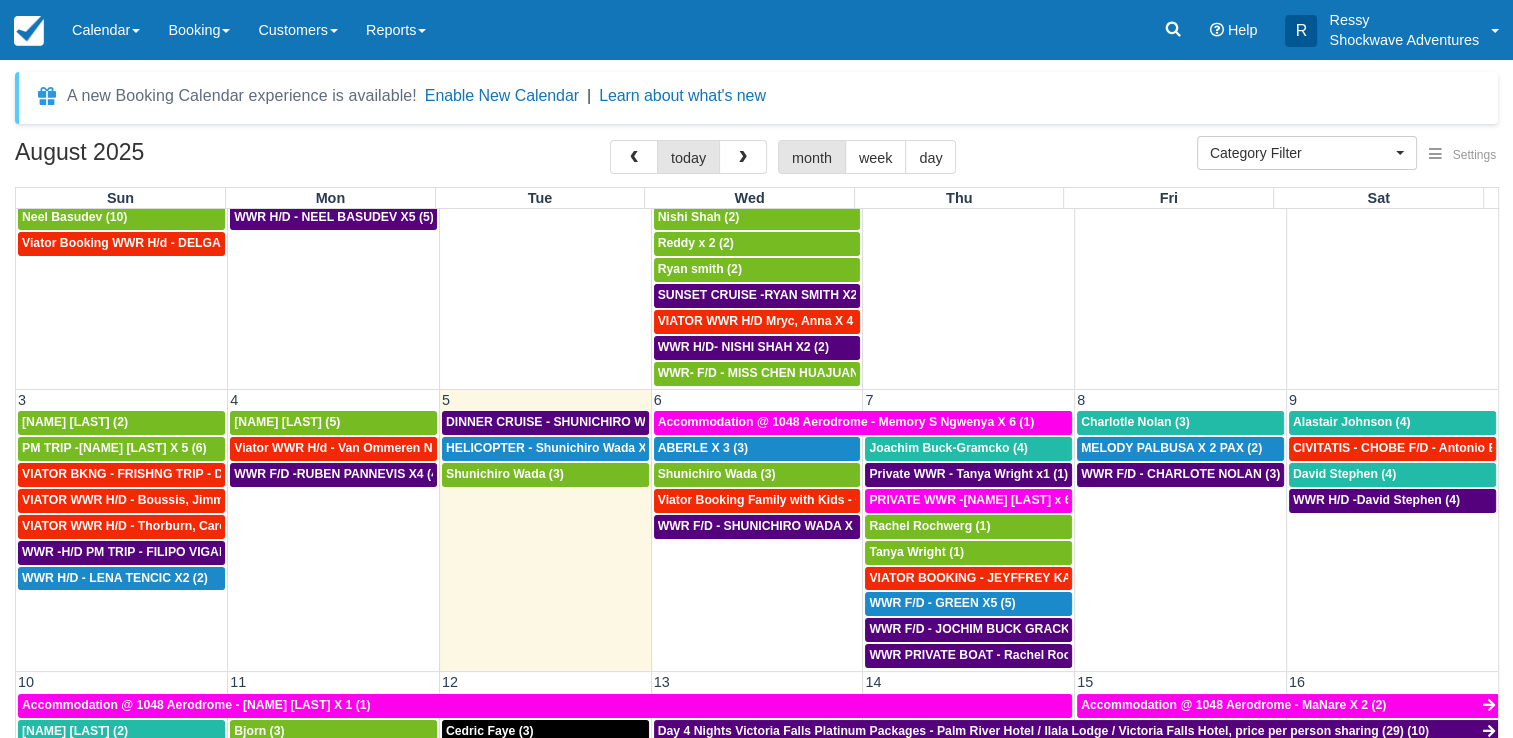 scroll, scrollTop: 200, scrollLeft: 0, axis: vertical 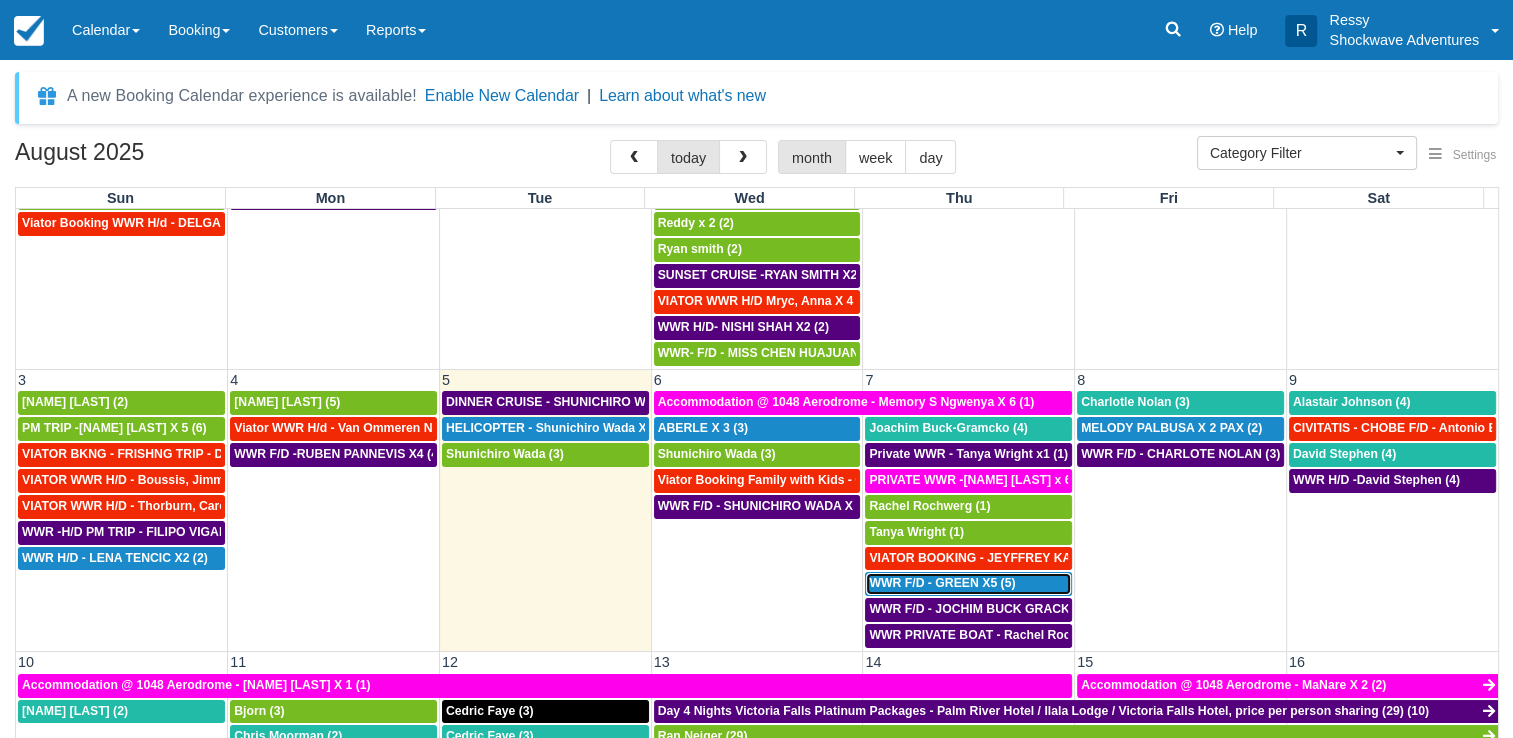 click on "WWR F/D - GREEN X5 (5)" at bounding box center [942, 583] 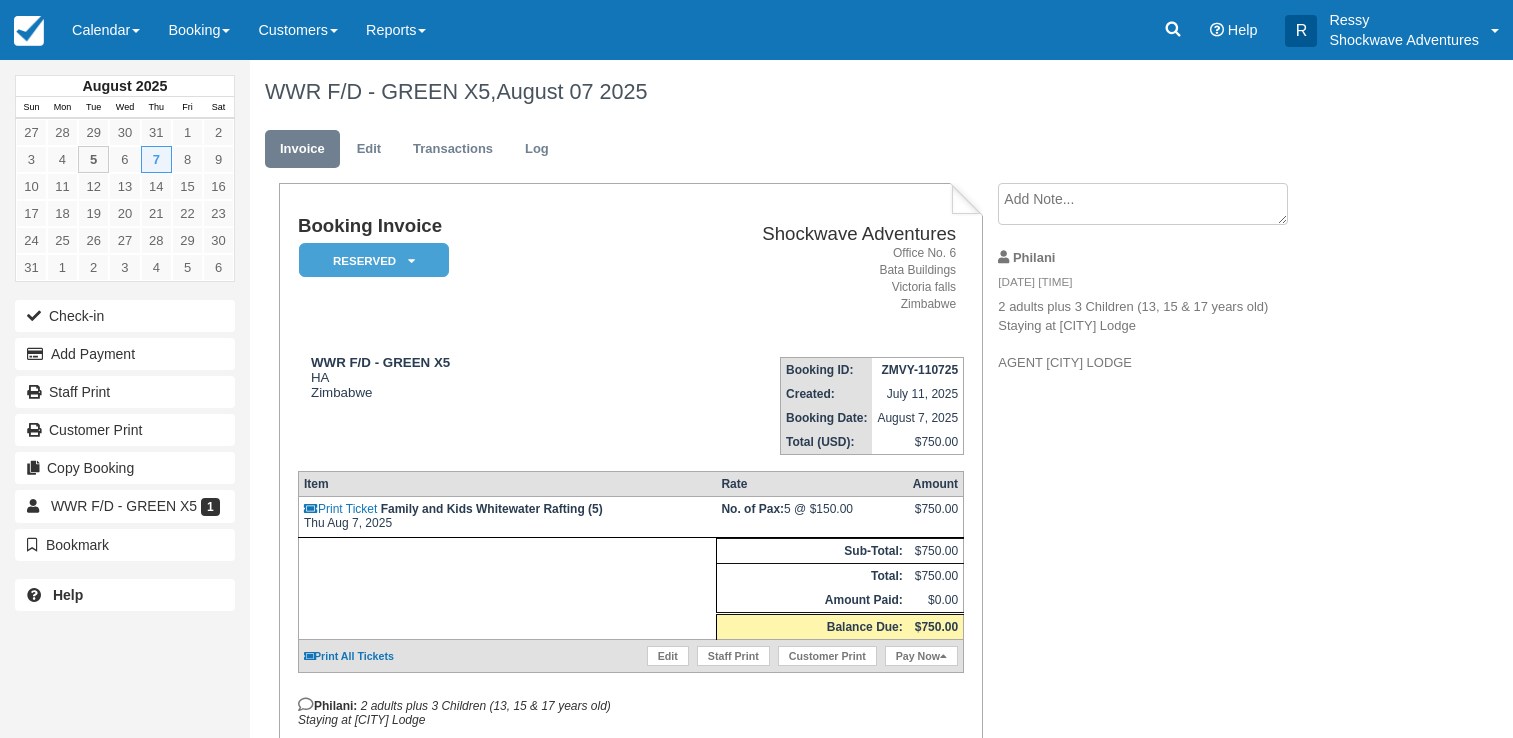 scroll, scrollTop: 0, scrollLeft: 0, axis: both 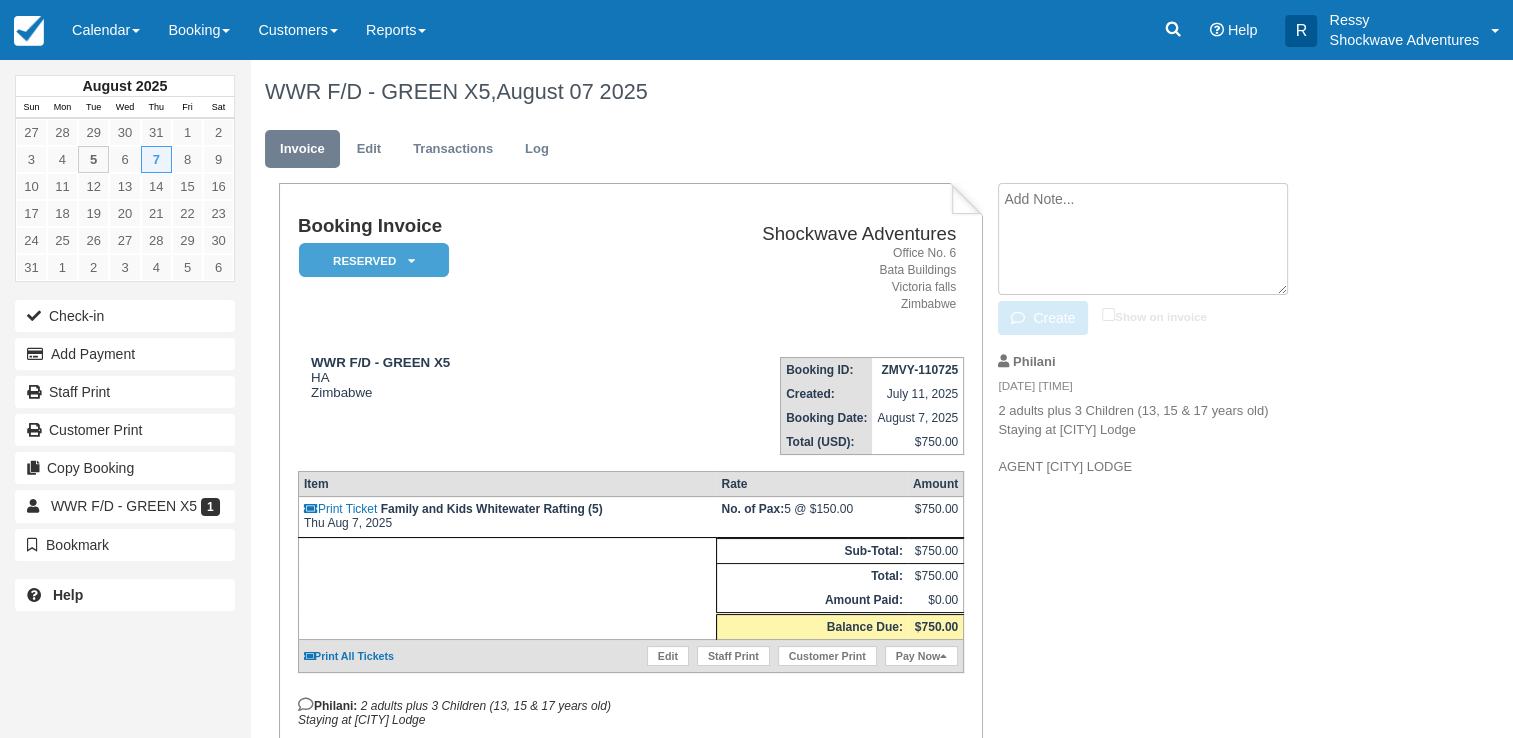 click at bounding box center (1143, 239) 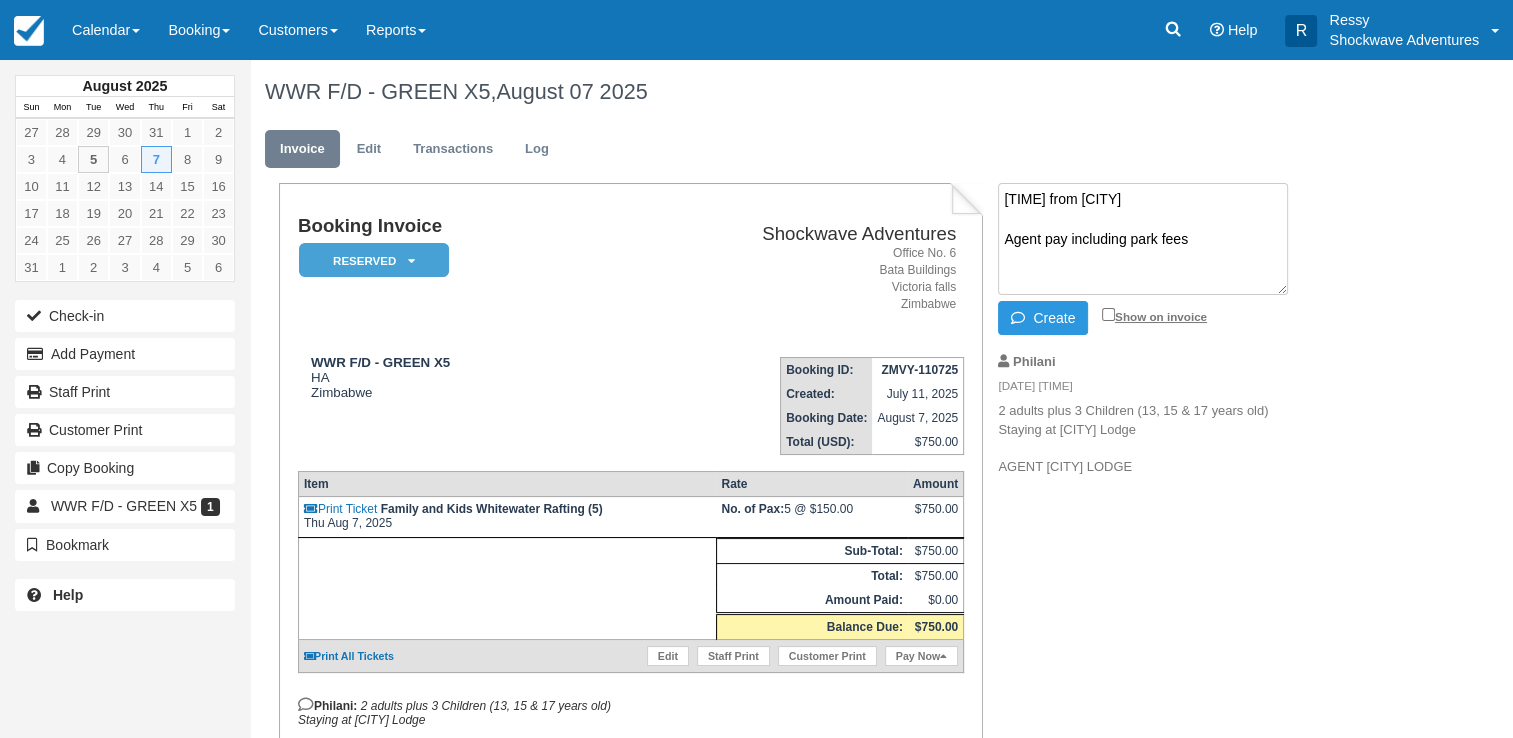 type on "[TIME] from [CITY]
Agent pay including park fees" 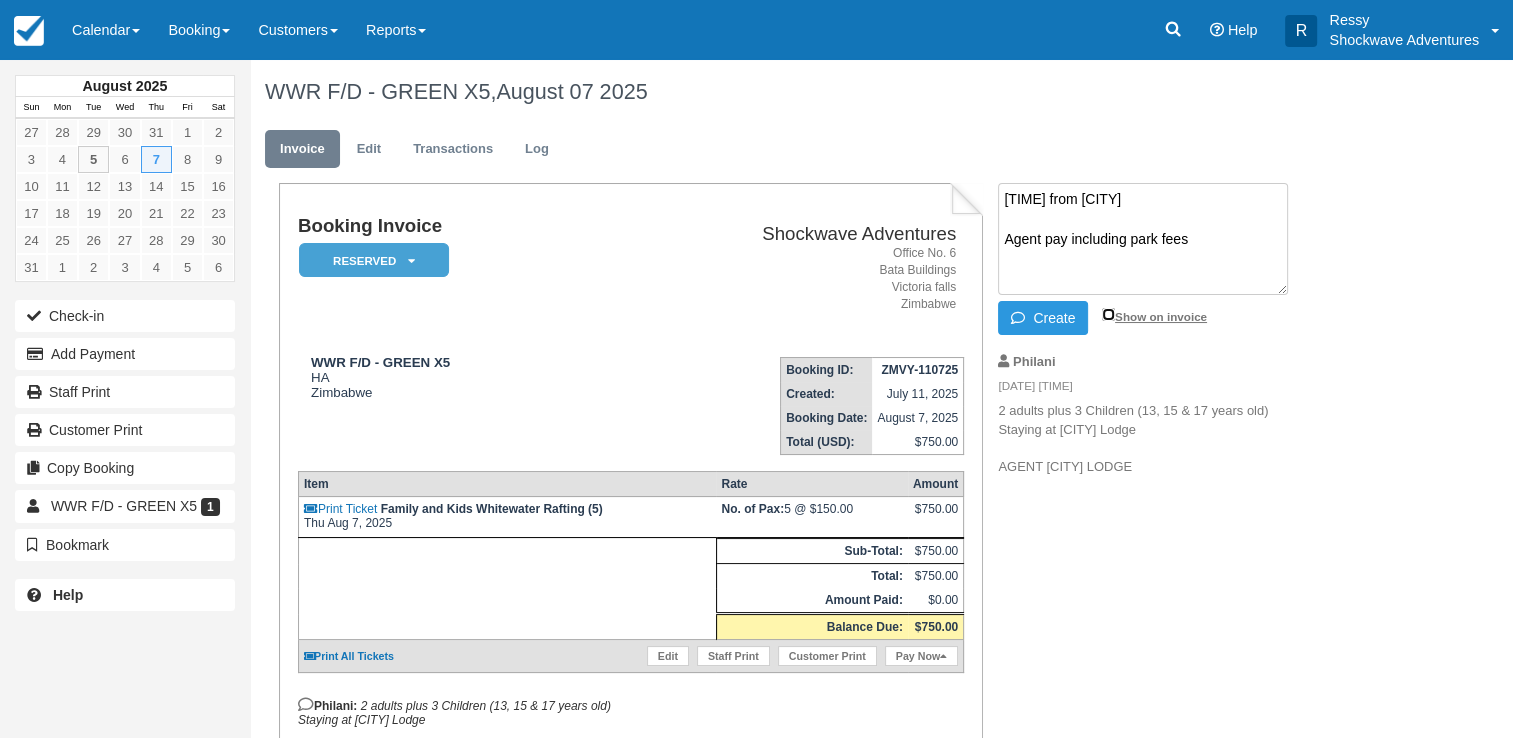 click on "Show on invoice" at bounding box center (1108, 314) 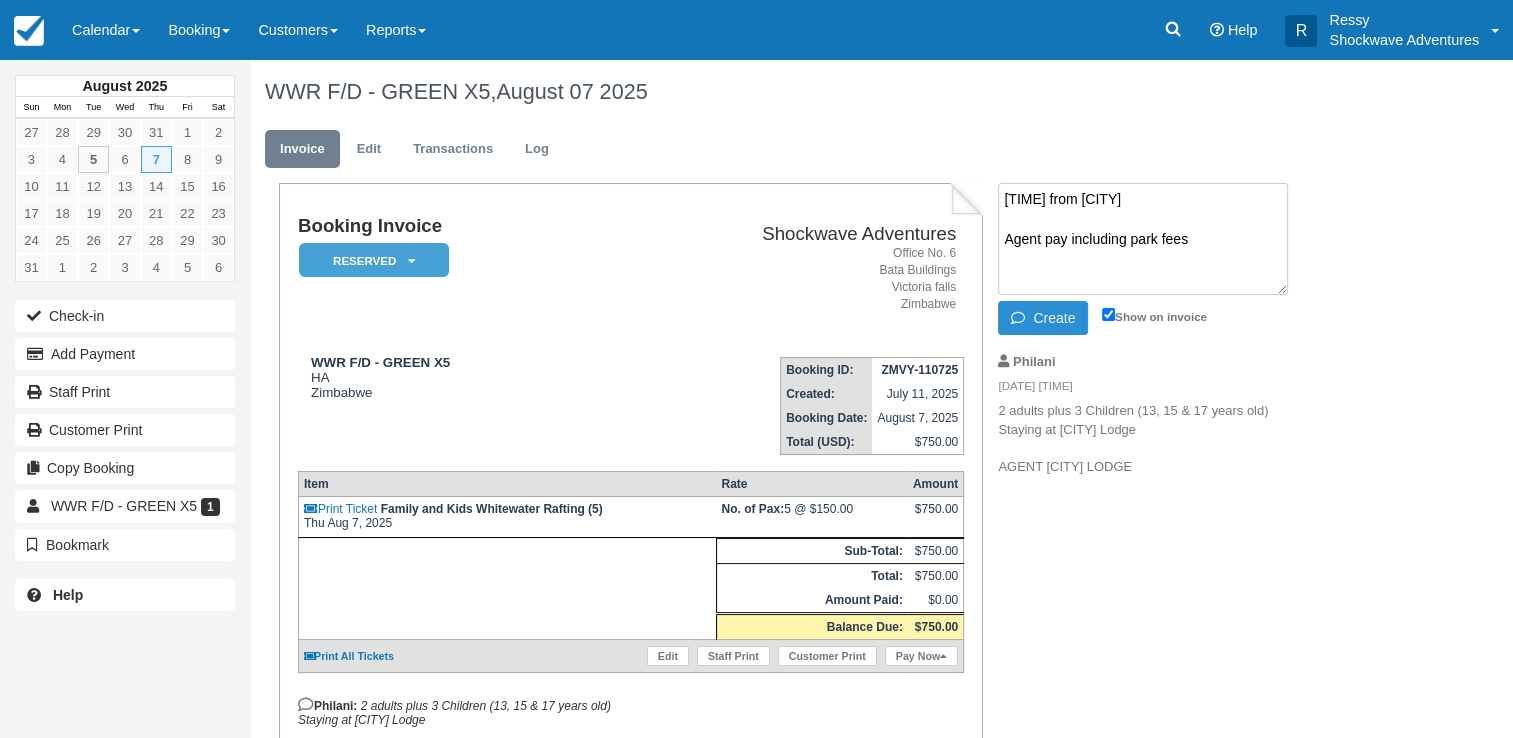 click on "Create" at bounding box center [1043, 318] 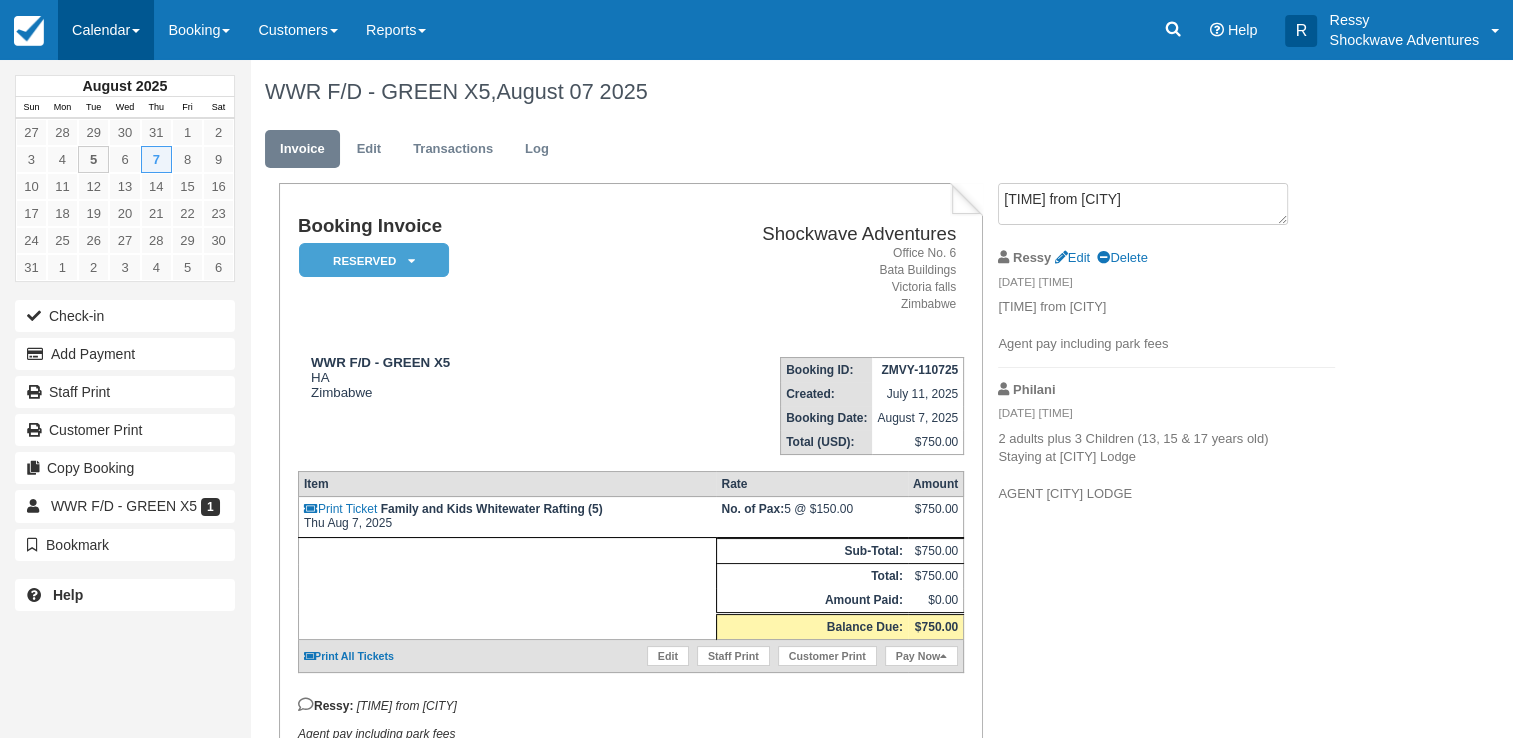 click on "Calendar" at bounding box center [106, 30] 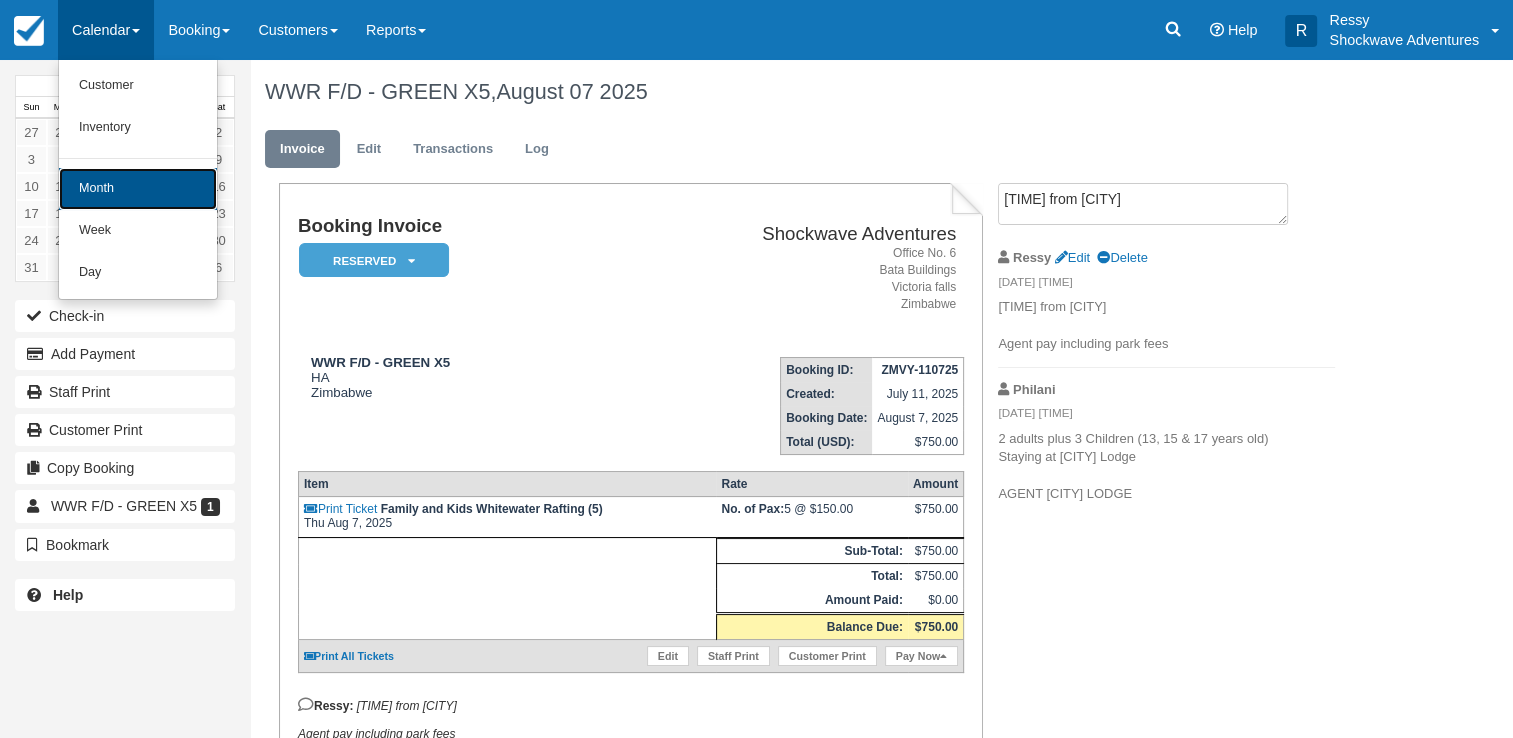 click on "Month" at bounding box center [138, 189] 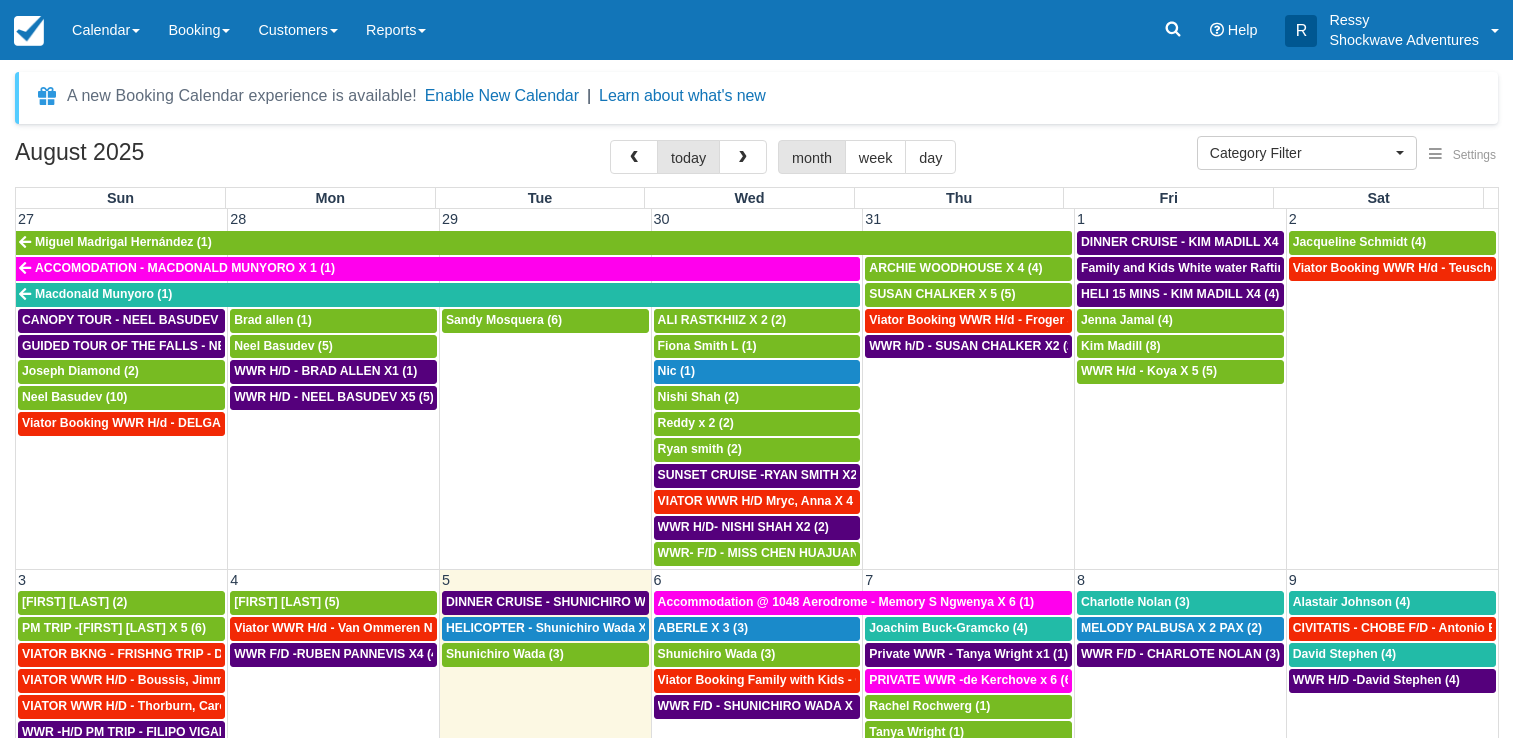 select 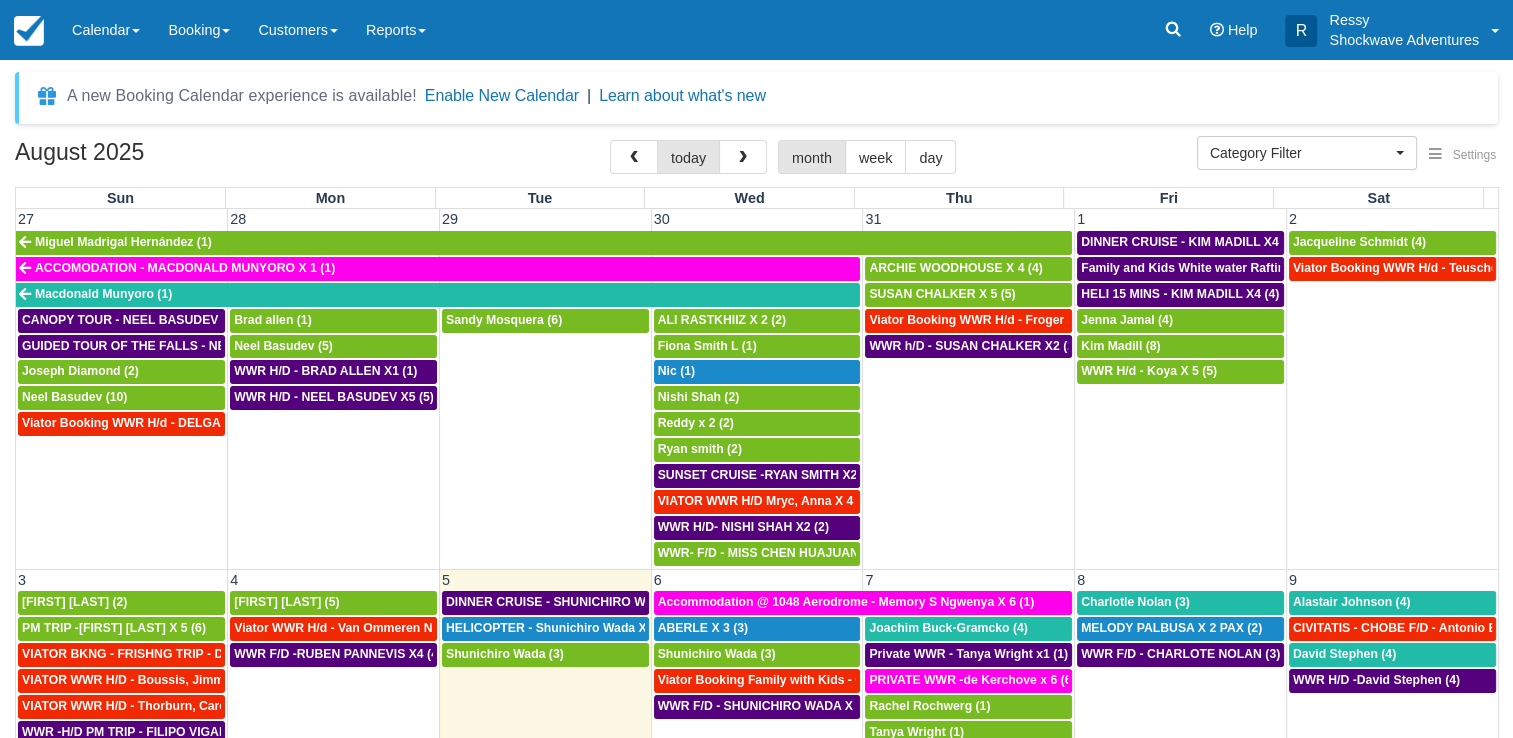 scroll, scrollTop: 200, scrollLeft: 0, axis: vertical 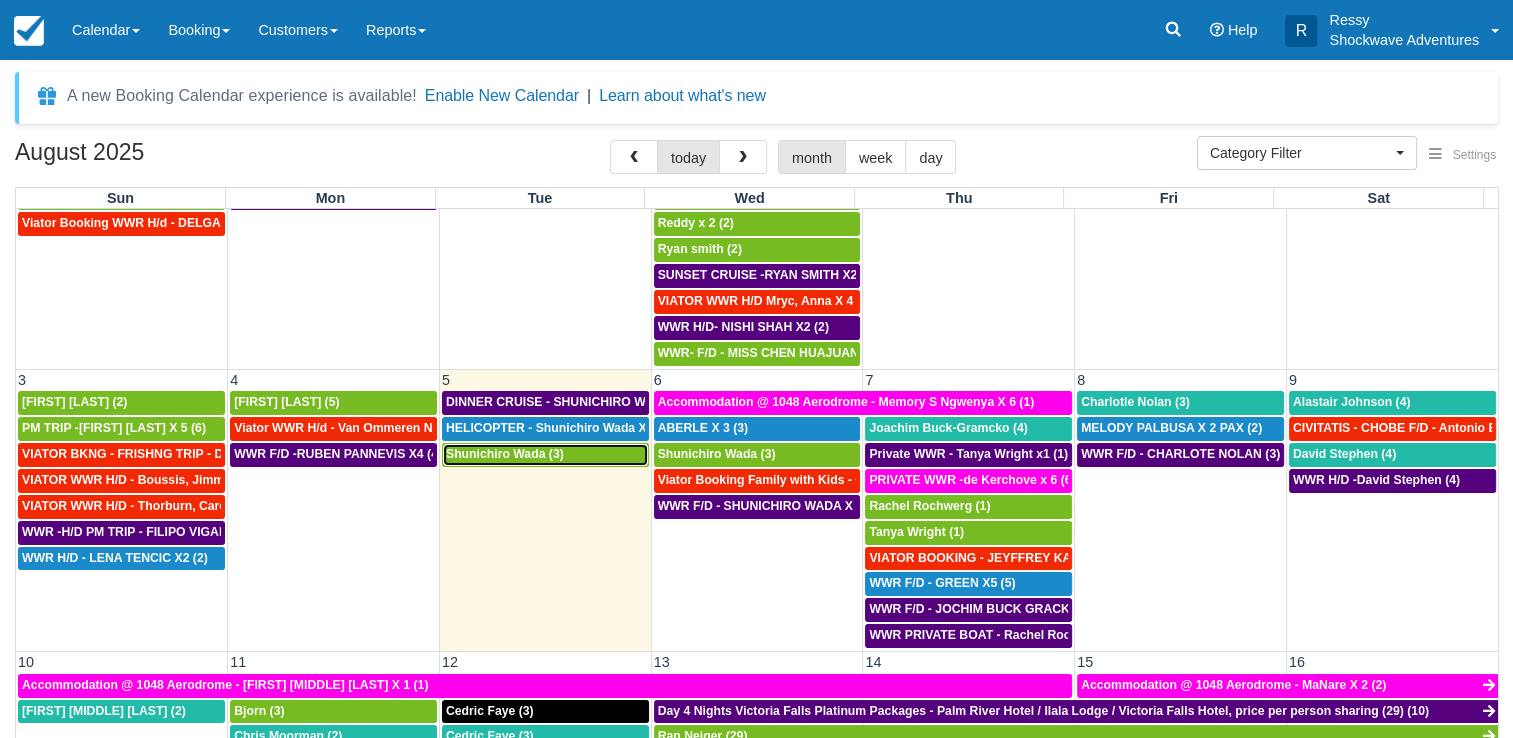 click on "Shunichiro Wada (3)" at bounding box center (505, 454) 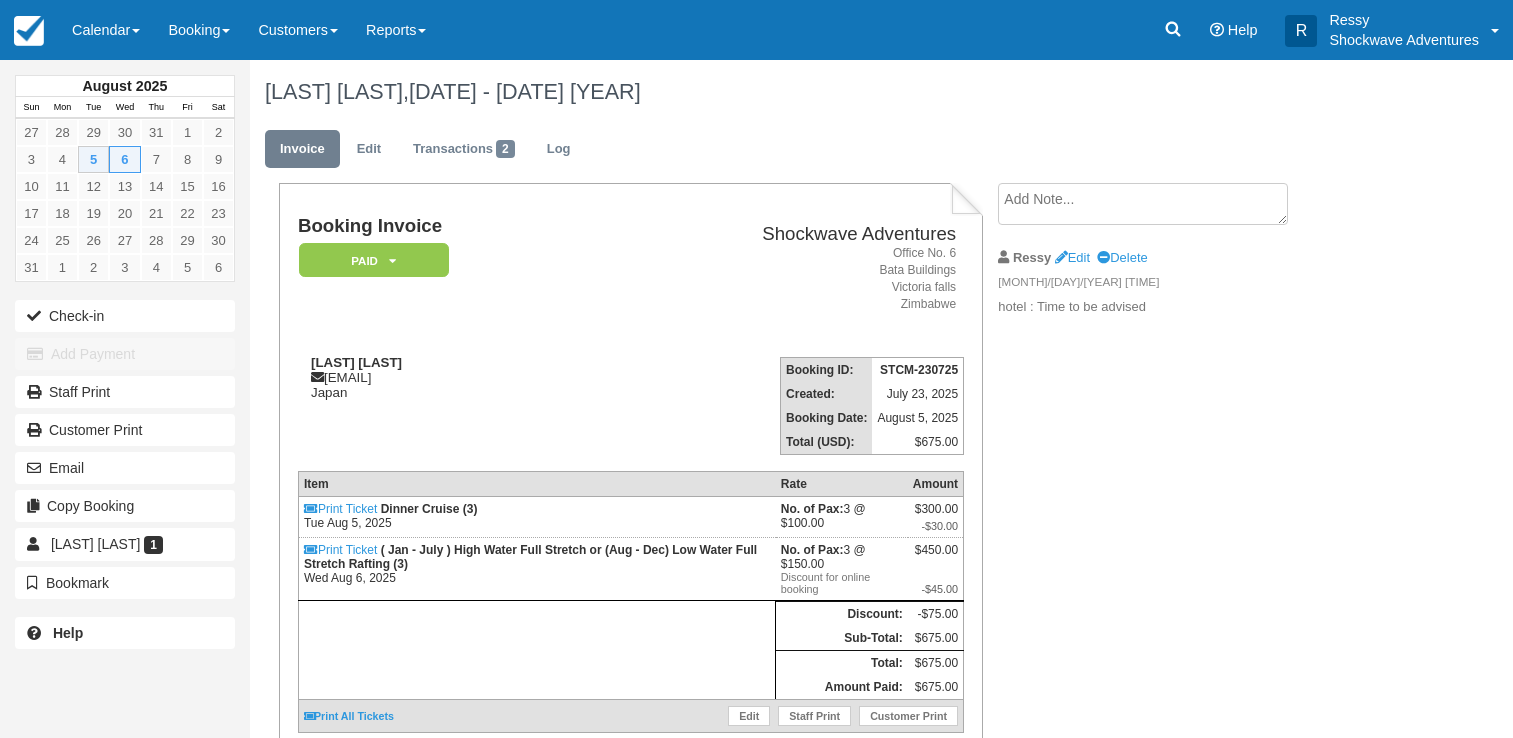 scroll, scrollTop: 0, scrollLeft: 0, axis: both 